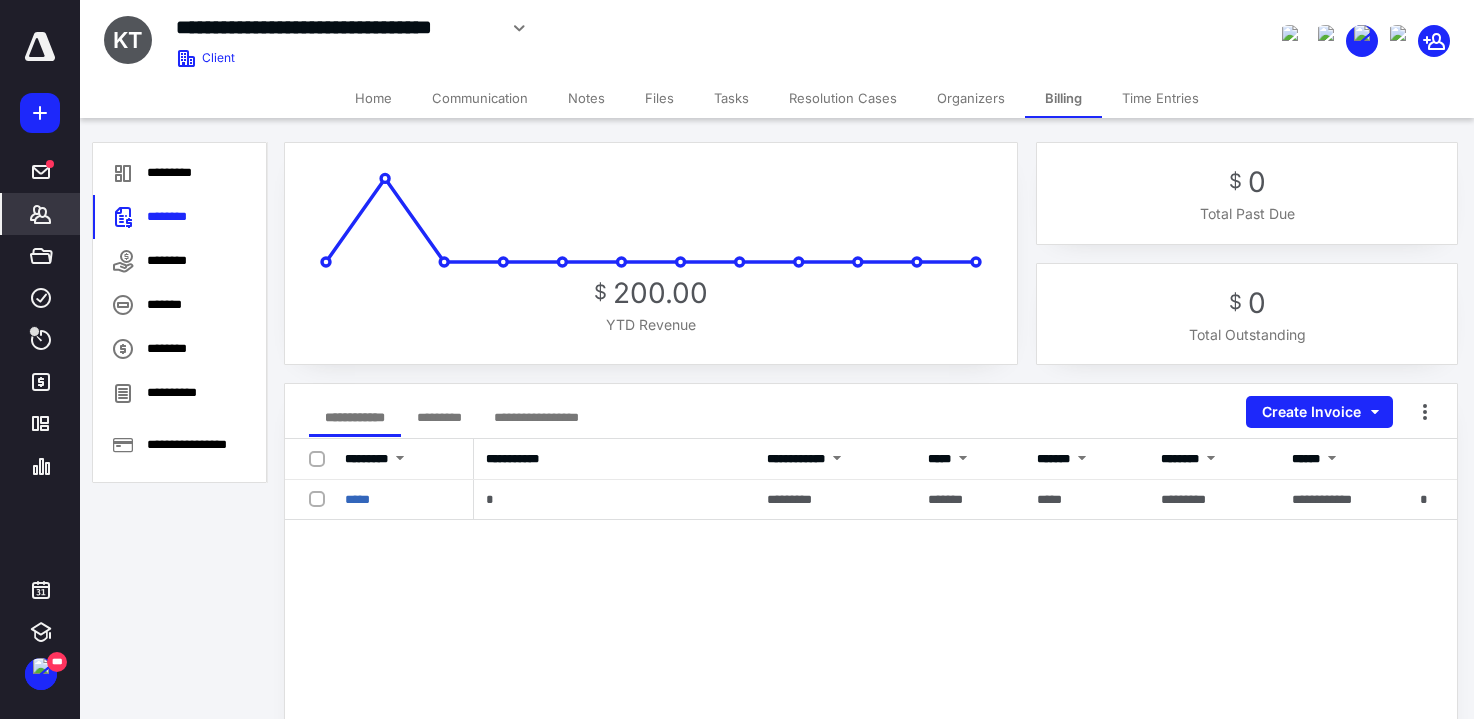 scroll, scrollTop: 0, scrollLeft: 0, axis: both 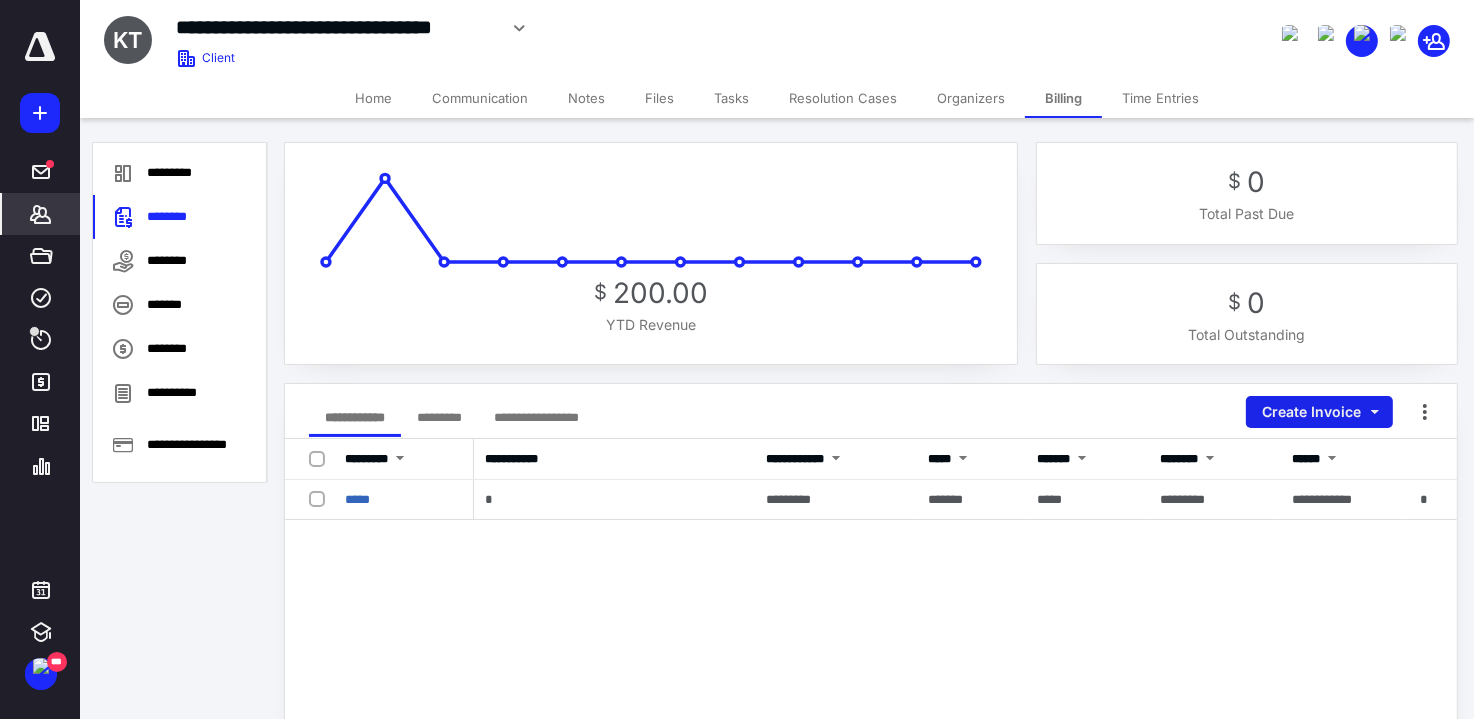 click on "Create Invoice" at bounding box center (1319, 412) 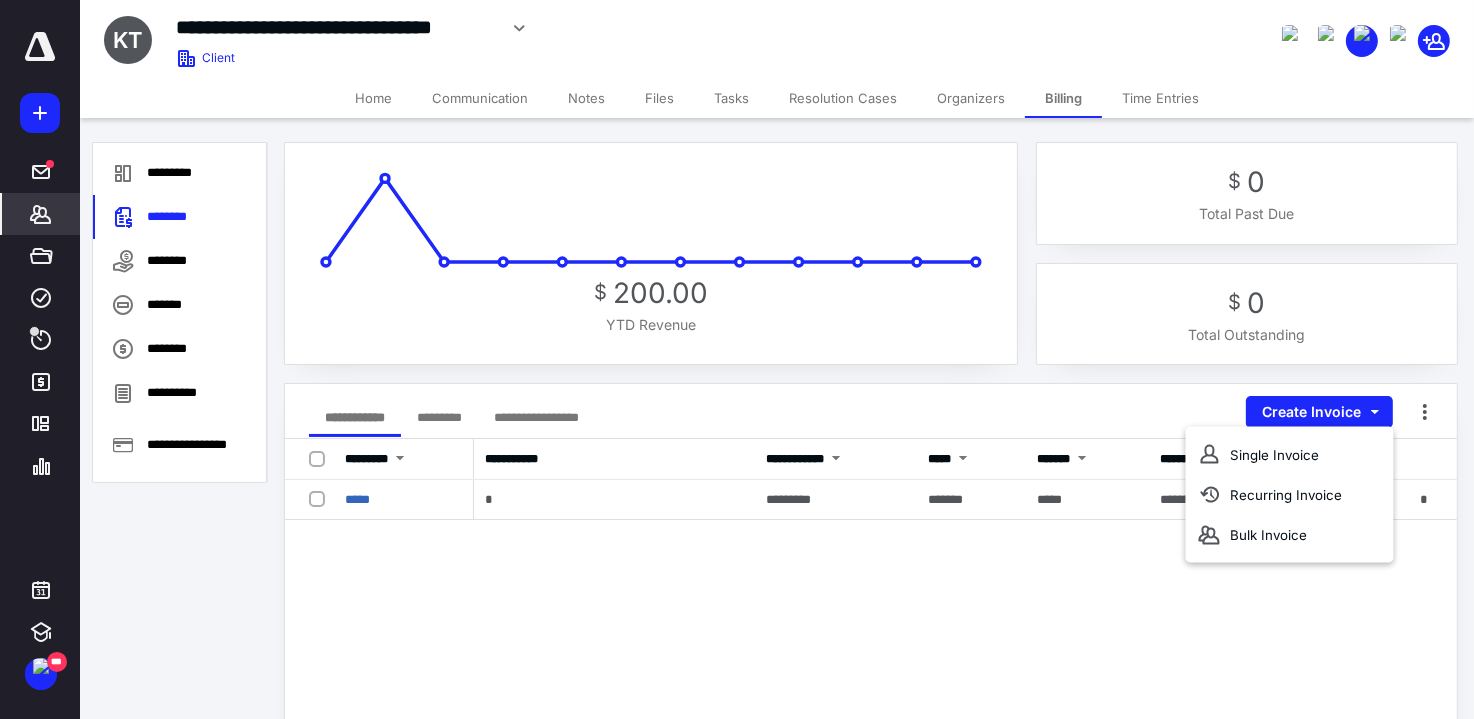 click on "Single Invoice" at bounding box center [1290, 455] 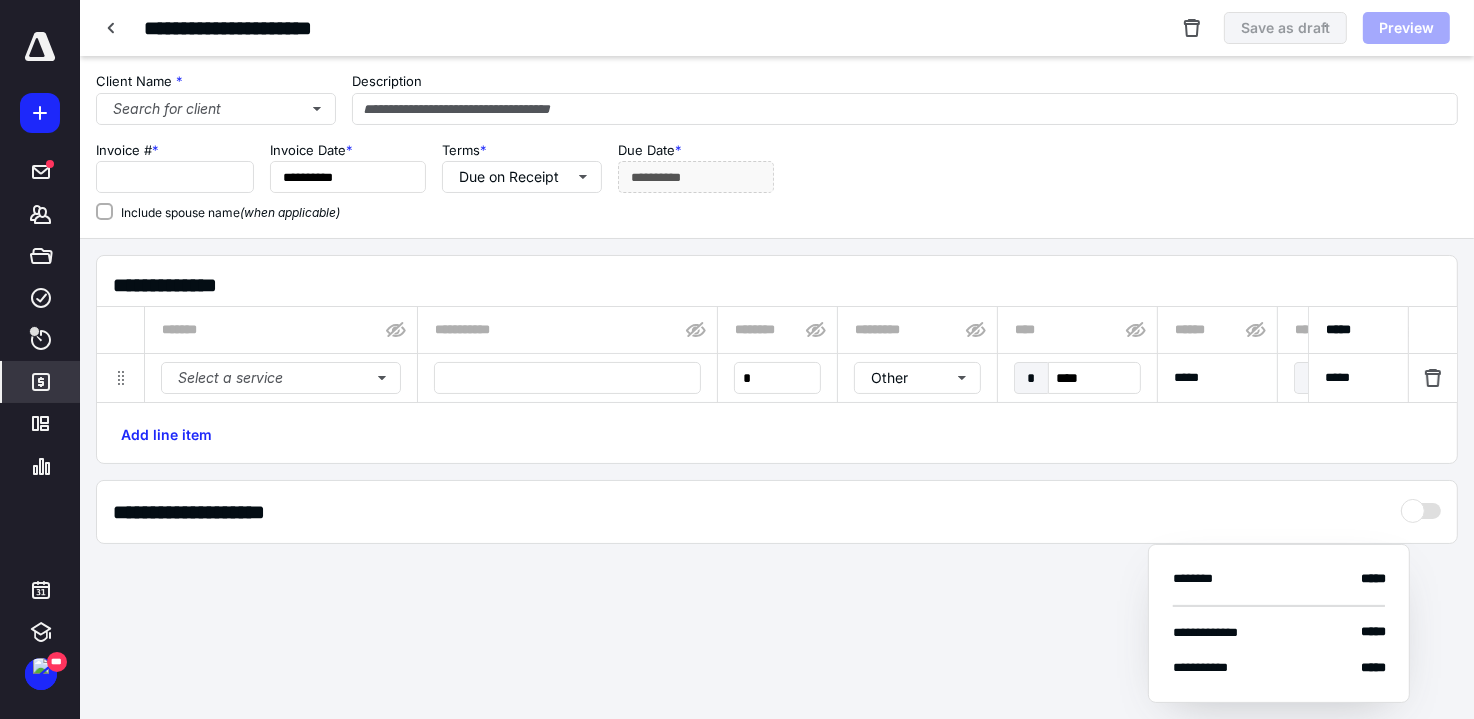 type on "*****" 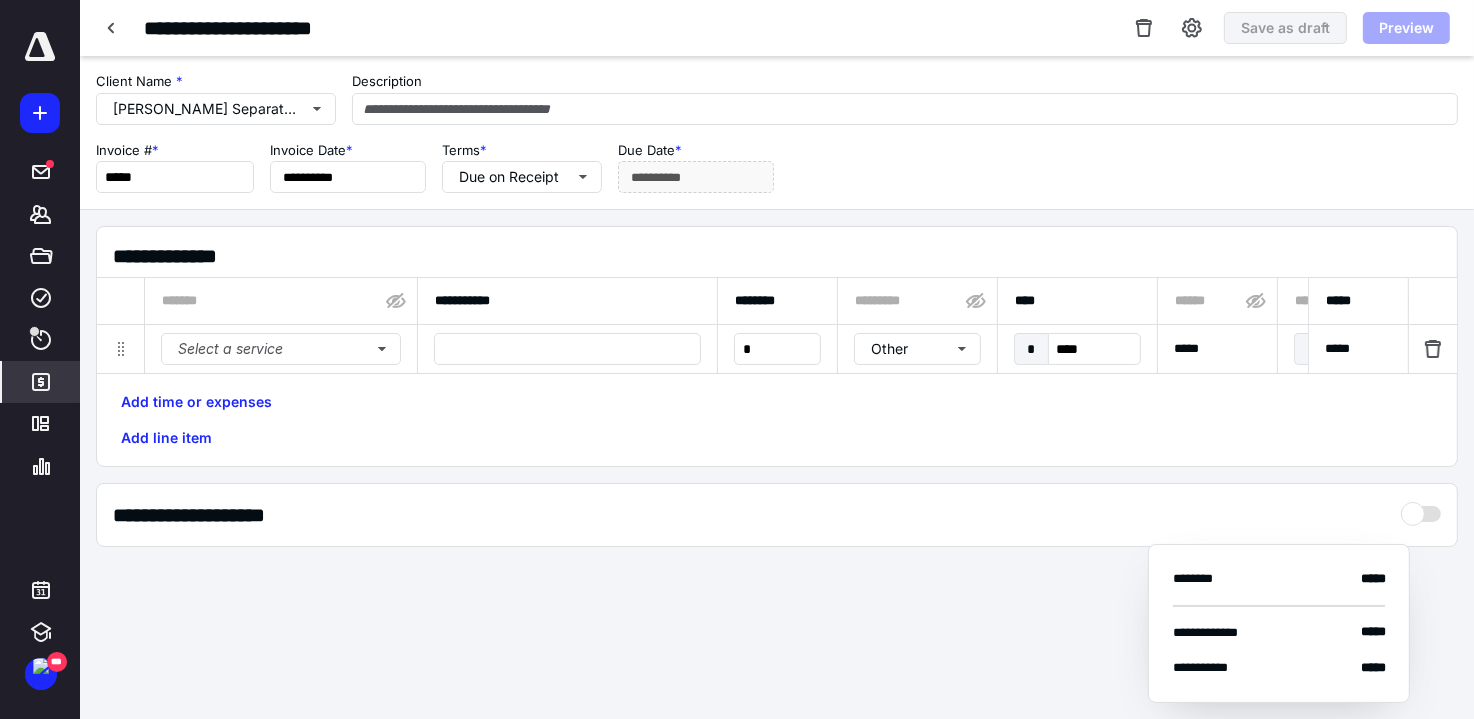 click on "Select a service" at bounding box center [281, 349] 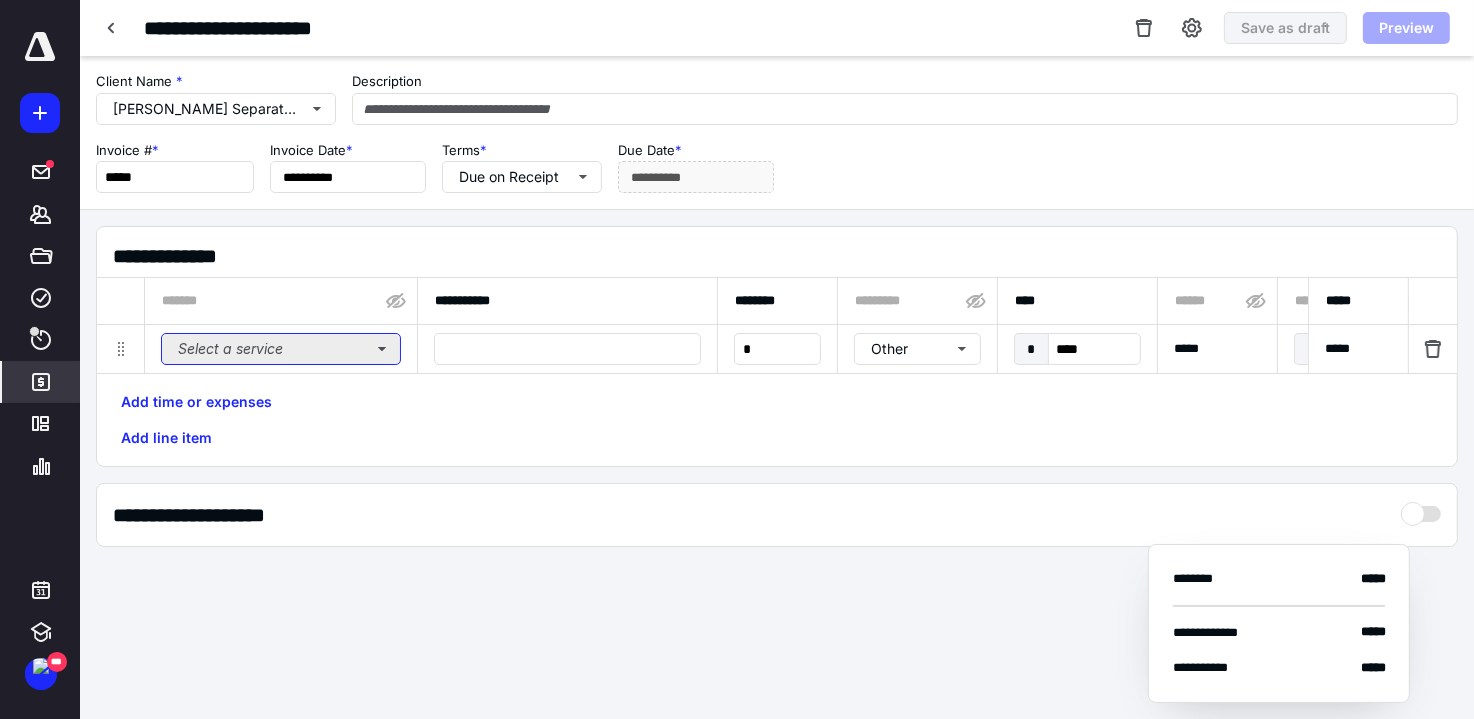 click on "Select a service" at bounding box center (281, 349) 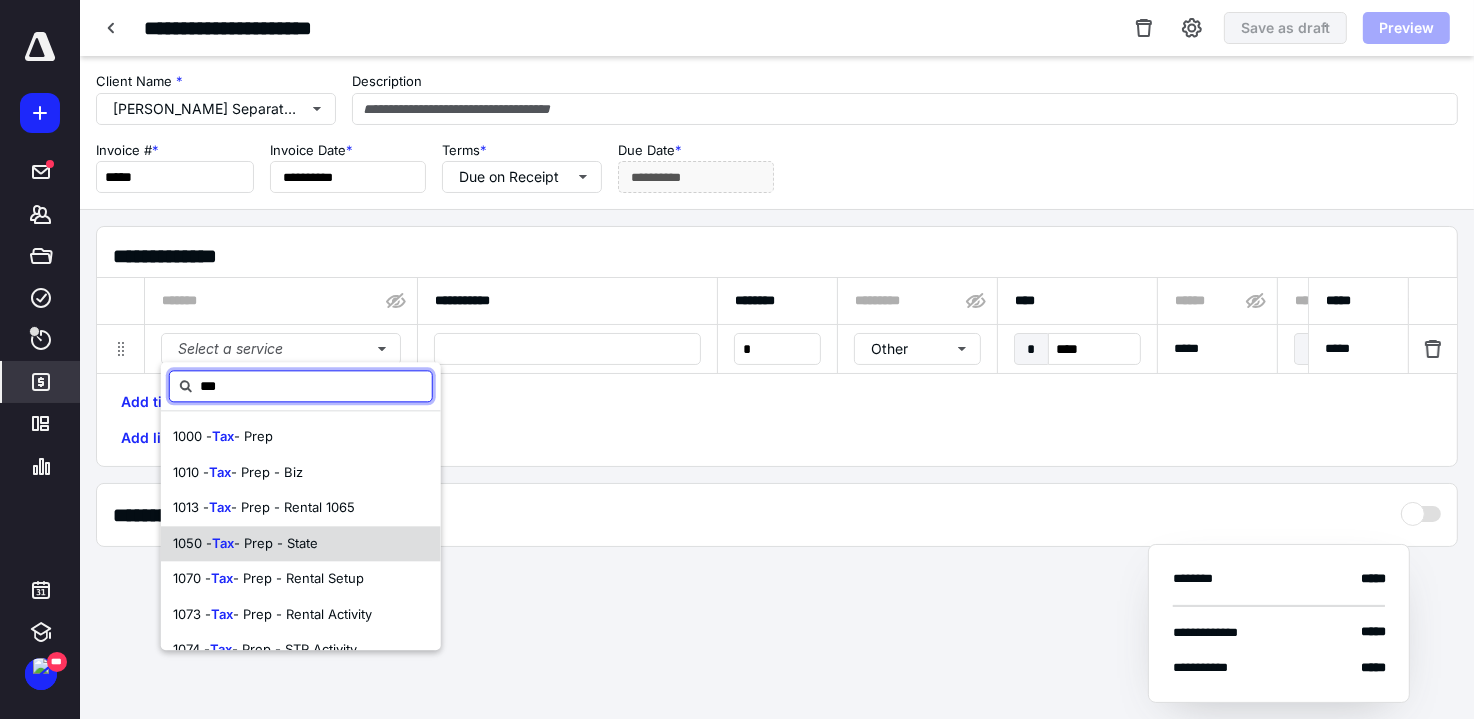 scroll, scrollTop: 187, scrollLeft: 0, axis: vertical 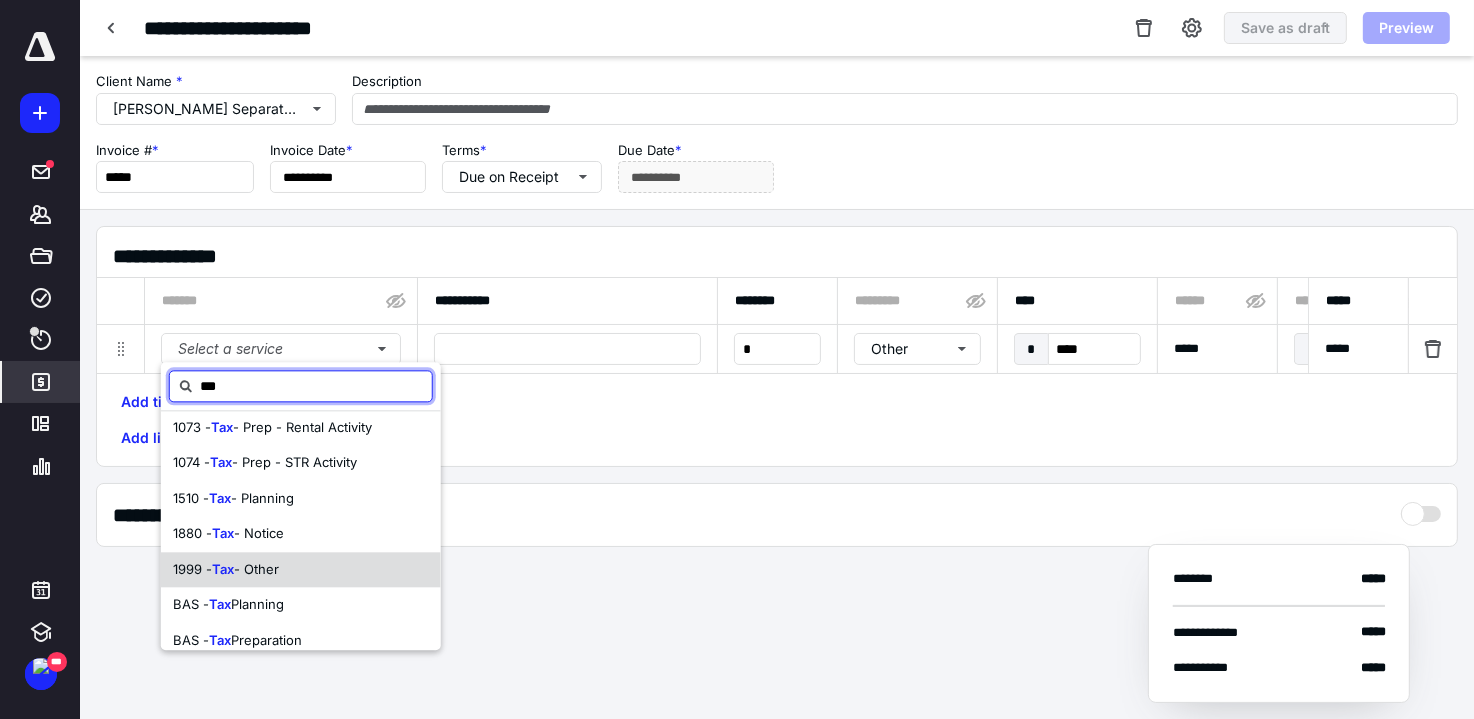 click on "- Other" at bounding box center [256, 569] 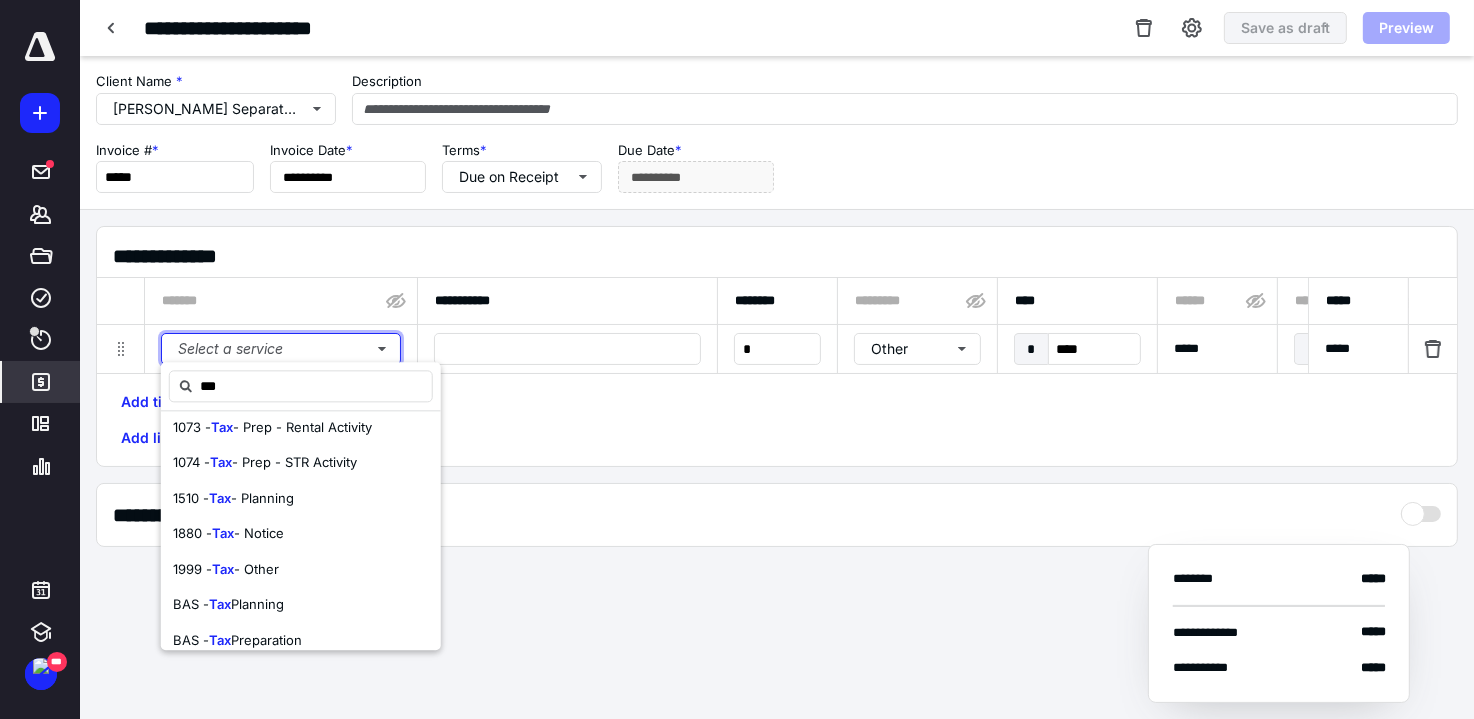 type 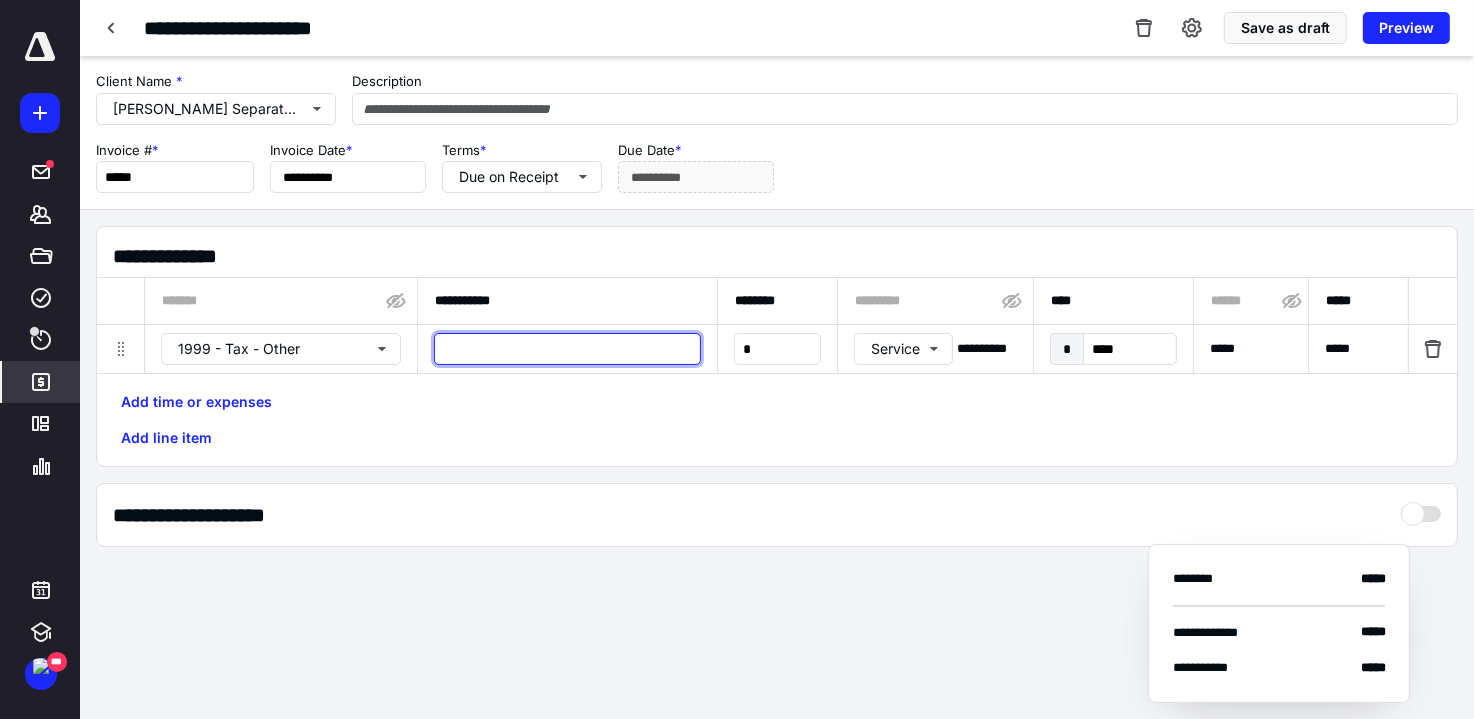 click at bounding box center (567, 349) 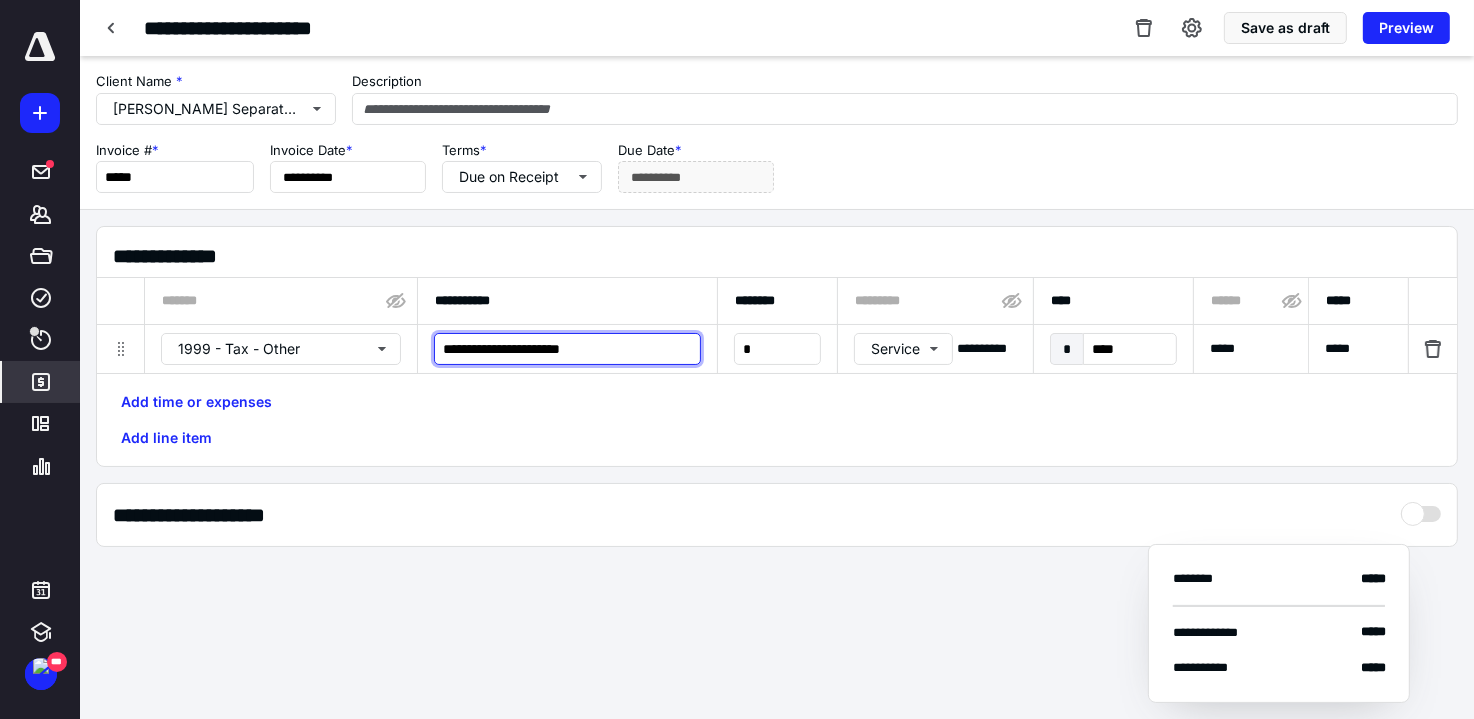 type on "**********" 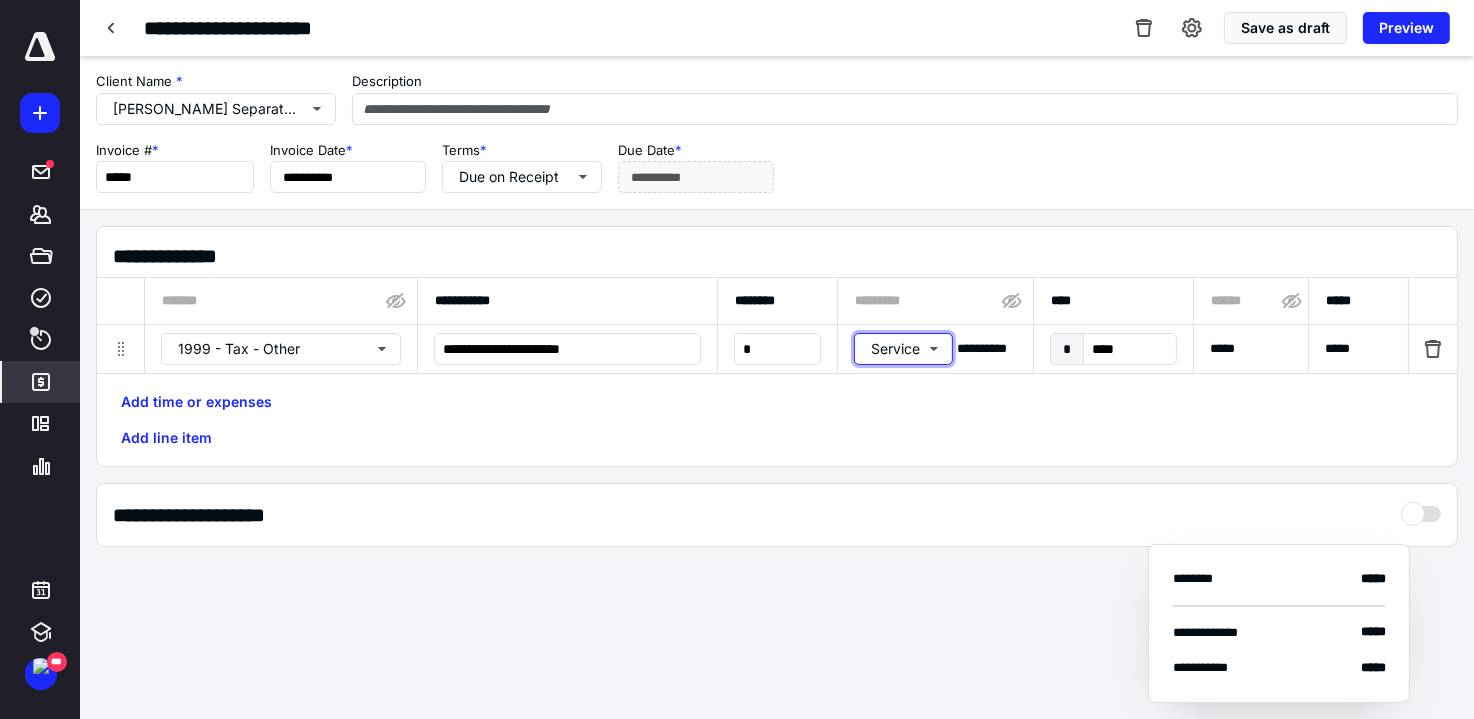 type 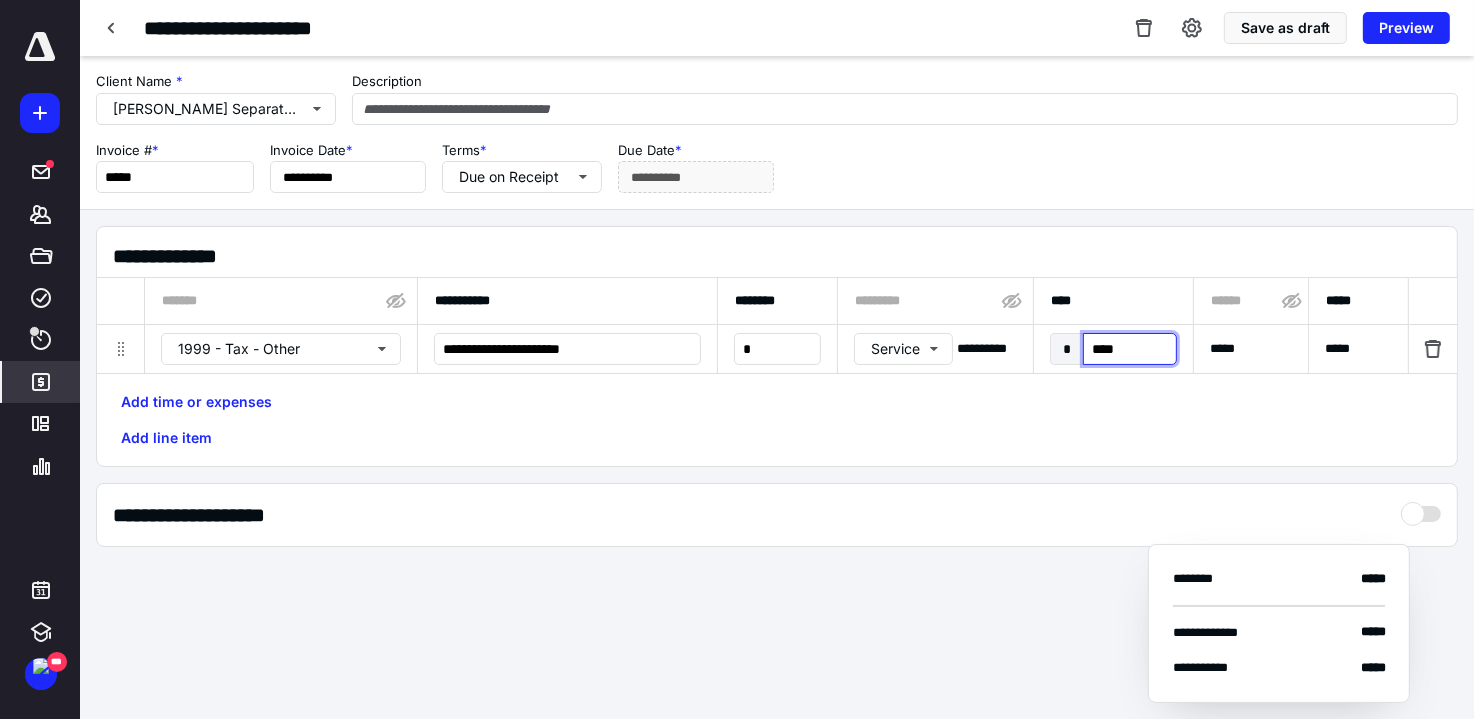 drag, startPoint x: 1126, startPoint y: 354, endPoint x: 1070, endPoint y: 343, distance: 57.070133 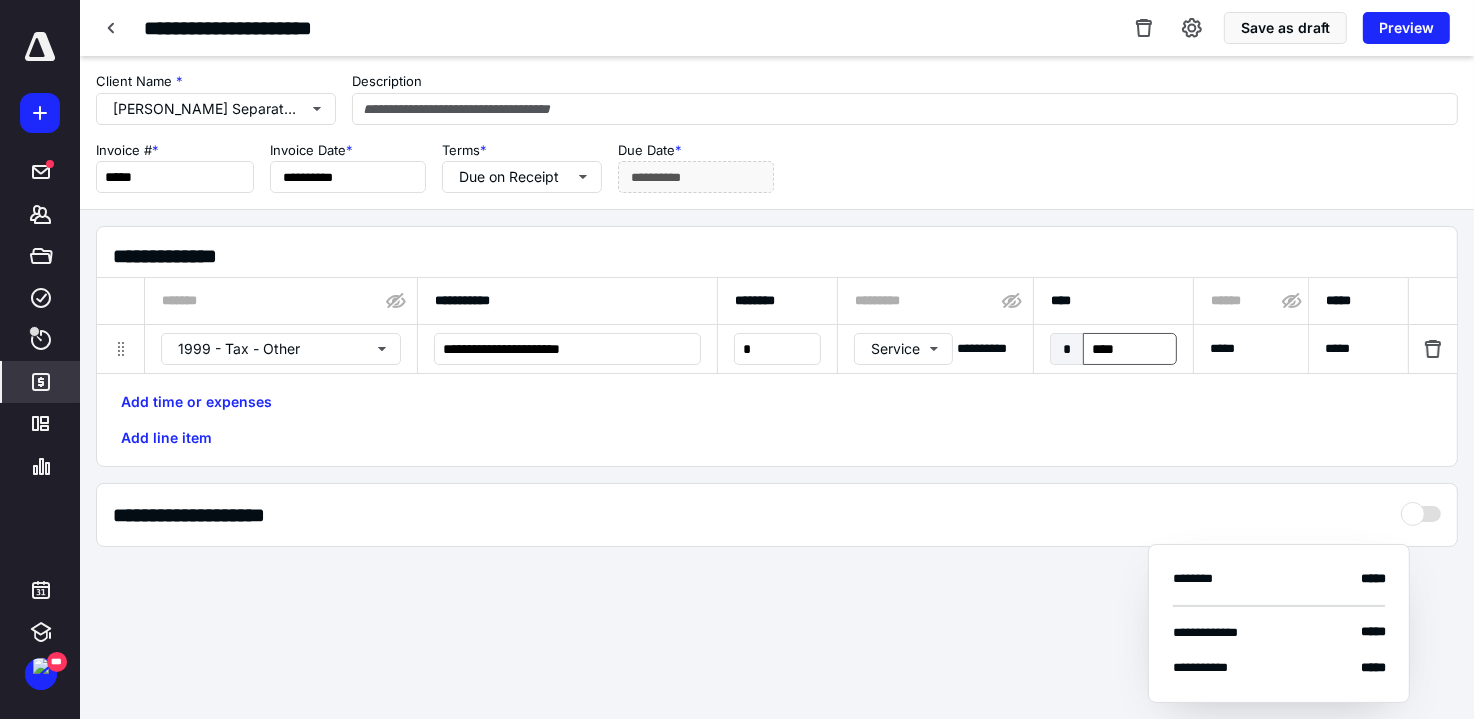 drag, startPoint x: 1177, startPoint y: 352, endPoint x: 1118, endPoint y: 352, distance: 59 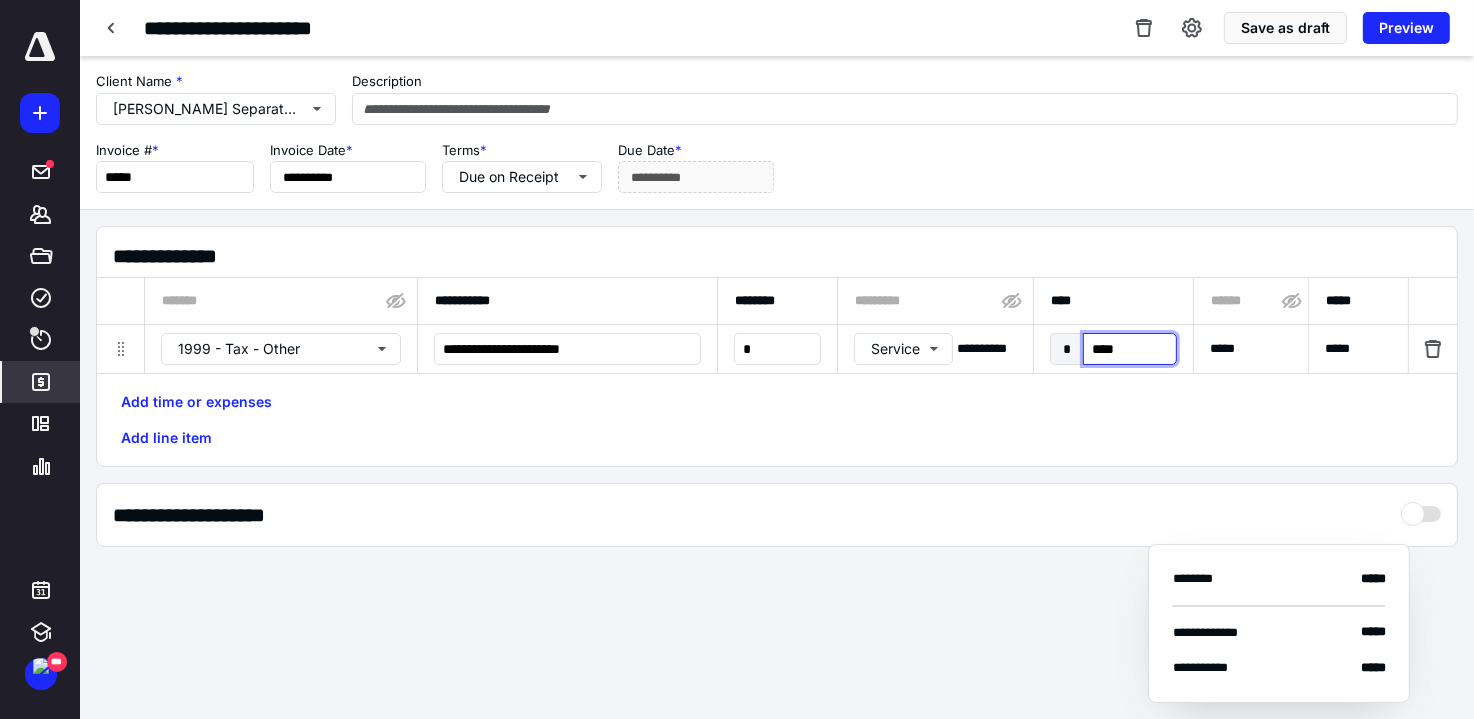 drag, startPoint x: 1128, startPoint y: 348, endPoint x: 1074, endPoint y: 348, distance: 54 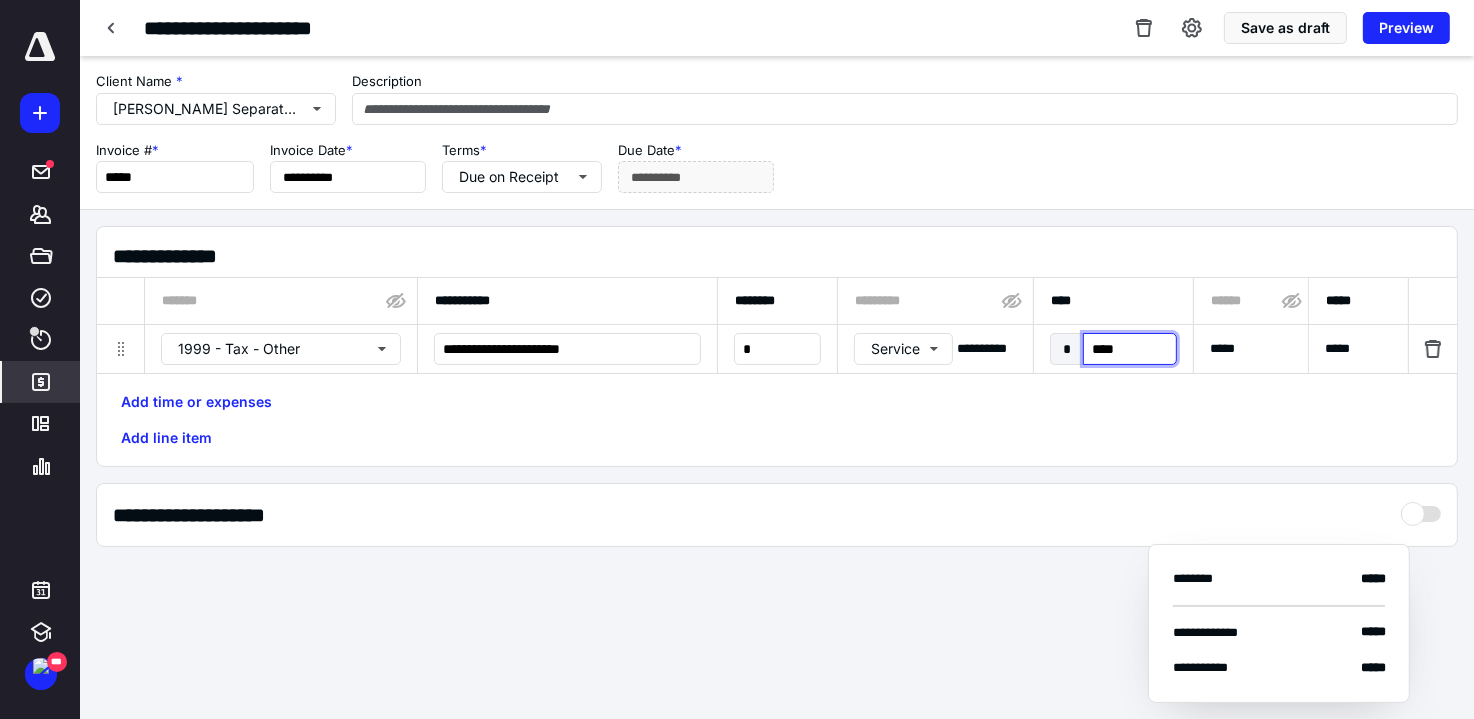 drag, startPoint x: 1135, startPoint y: 345, endPoint x: 1084, endPoint y: 348, distance: 51.088158 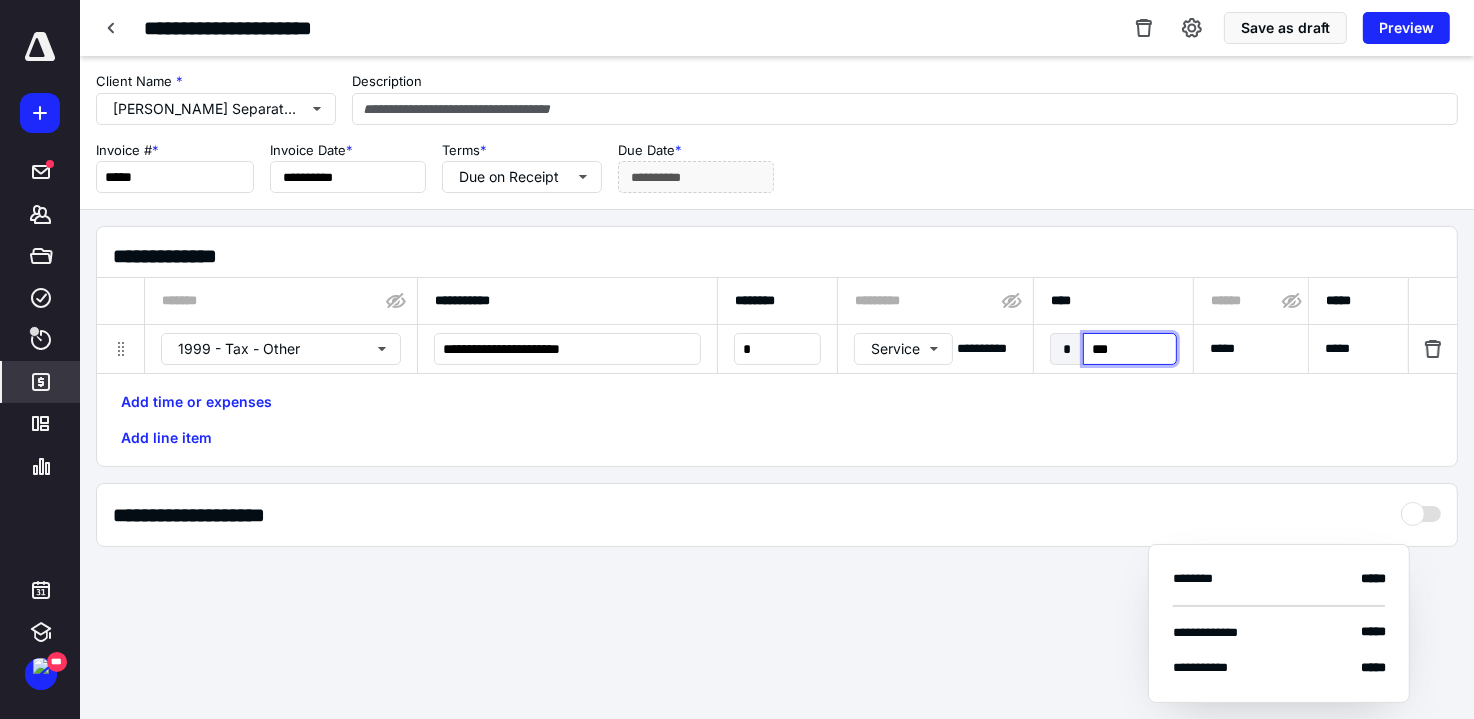type on "****" 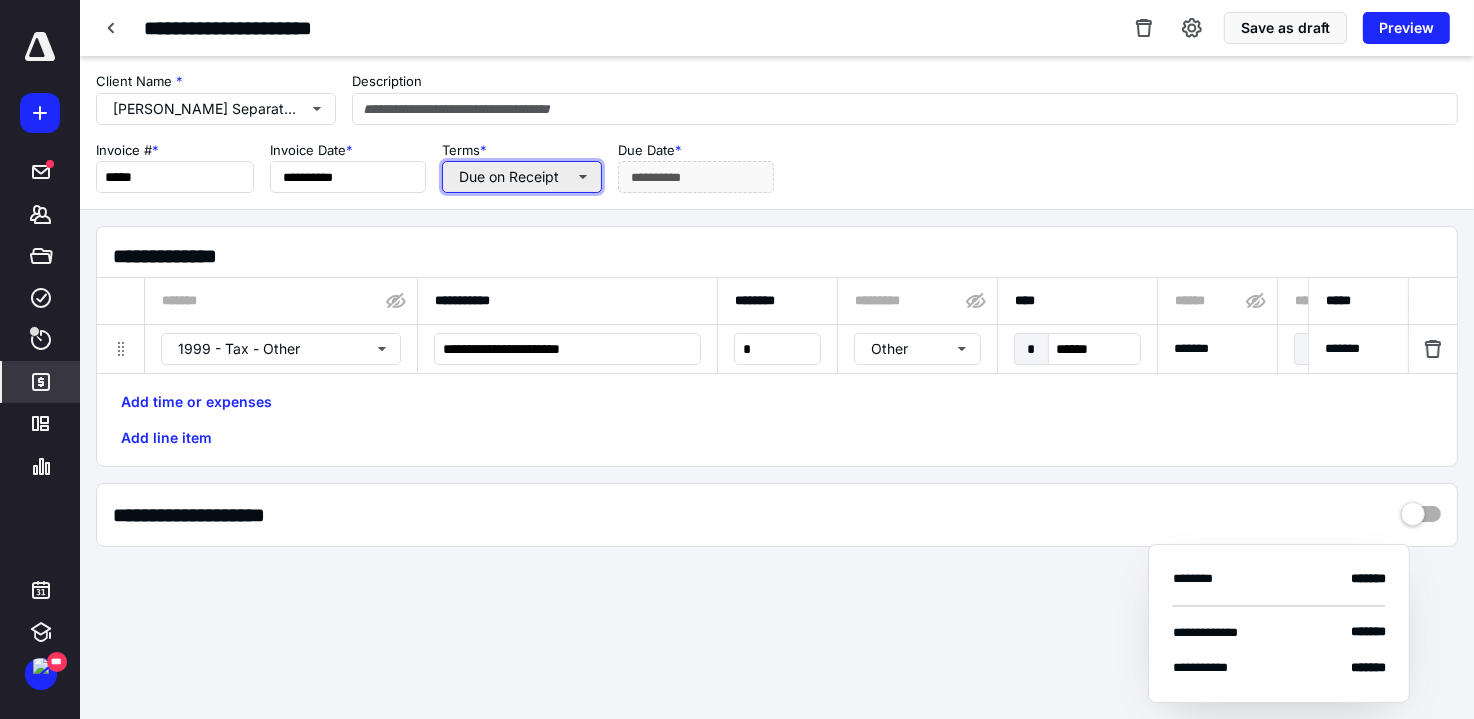 click on "Due on Receipt" at bounding box center [522, 177] 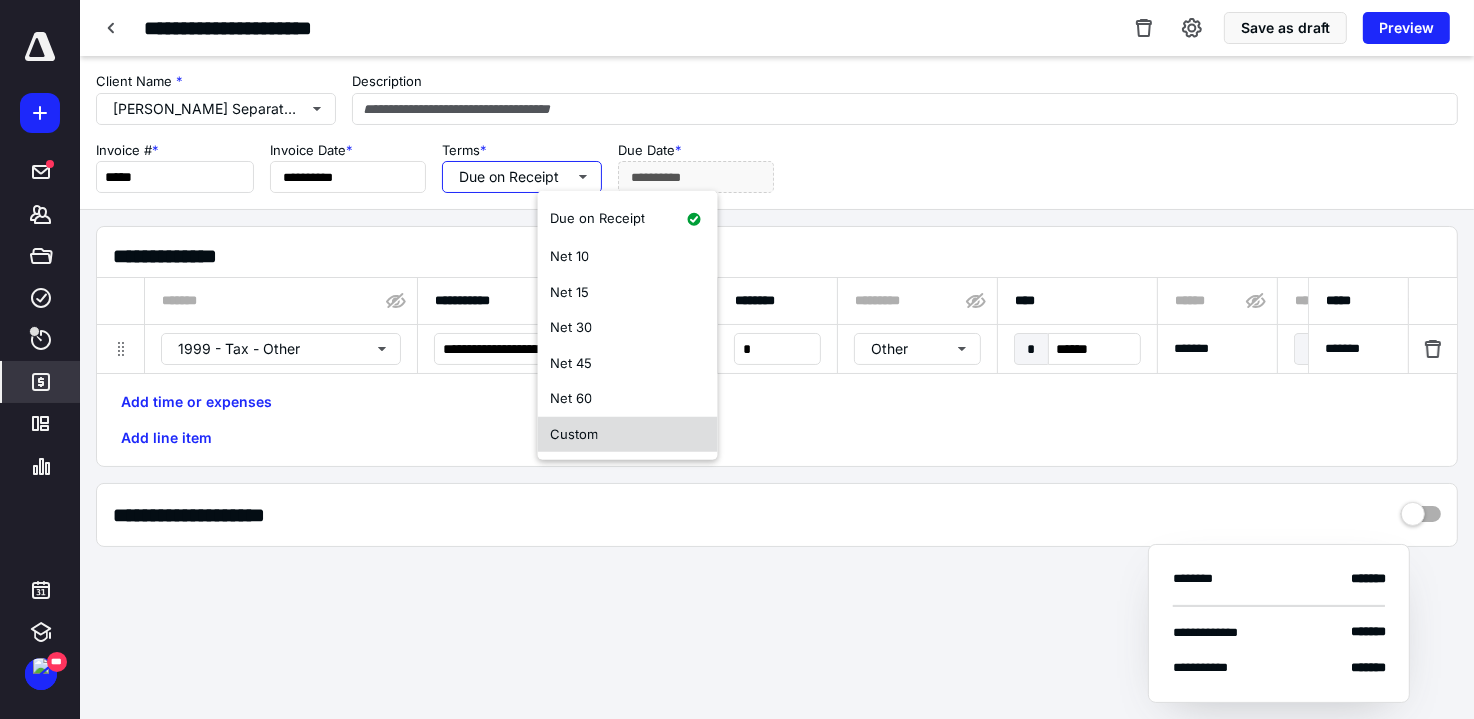 click on "Custom" at bounding box center [628, 434] 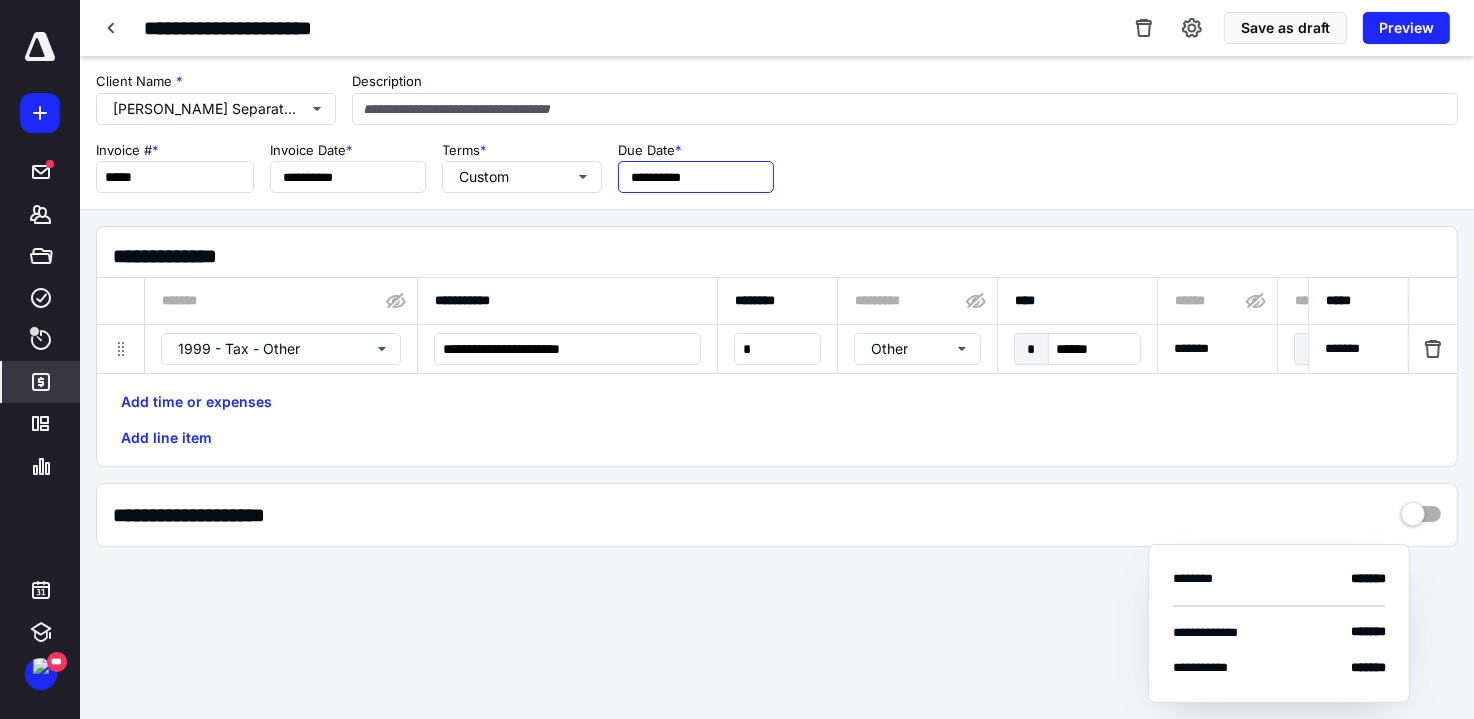 click on "**********" at bounding box center (696, 177) 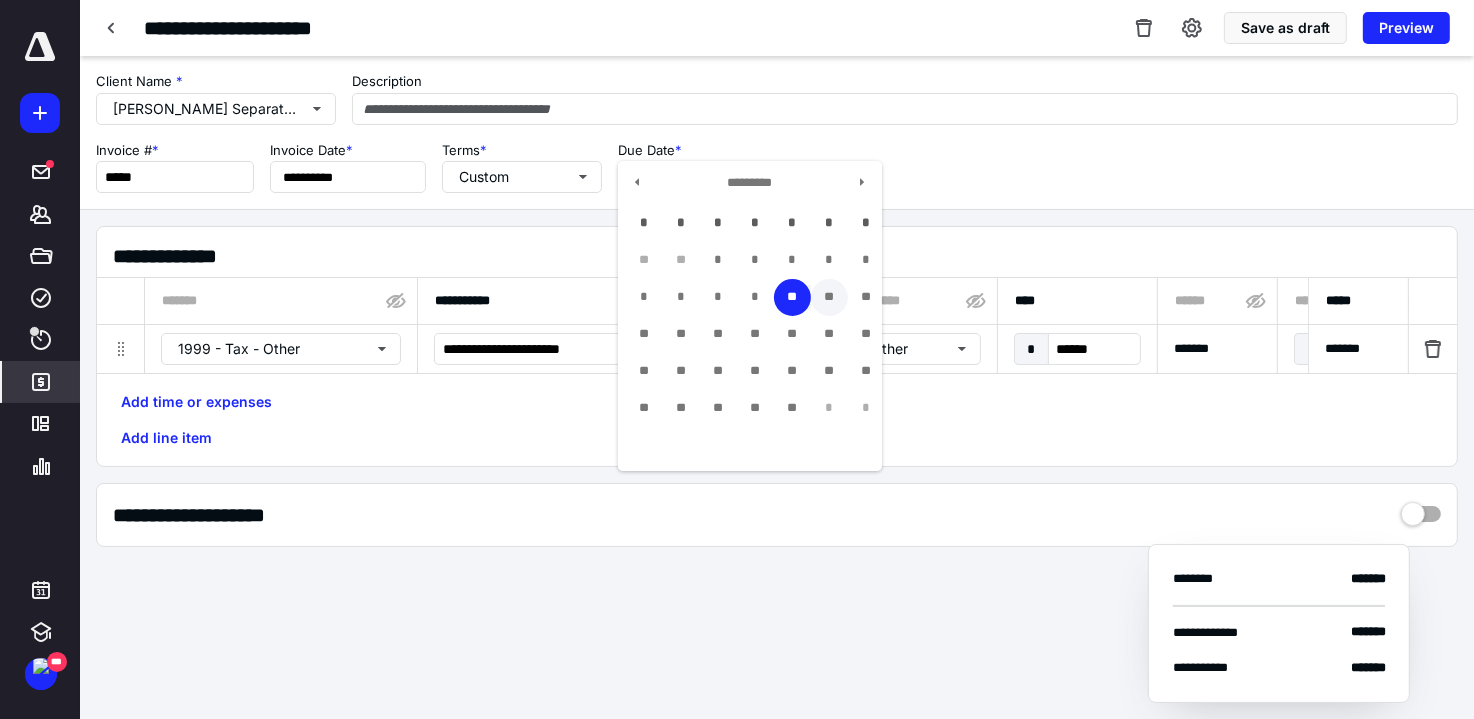 click on "**" at bounding box center [829, 297] 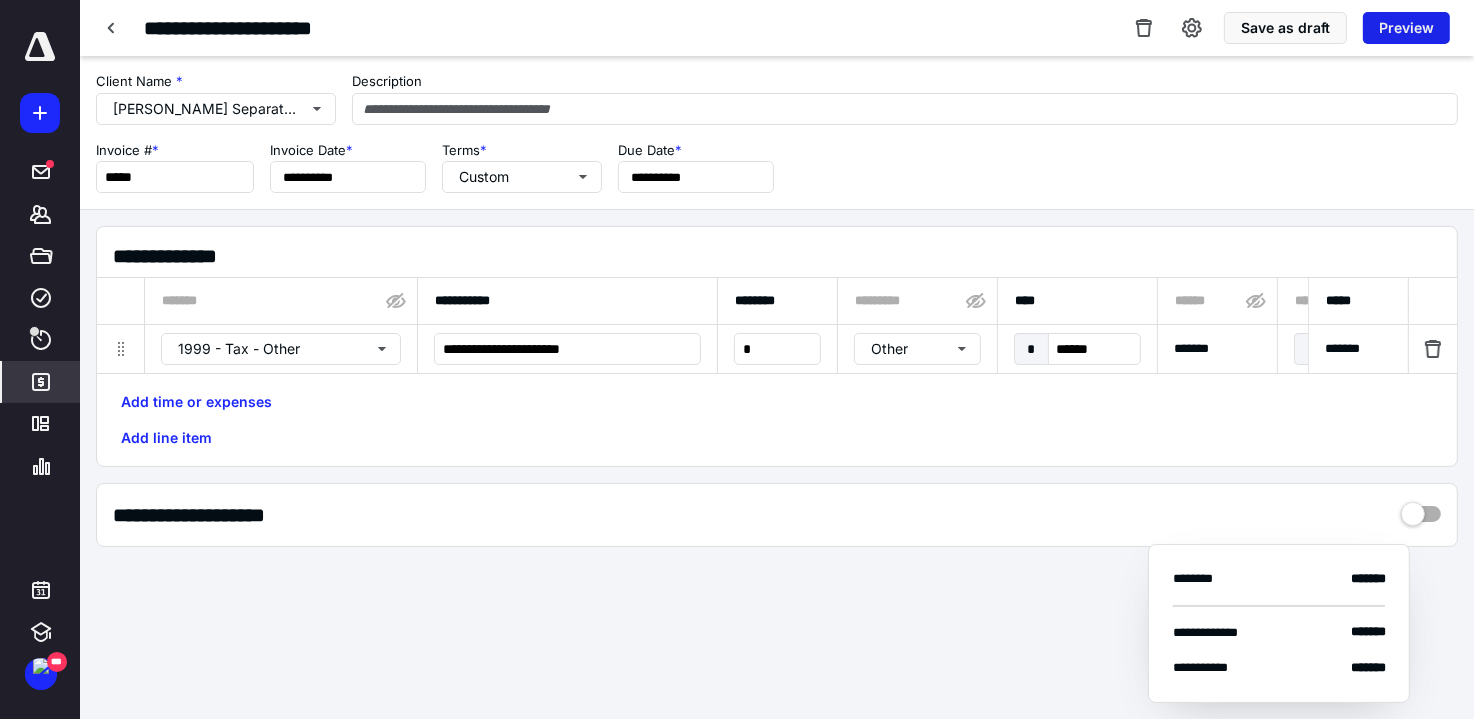 click on "Preview" at bounding box center [1406, 28] 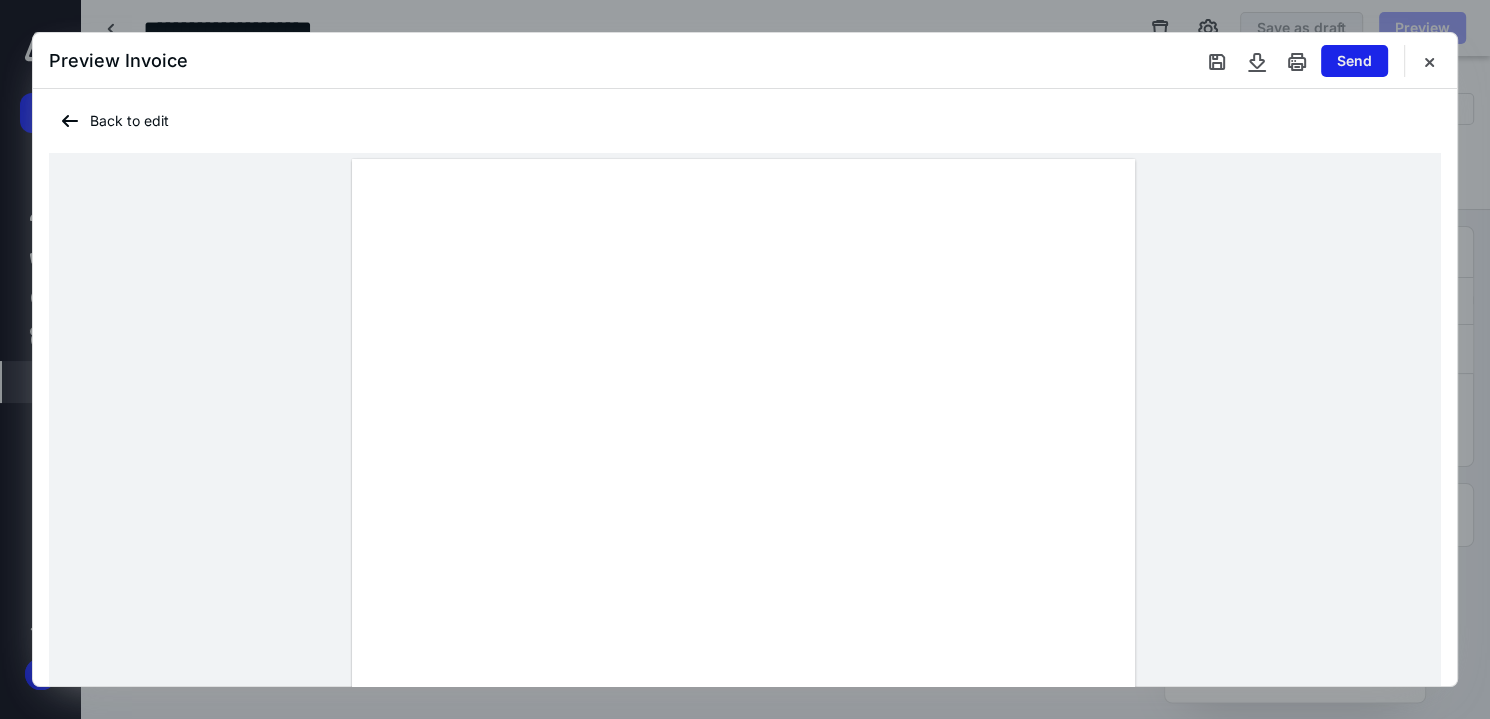 click on "Send" at bounding box center (1354, 61) 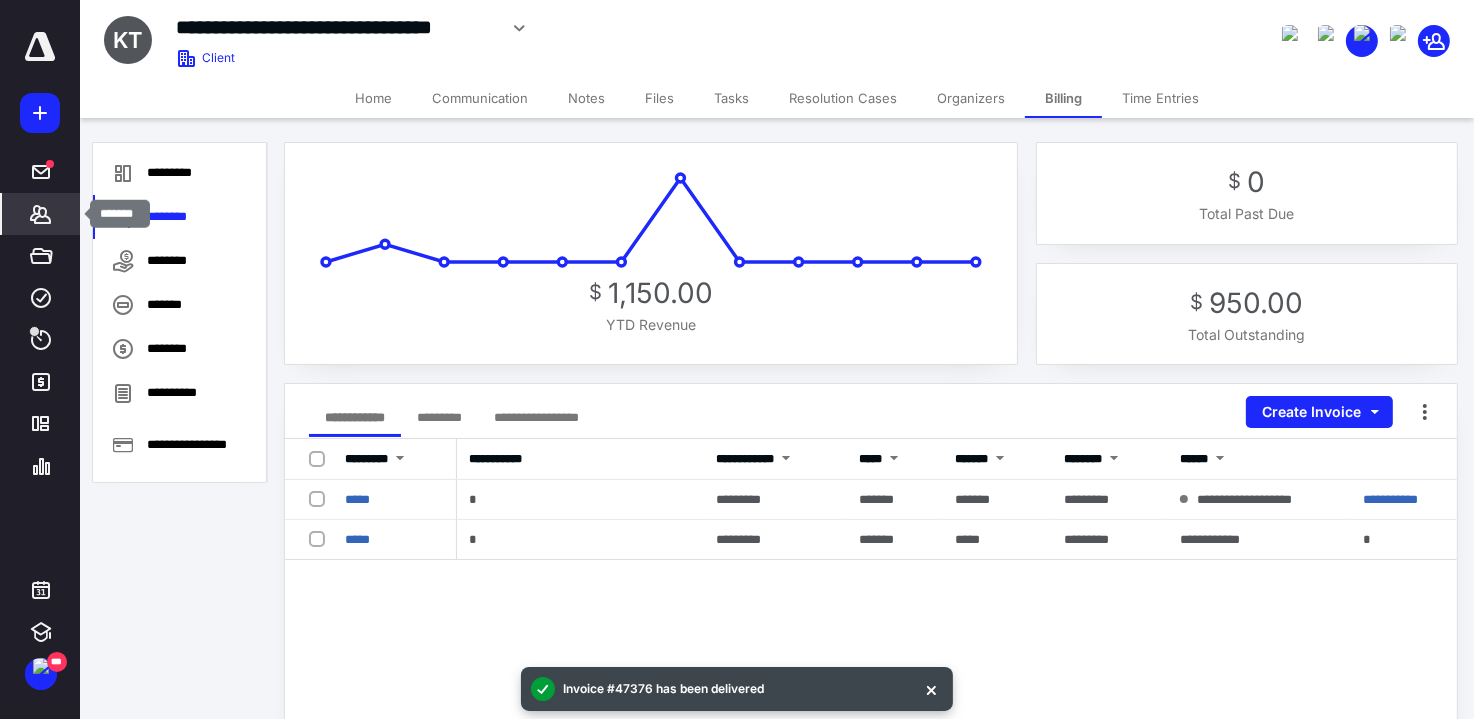 click 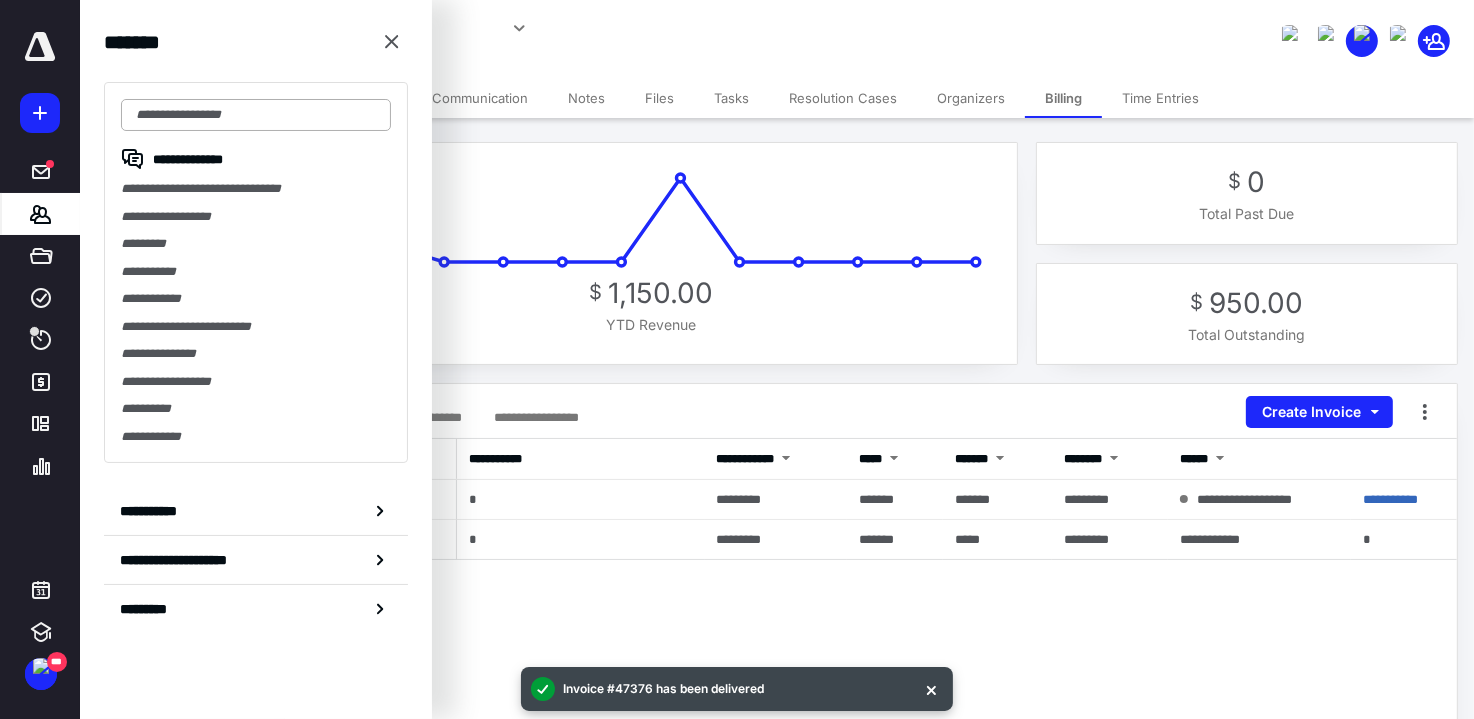 click at bounding box center (256, 115) 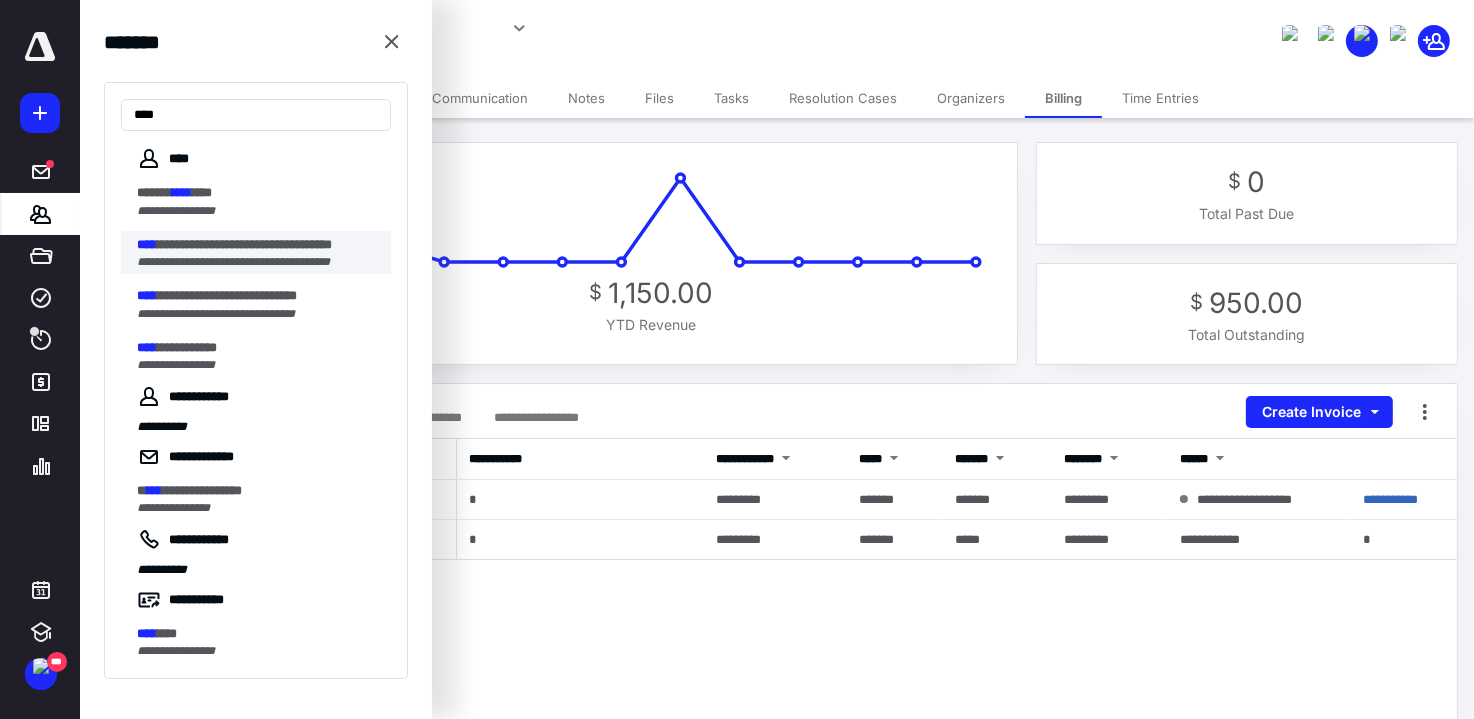 type on "****" 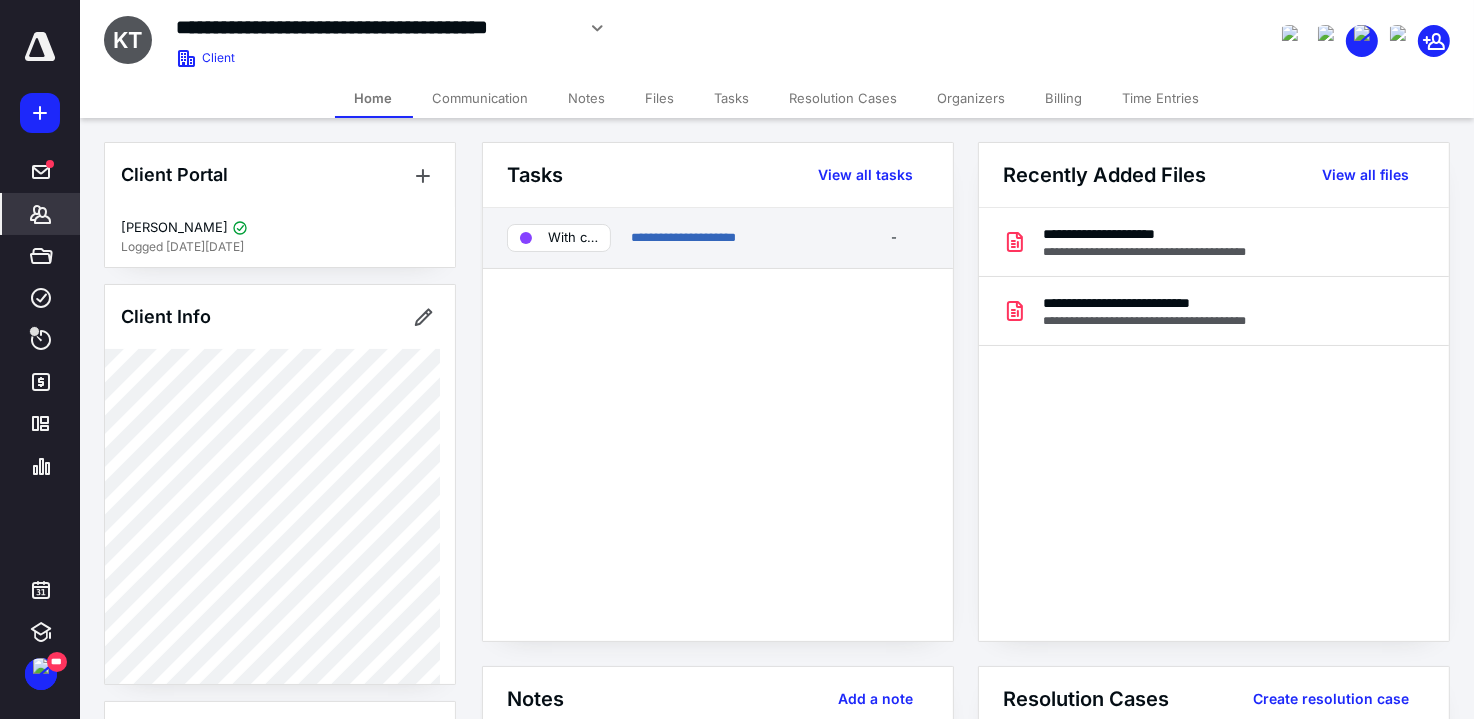click on "**********" at bounding box center (735, 238) 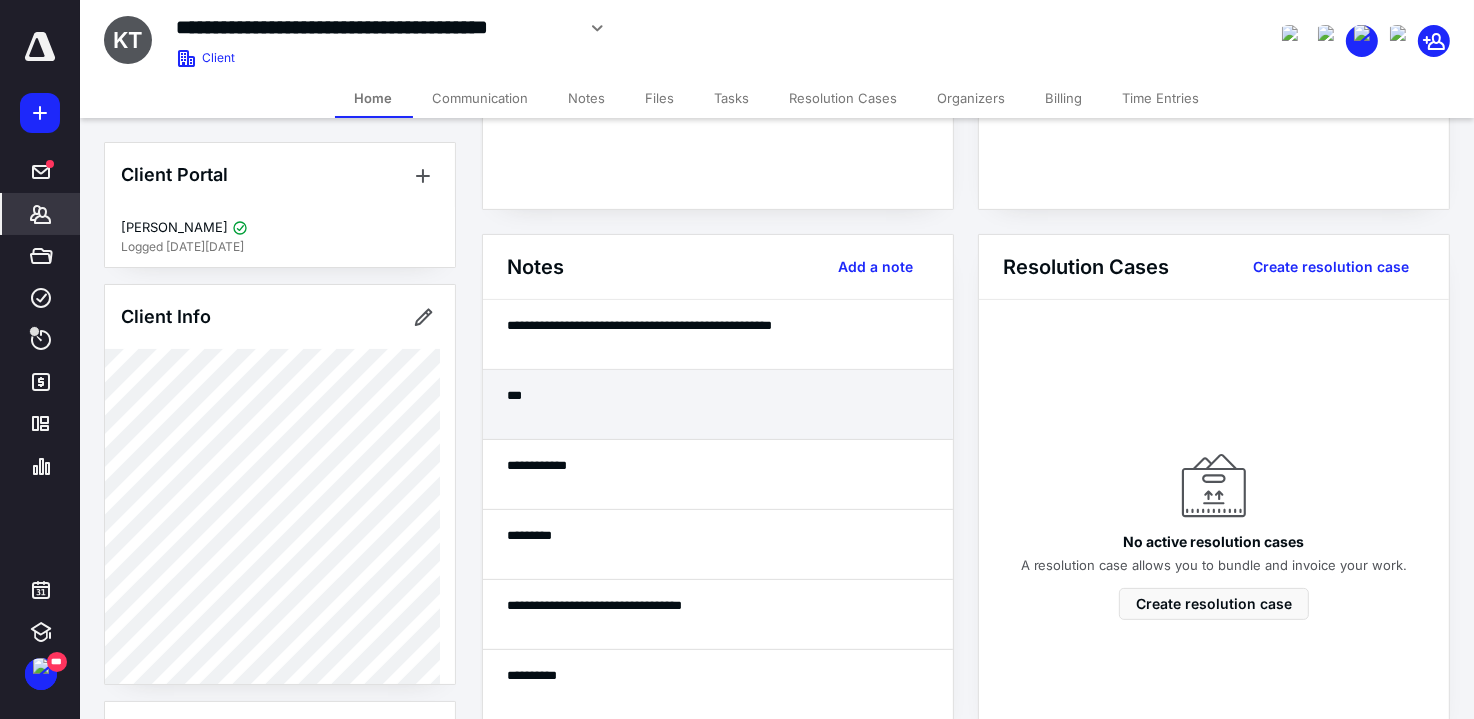 scroll, scrollTop: 0, scrollLeft: 0, axis: both 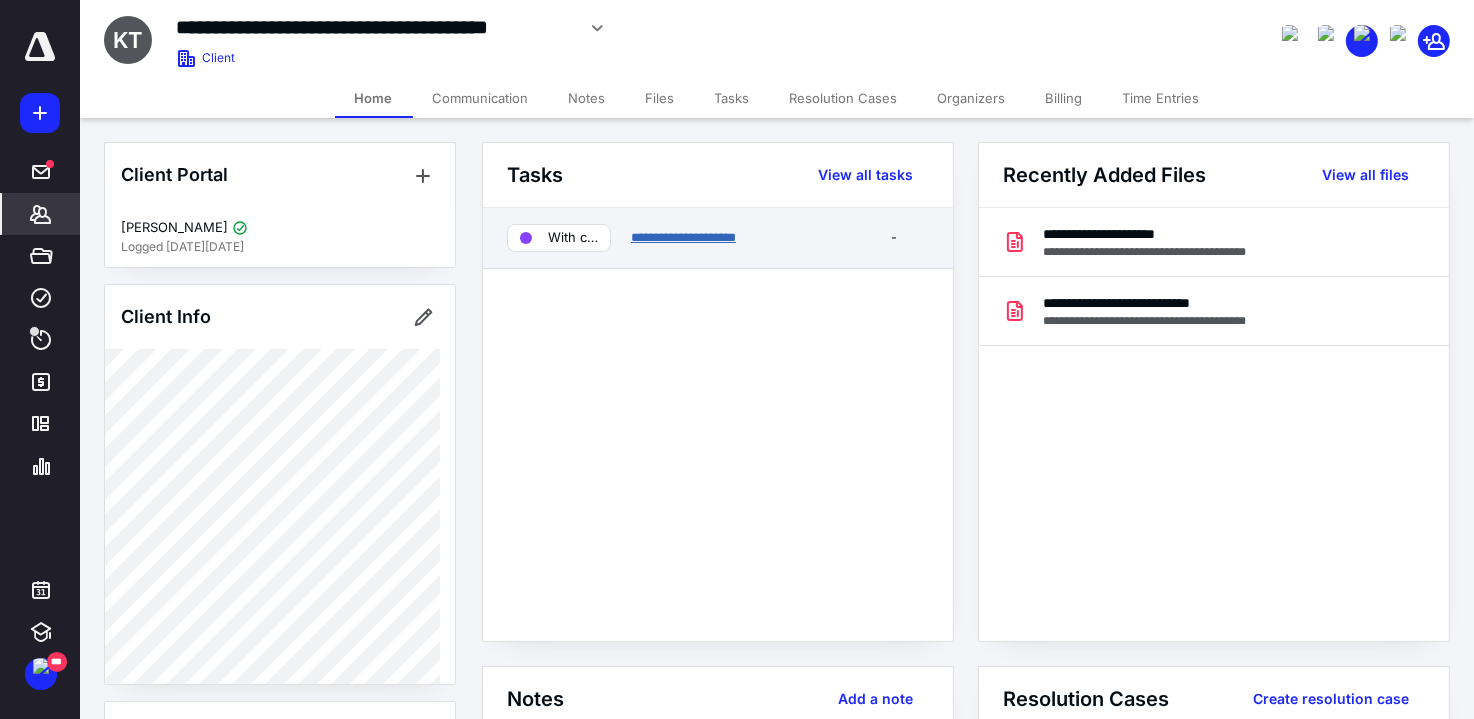 click on "**********" at bounding box center (683, 237) 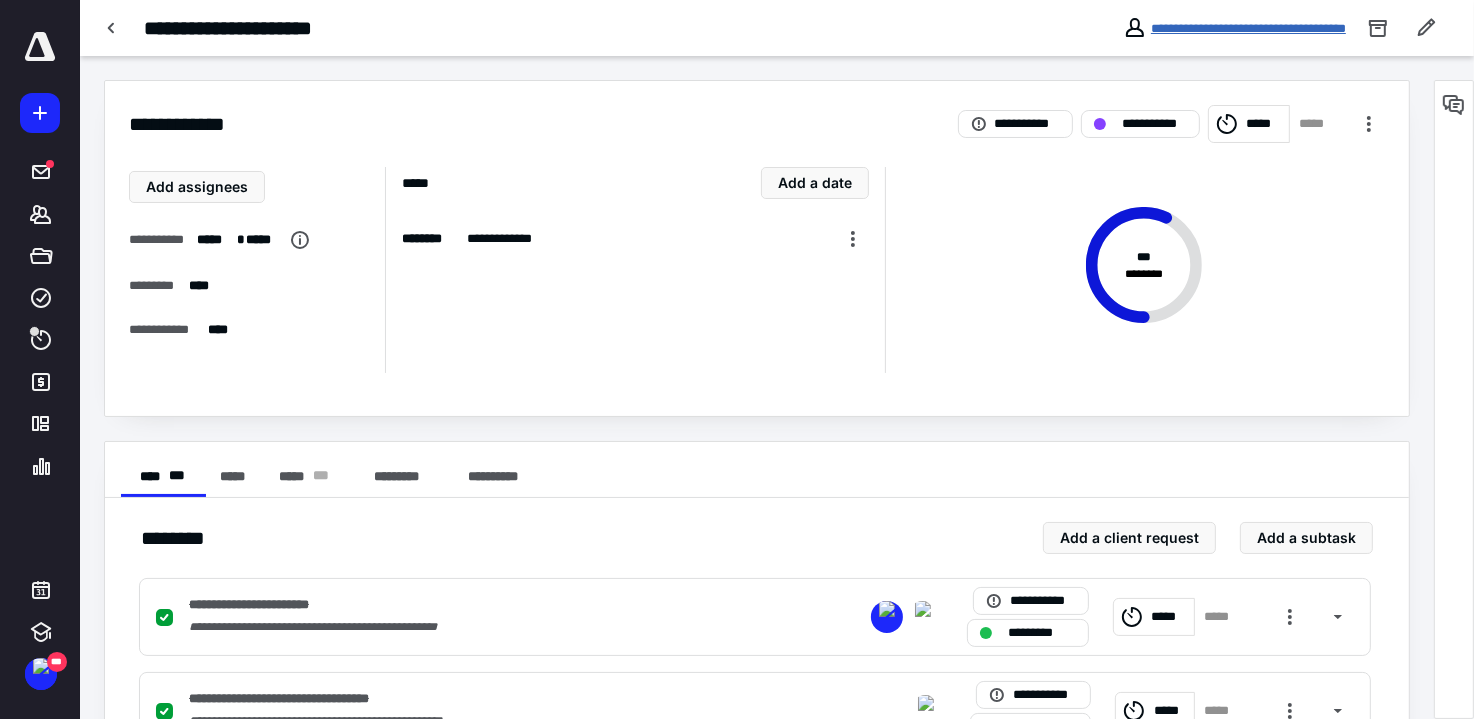 click on "**********" at bounding box center [1248, 28] 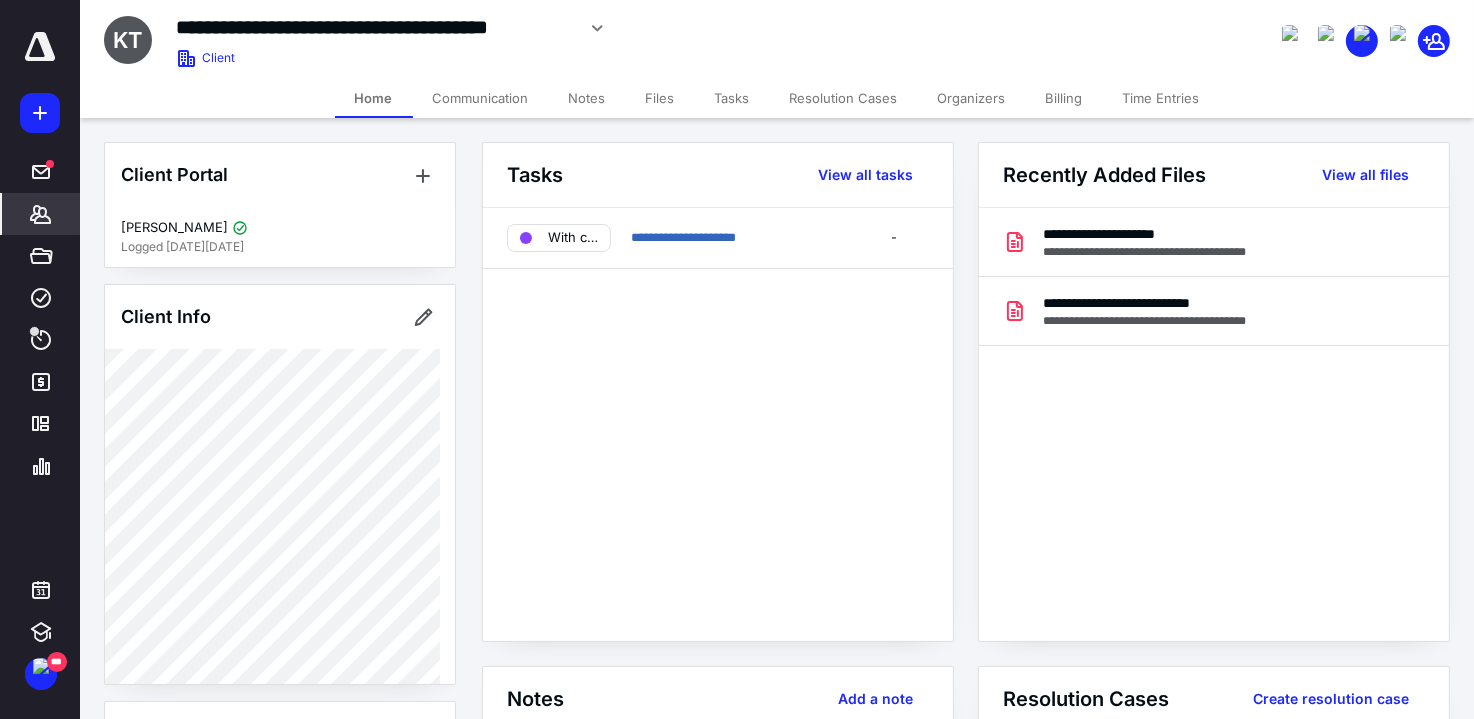 click on "Billing" at bounding box center (1064, 98) 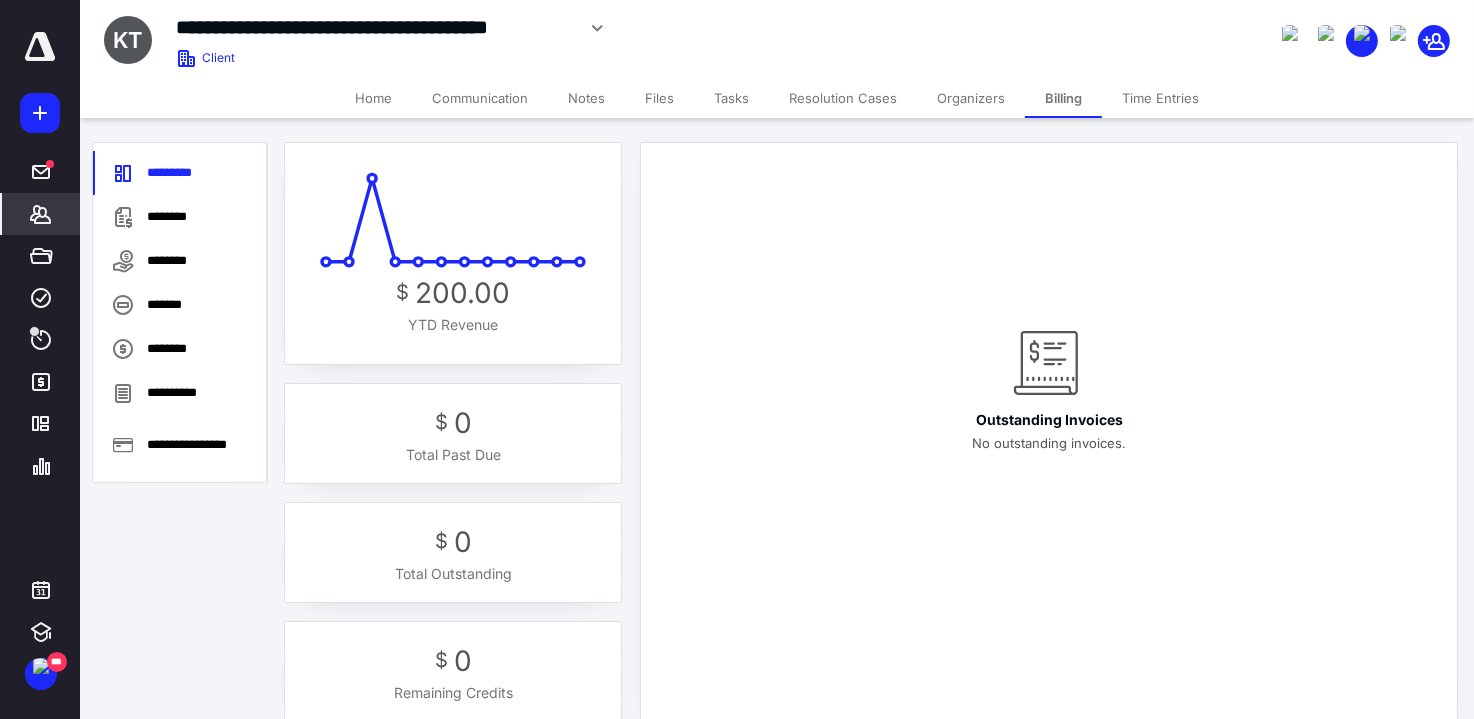 click on "Billing" at bounding box center [1063, 98] 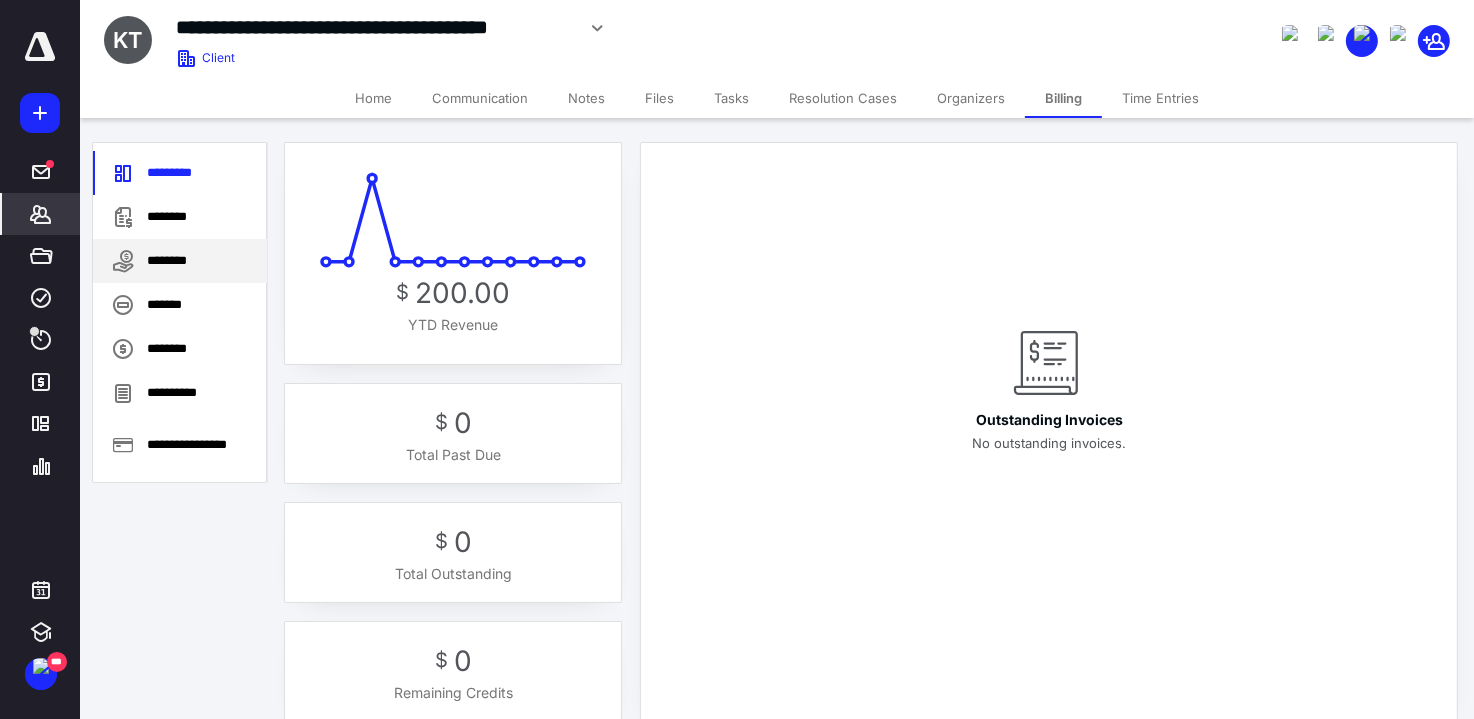 click on "********" at bounding box center [180, 261] 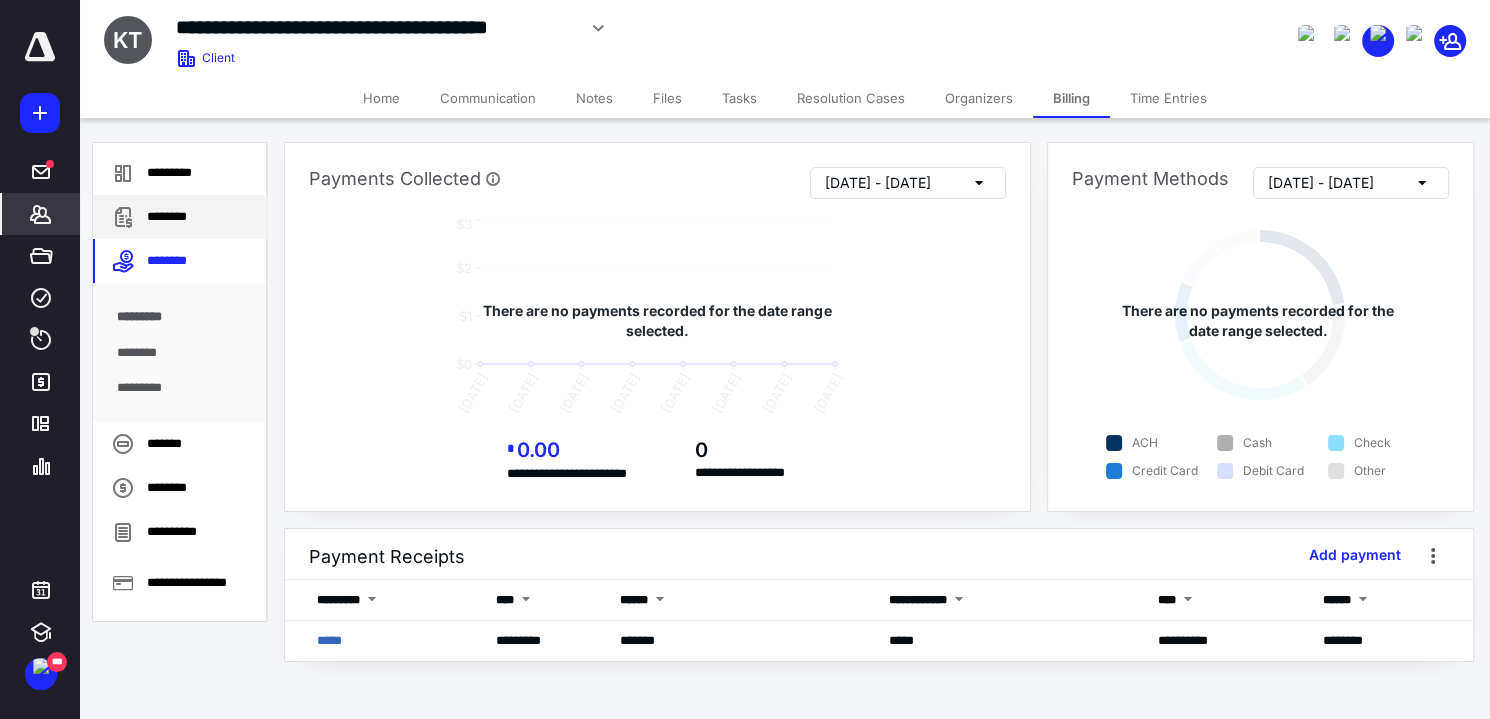click on "********" at bounding box center [180, 217] 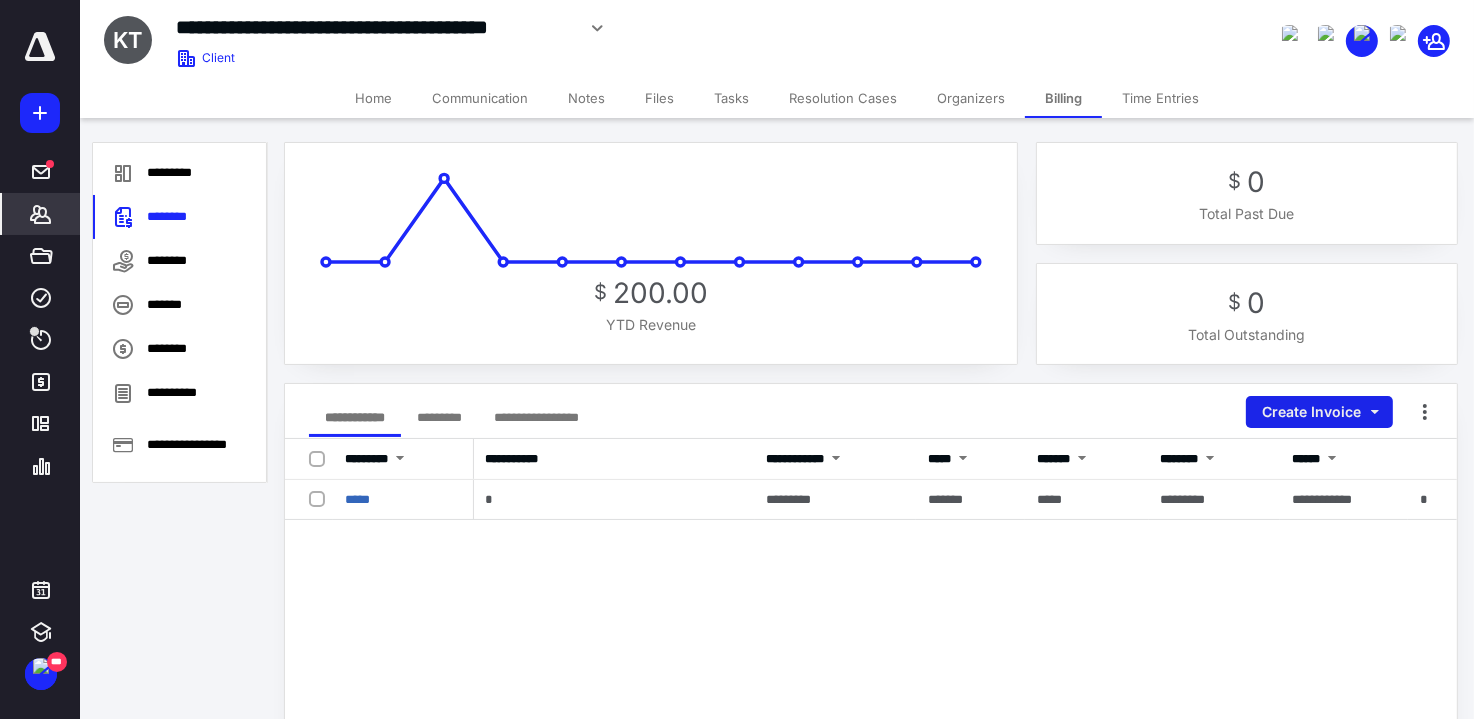click on "Create Invoice" at bounding box center [1319, 412] 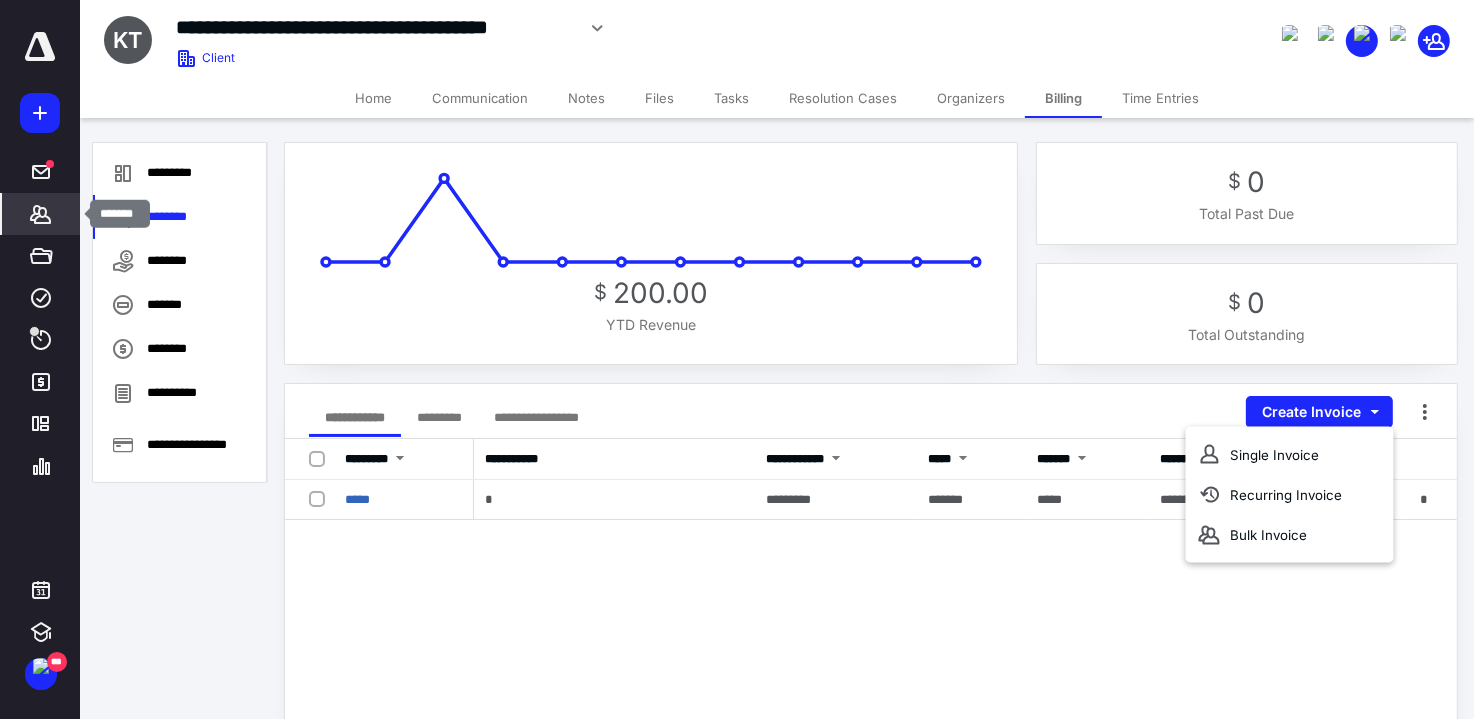 click 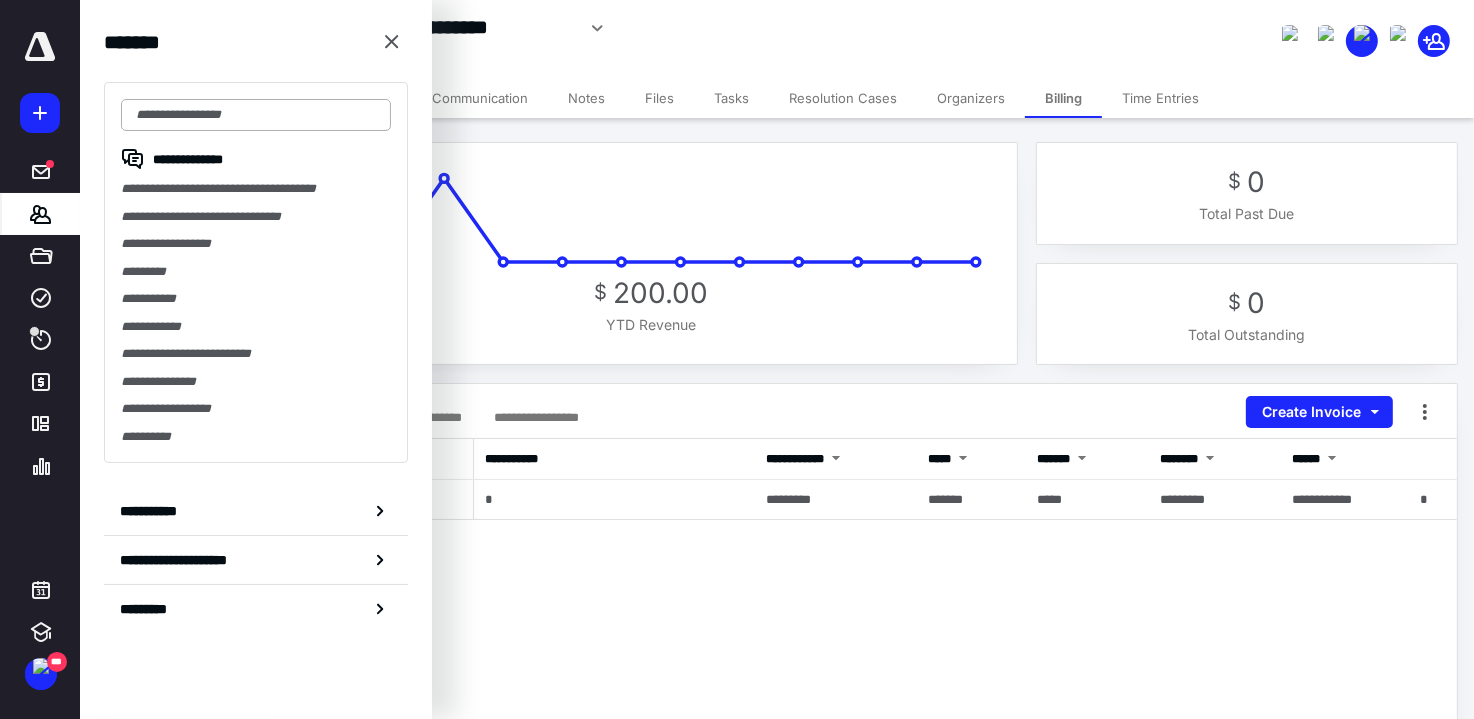 click at bounding box center (256, 115) 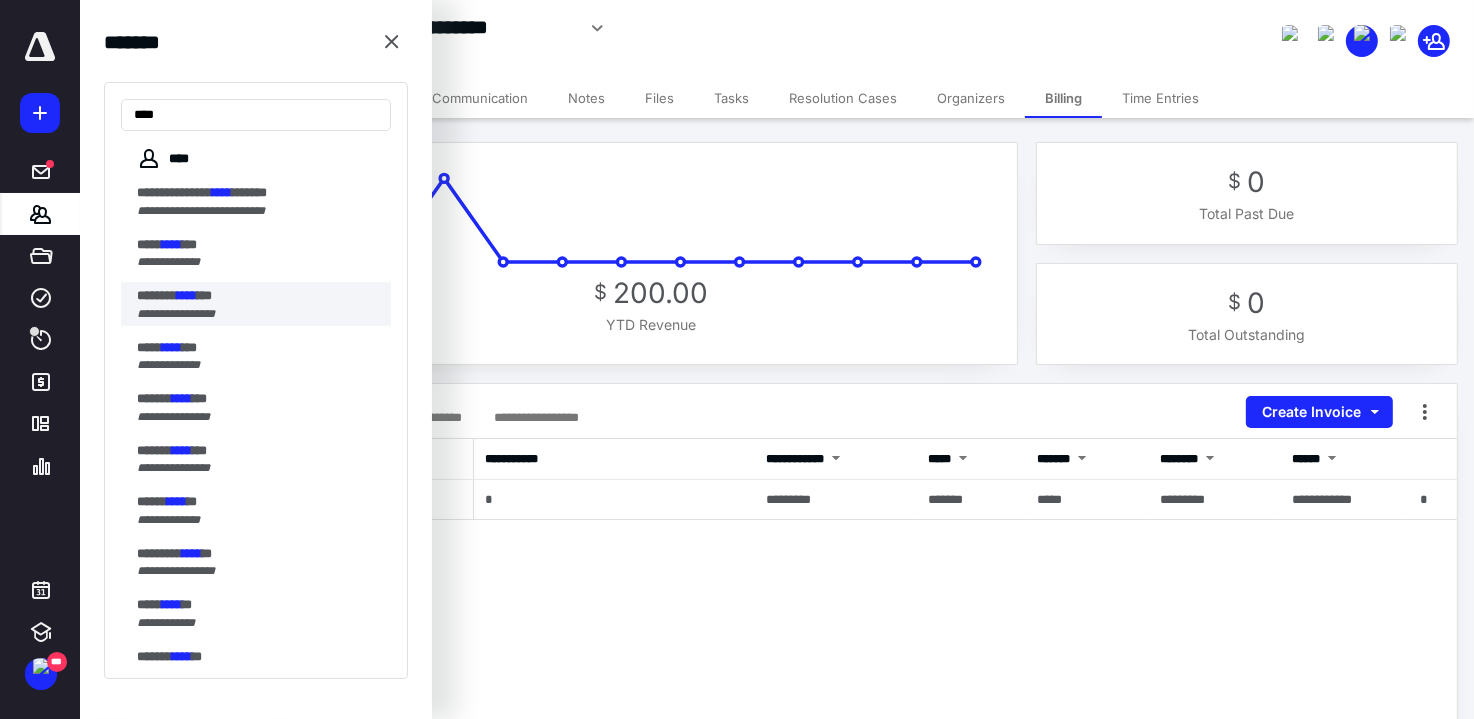 type on "****" 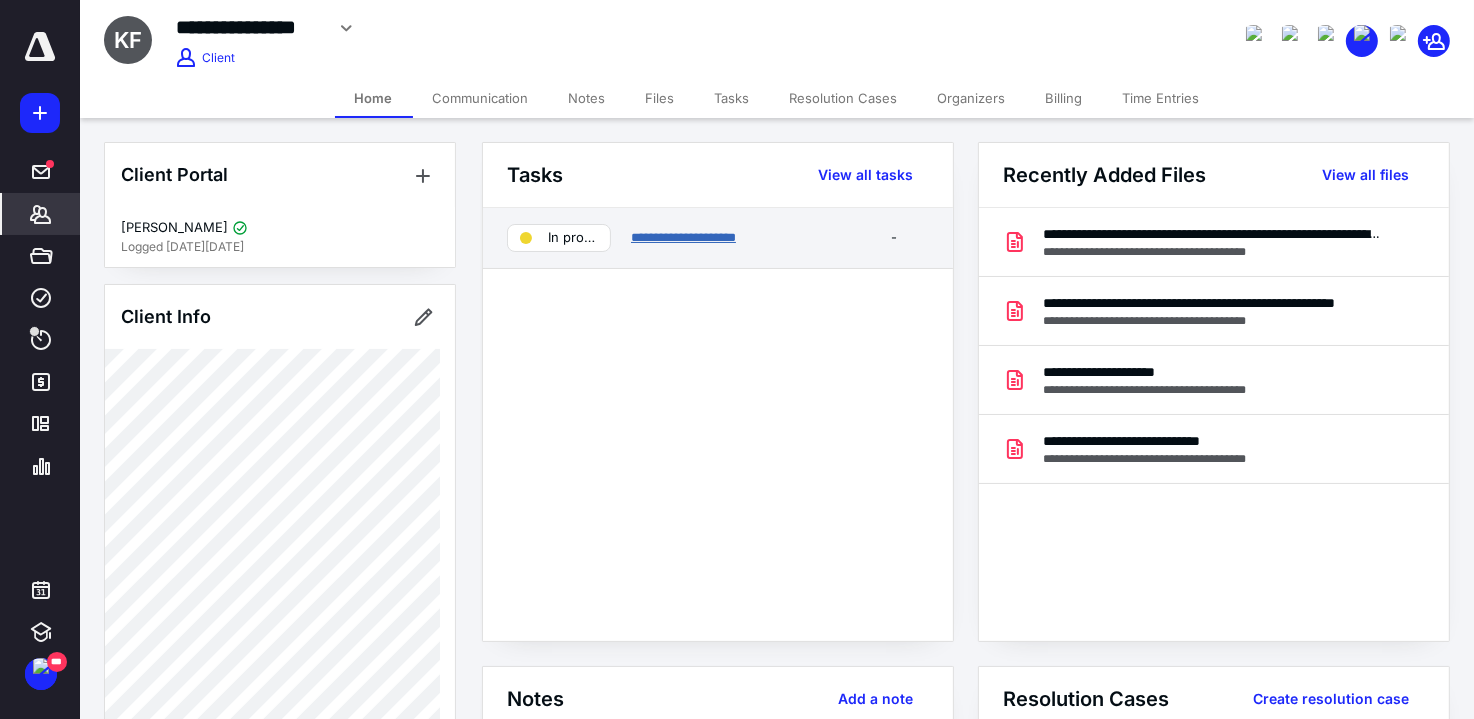 click on "**********" at bounding box center [683, 237] 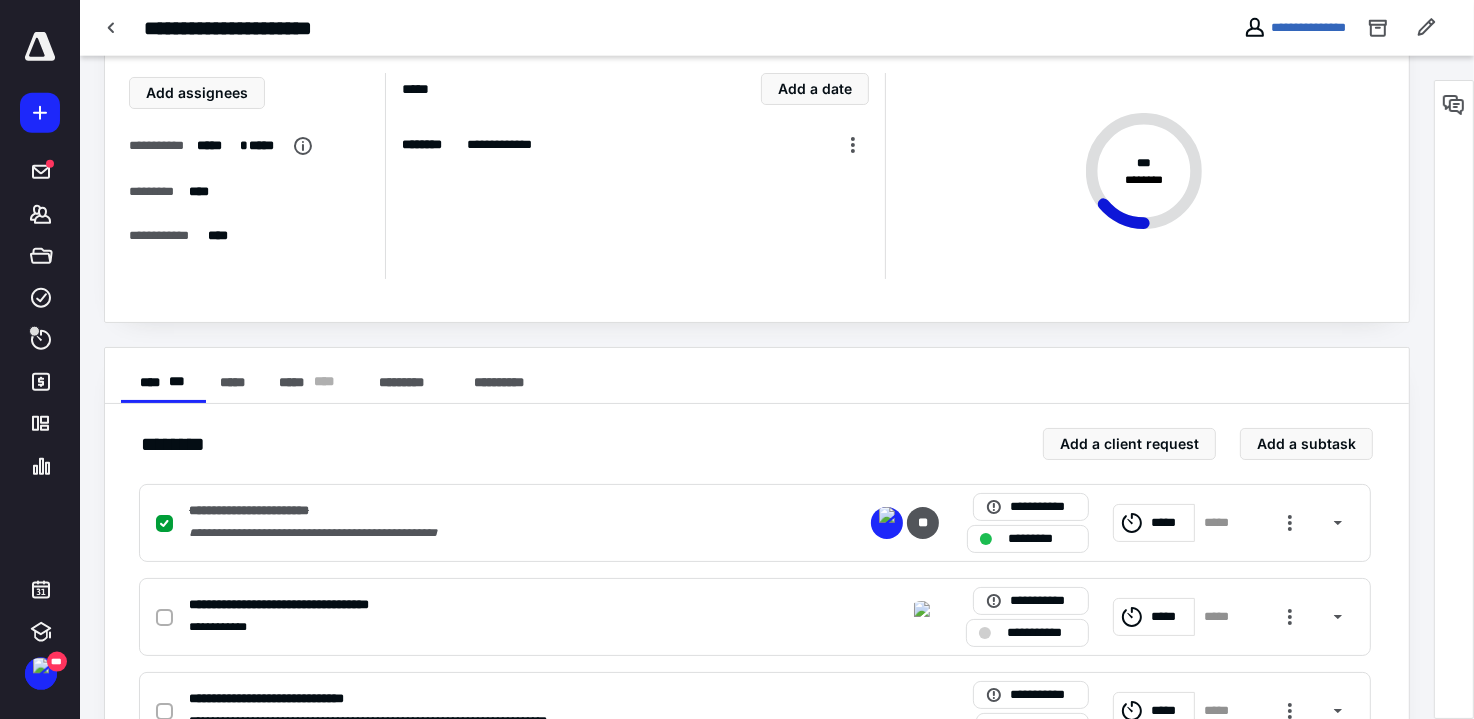 scroll, scrollTop: 0, scrollLeft: 0, axis: both 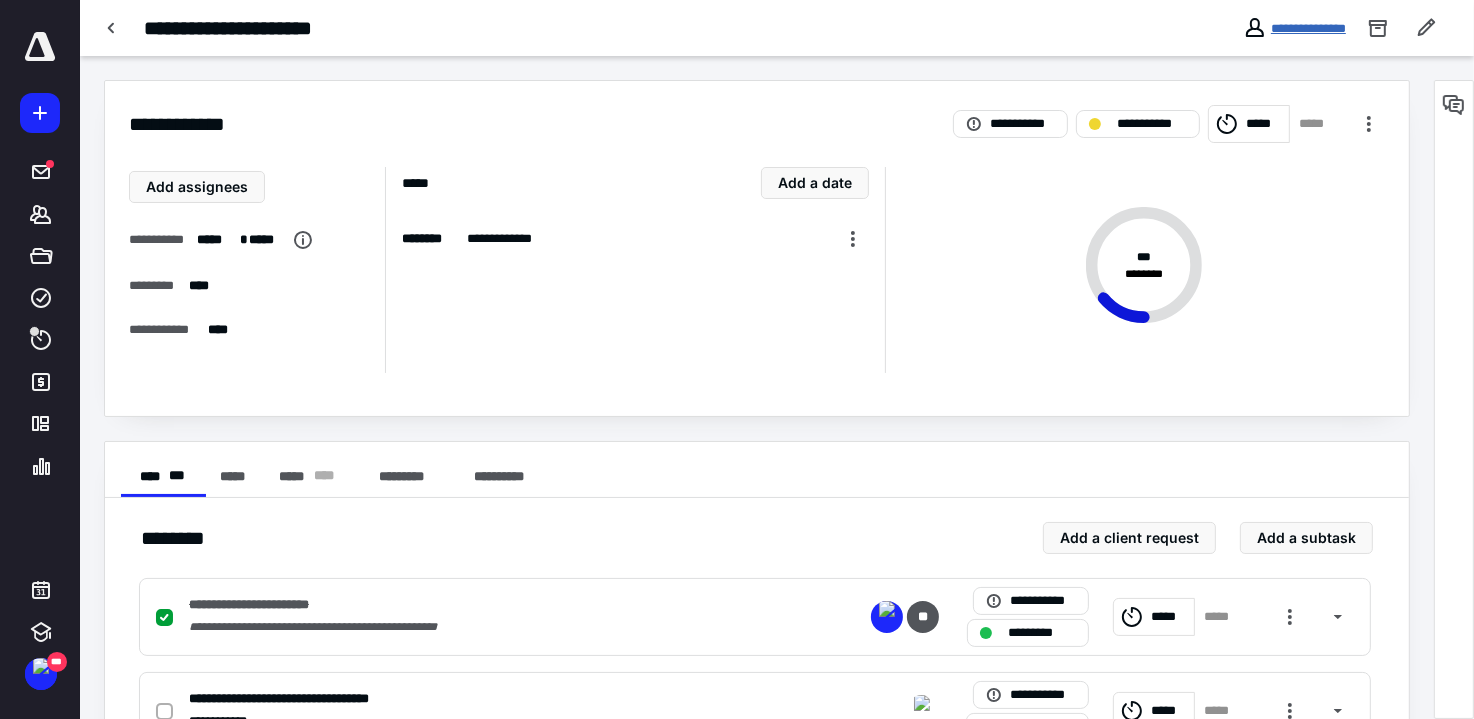 click on "**********" at bounding box center [1308, 28] 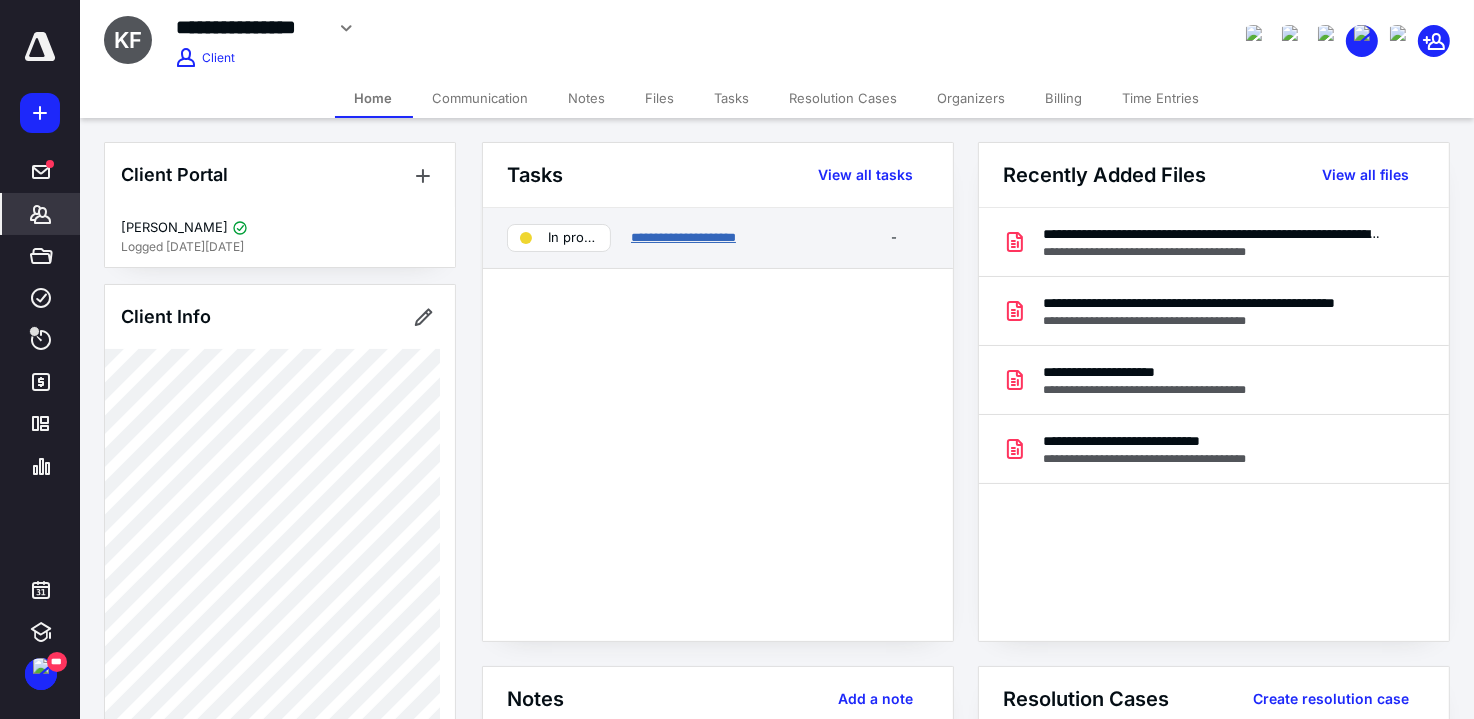 click on "**********" at bounding box center (683, 237) 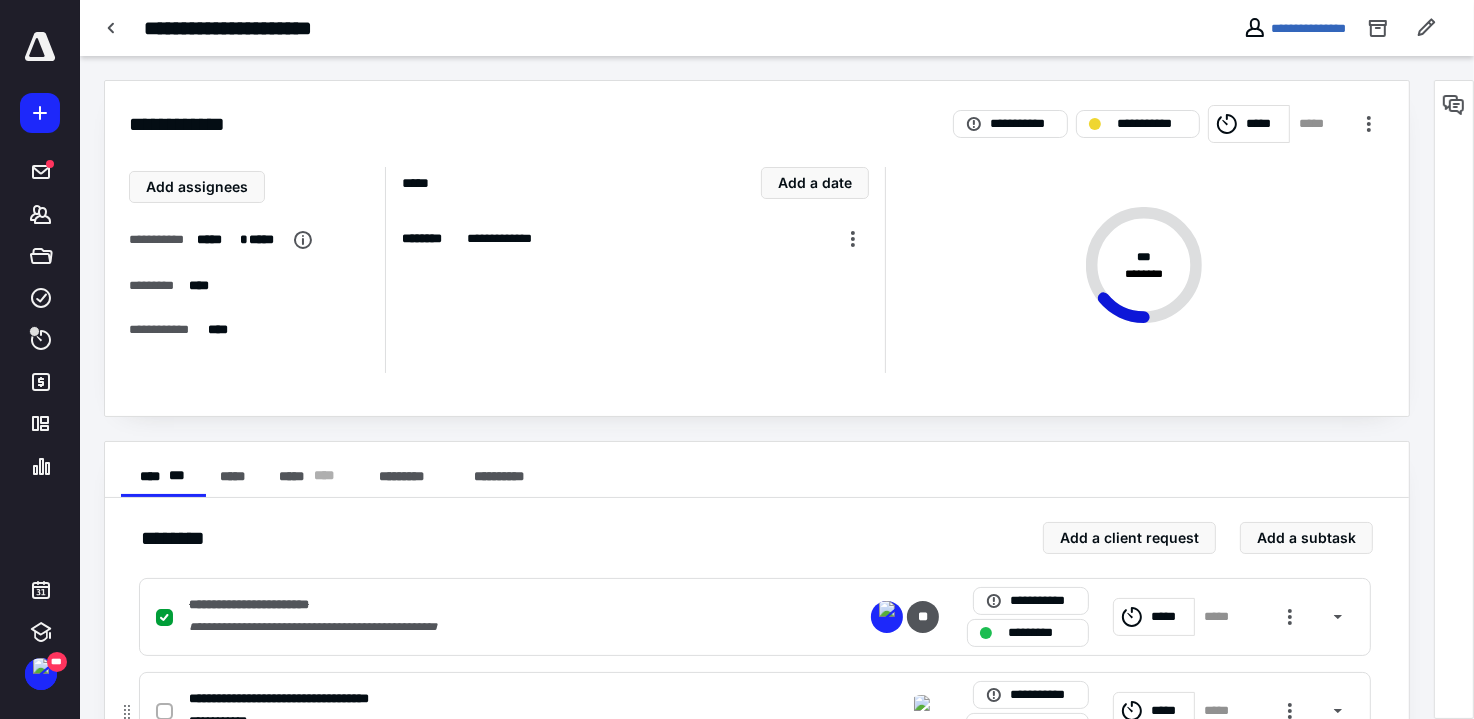 scroll, scrollTop: 216, scrollLeft: 0, axis: vertical 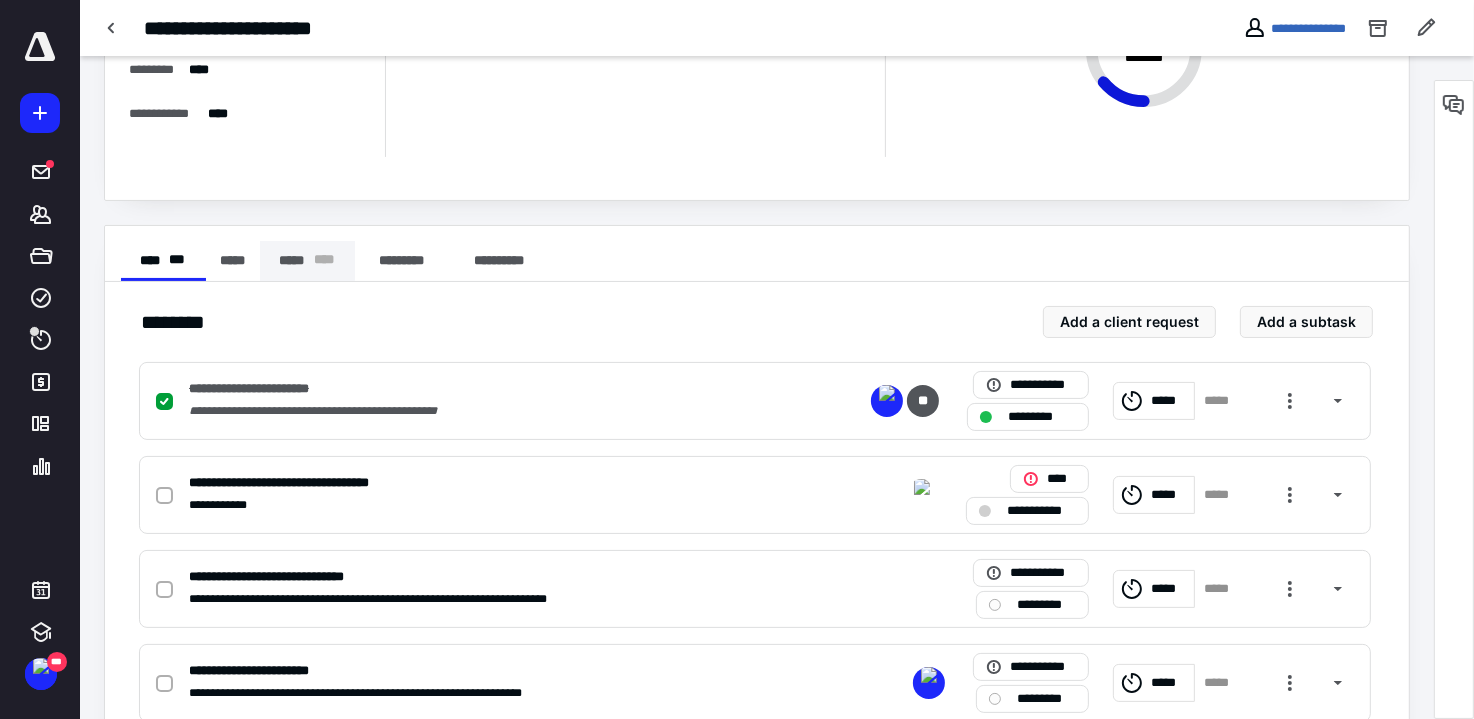 click on "***** * ** *" at bounding box center [307, 261] 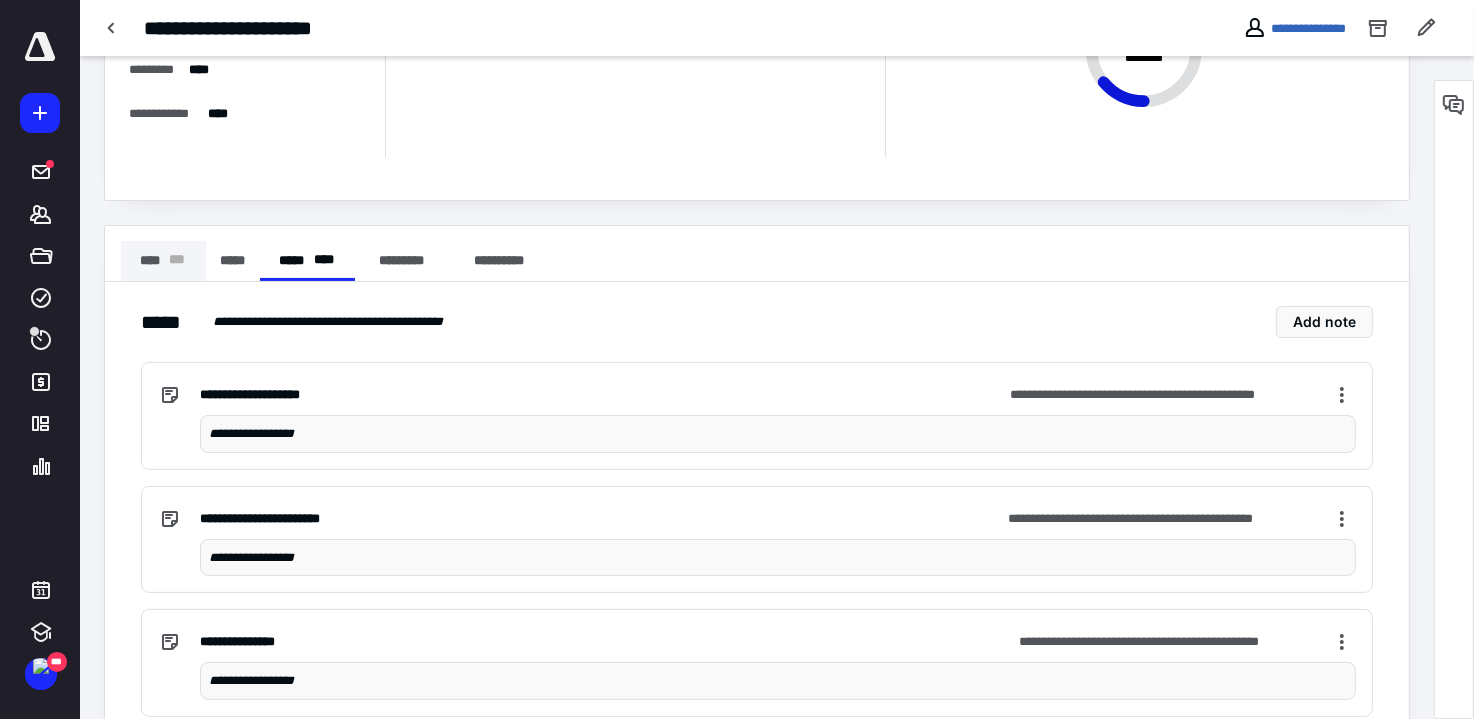 click on "**** * * *" at bounding box center (163, 261) 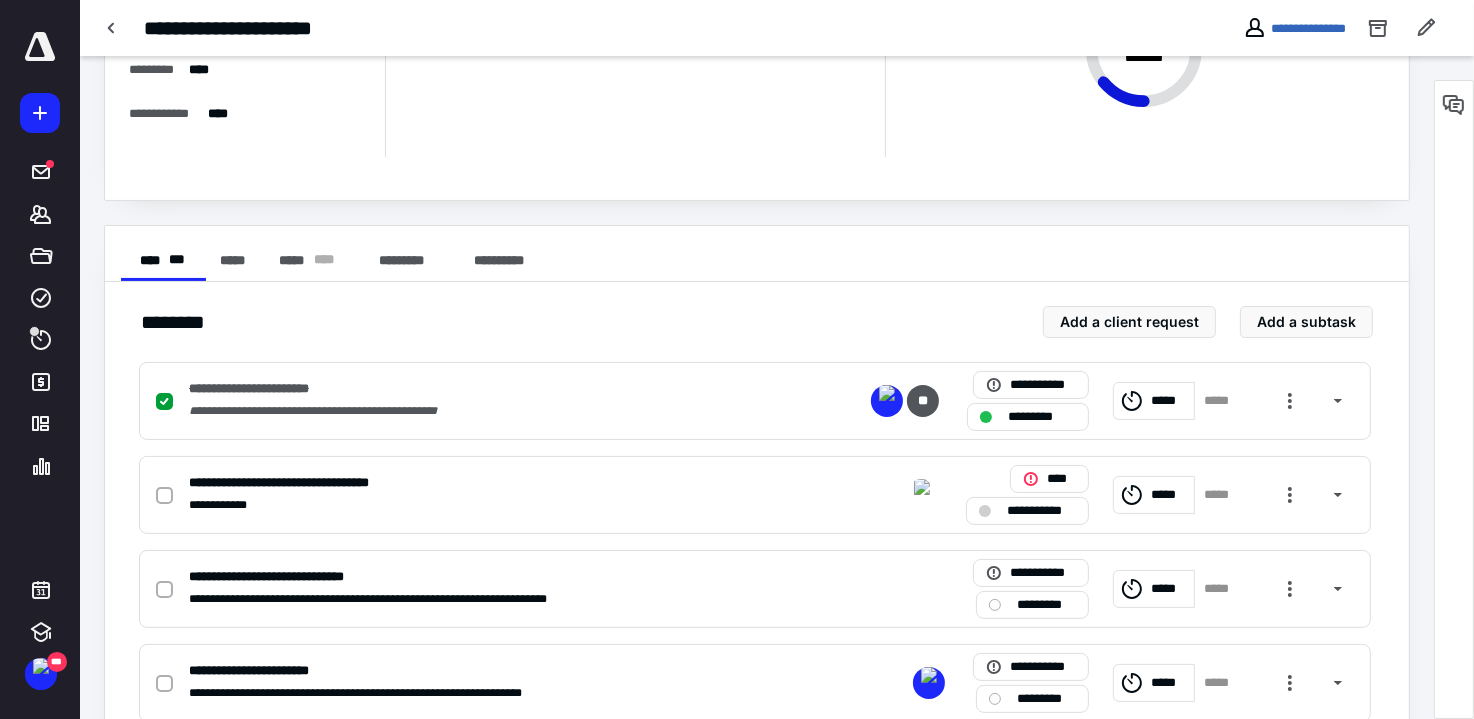scroll, scrollTop: 0, scrollLeft: 0, axis: both 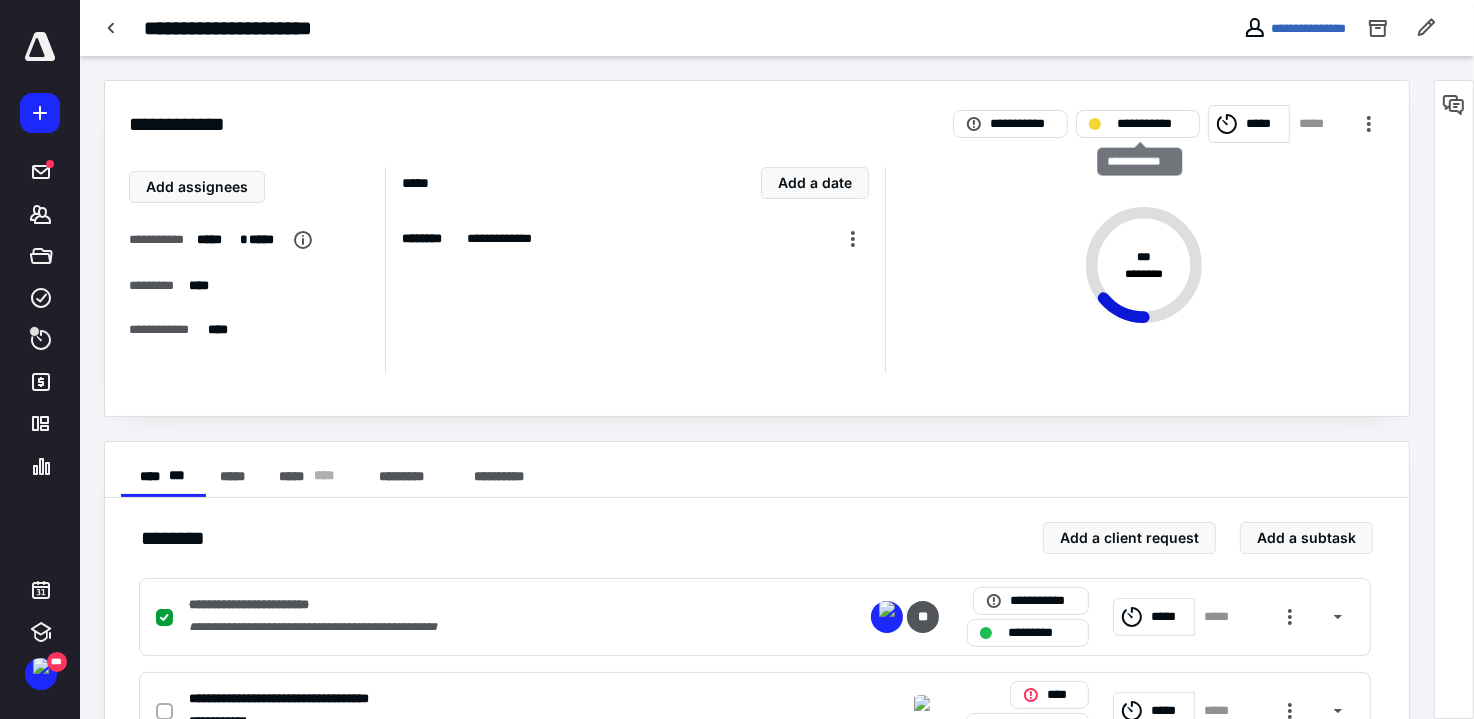 click on "**********" at bounding box center (1151, 124) 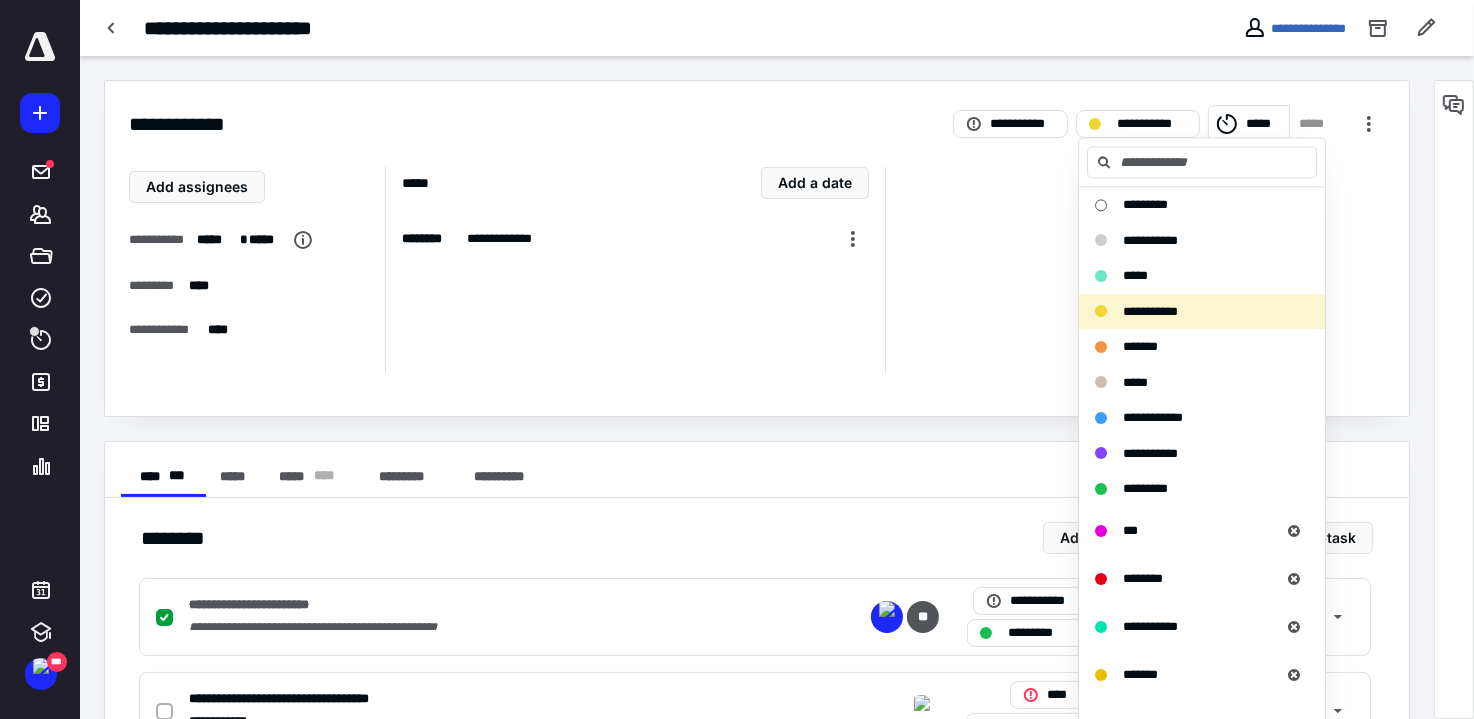click on "** * ********" at bounding box center [1135, 270] 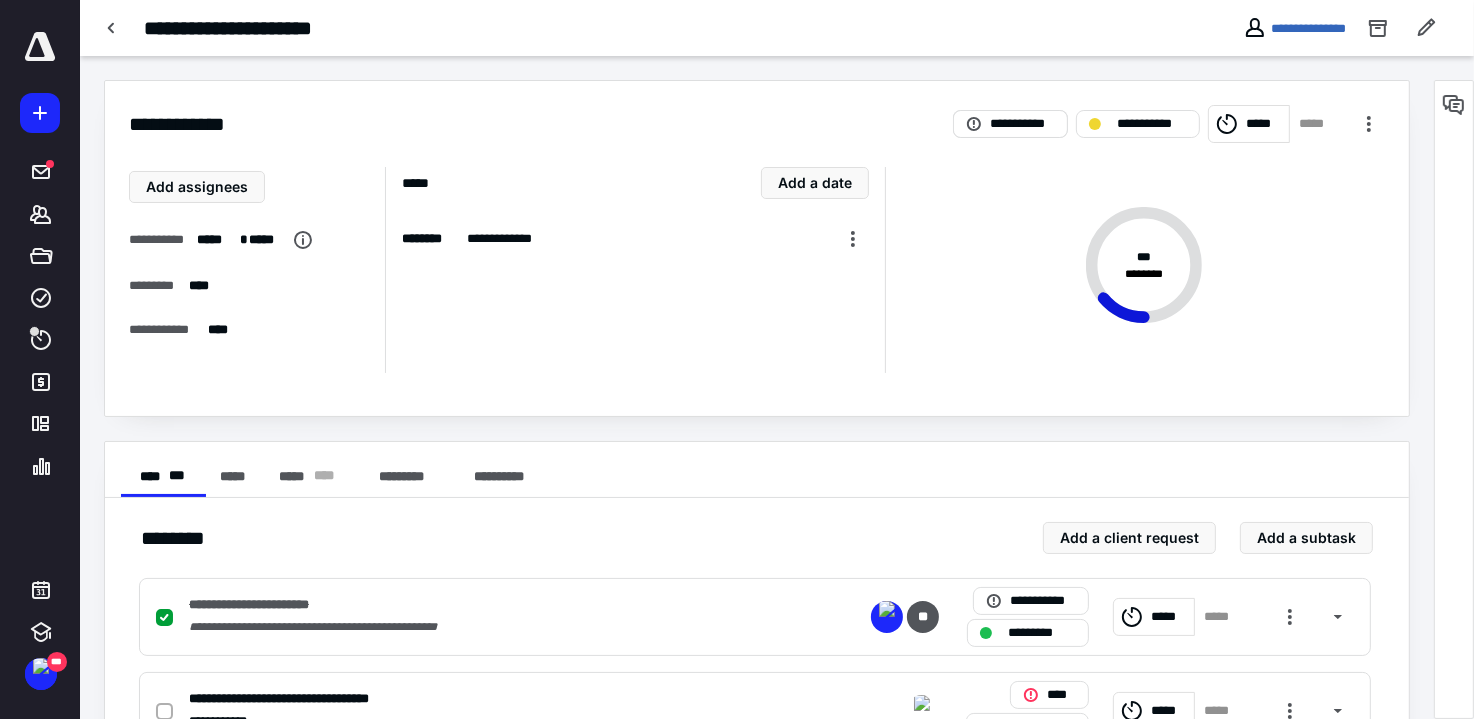click on "**********" at bounding box center [1022, 124] 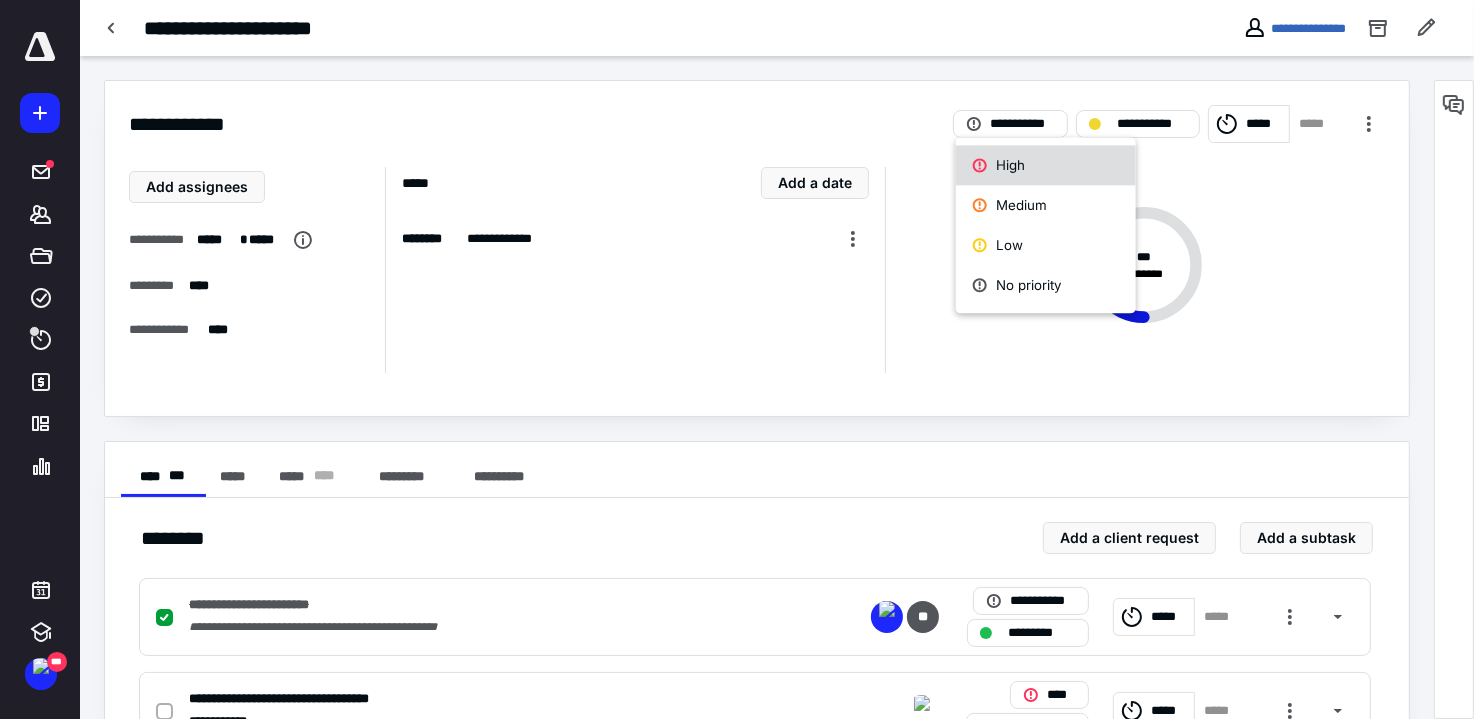 click on "High" at bounding box center [1046, 165] 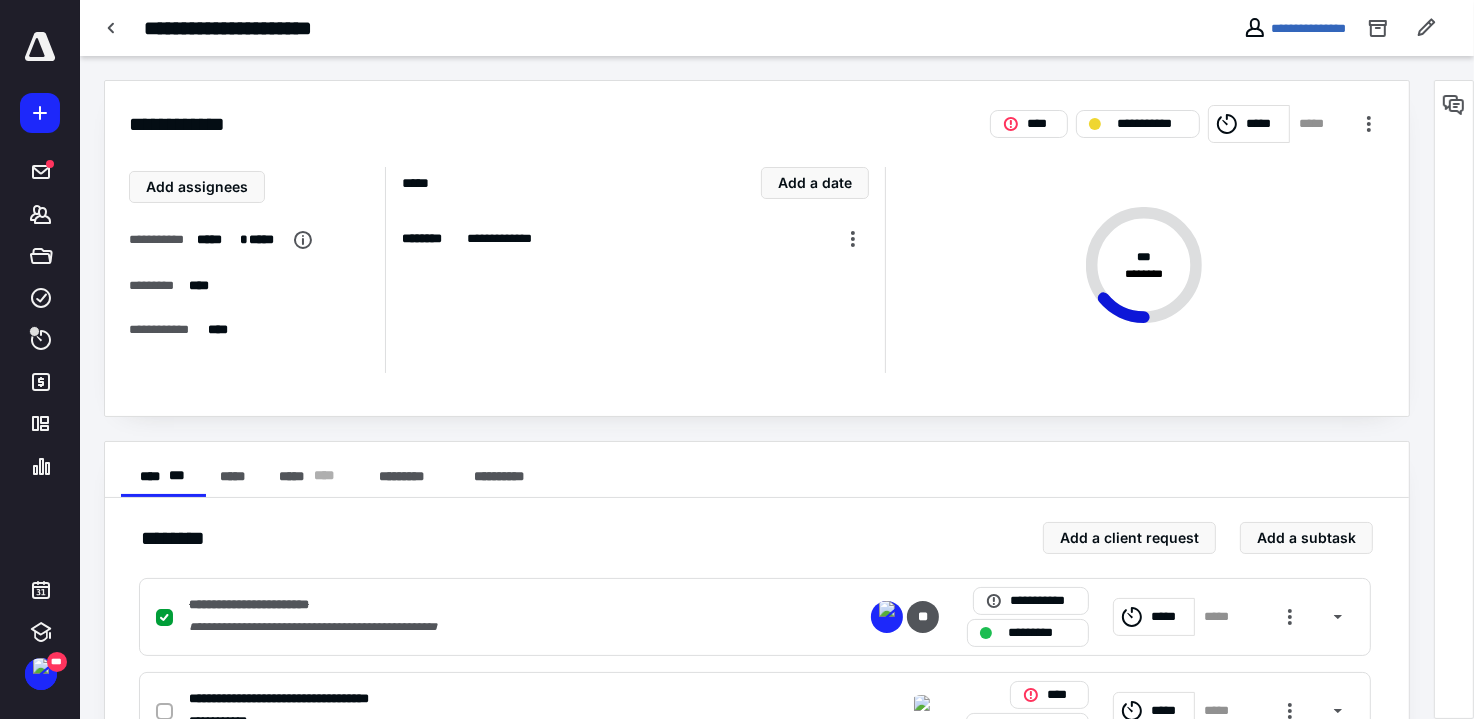 scroll, scrollTop: 324, scrollLeft: 0, axis: vertical 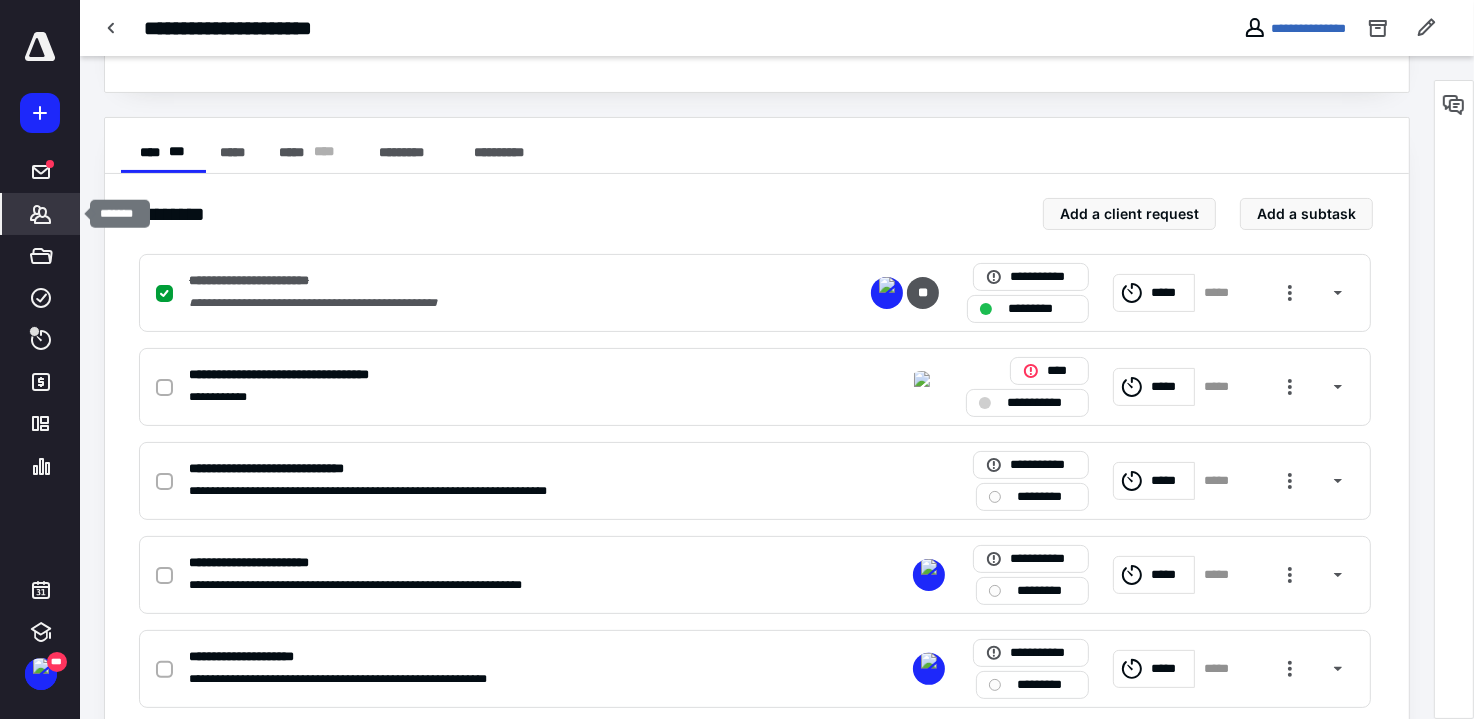 click 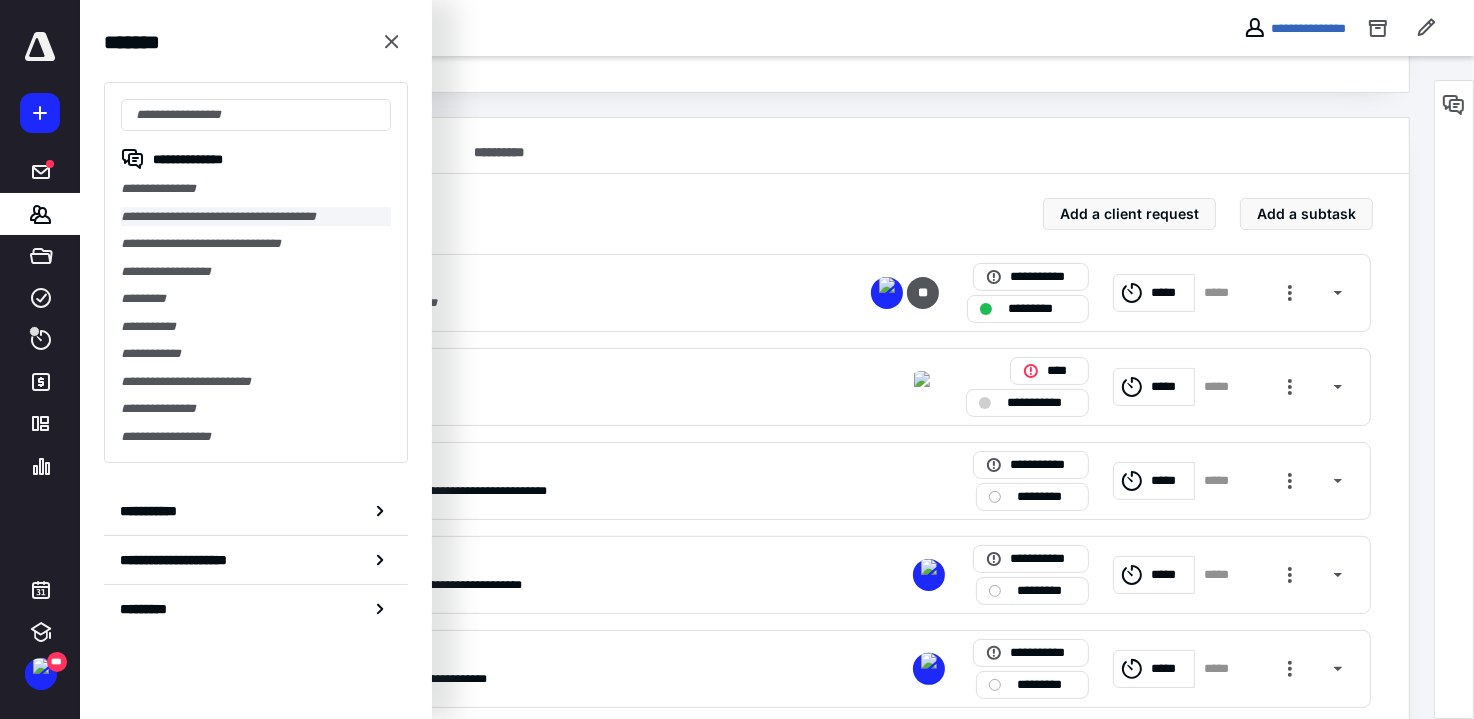 click on "**********" at bounding box center (256, 217) 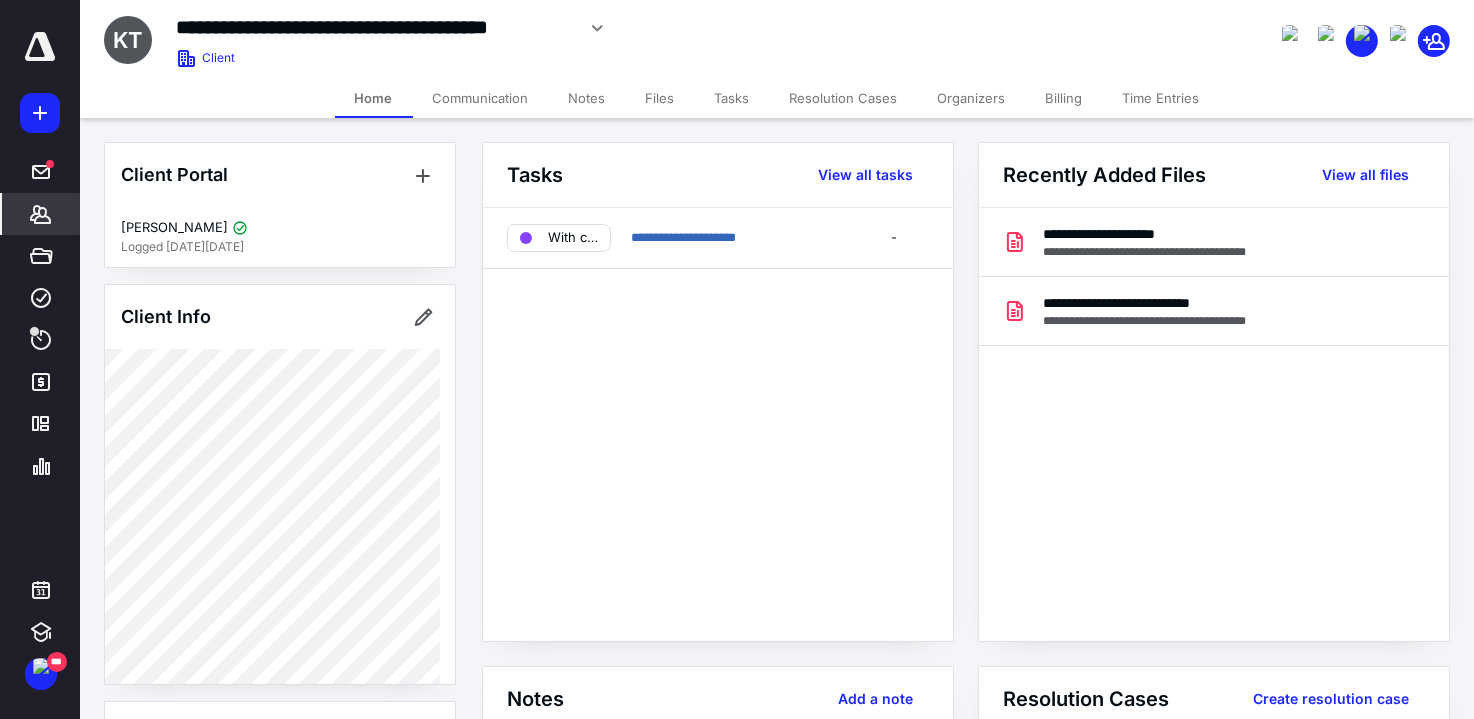 click on "Billing" at bounding box center (1064, 98) 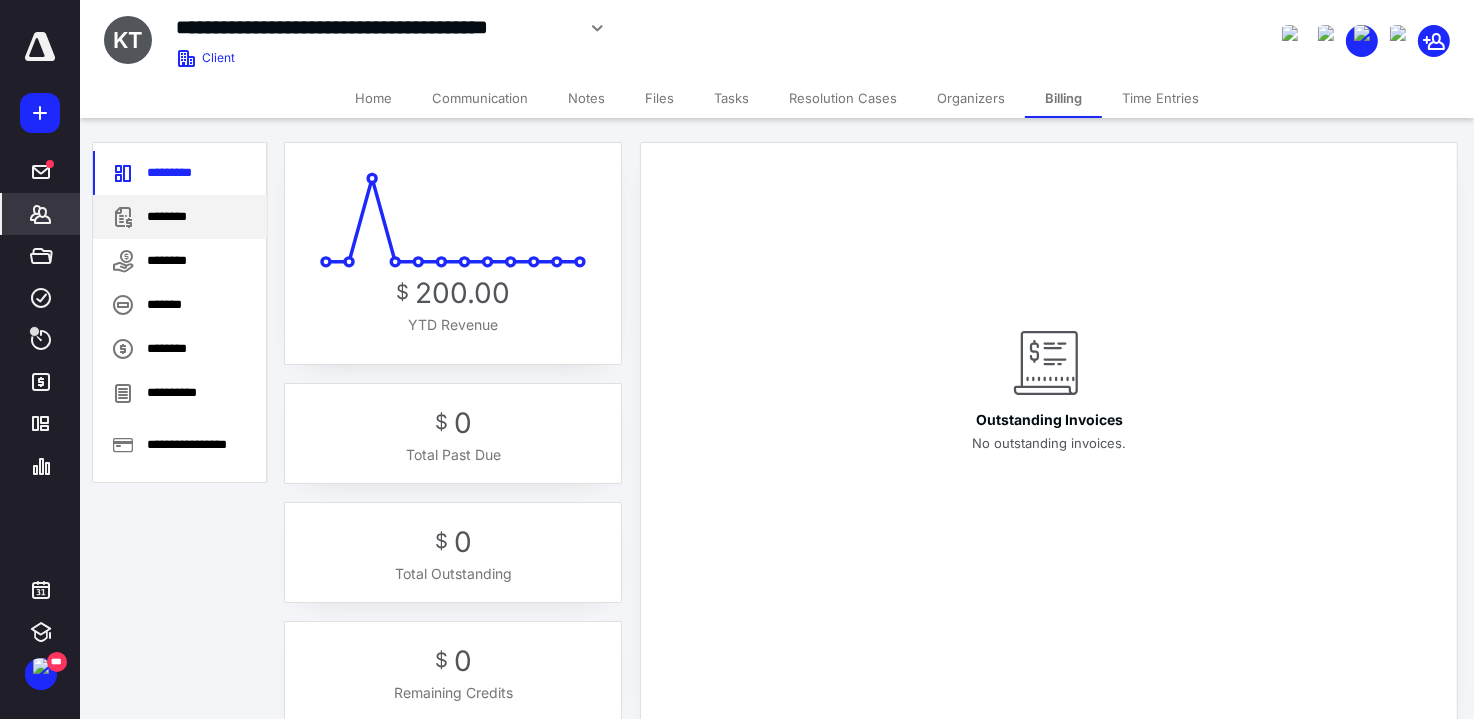 click on "********" at bounding box center (180, 217) 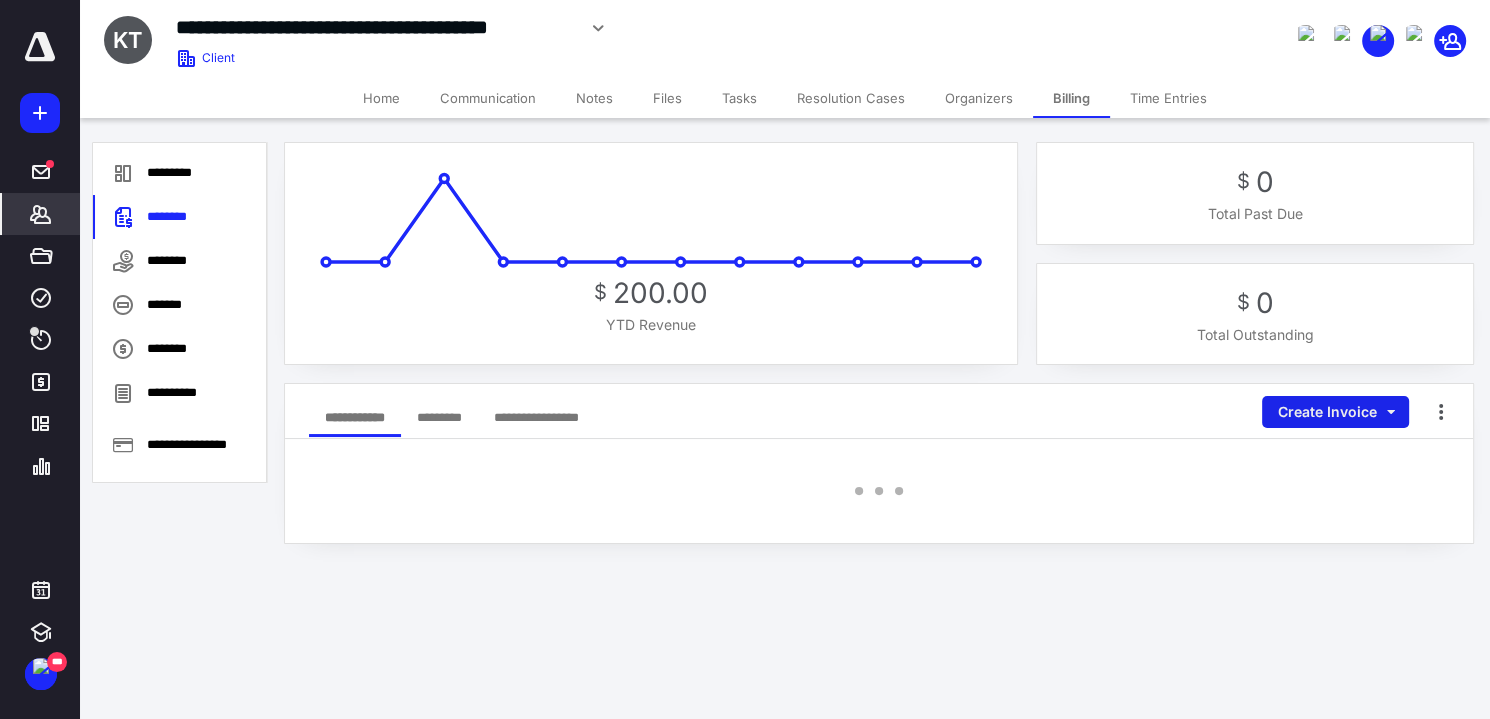 click on "Create Invoice" at bounding box center [1335, 412] 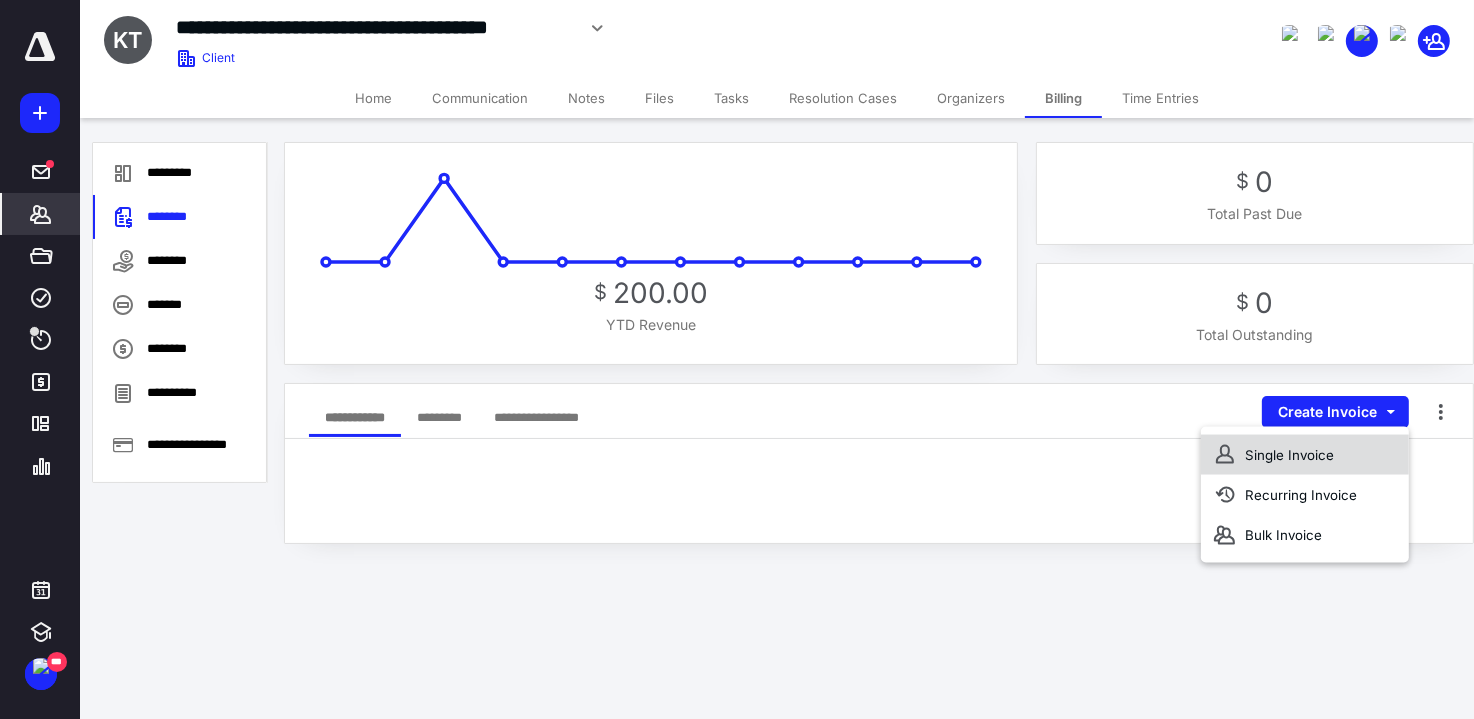 click on "Single Invoice" at bounding box center (1305, 455) 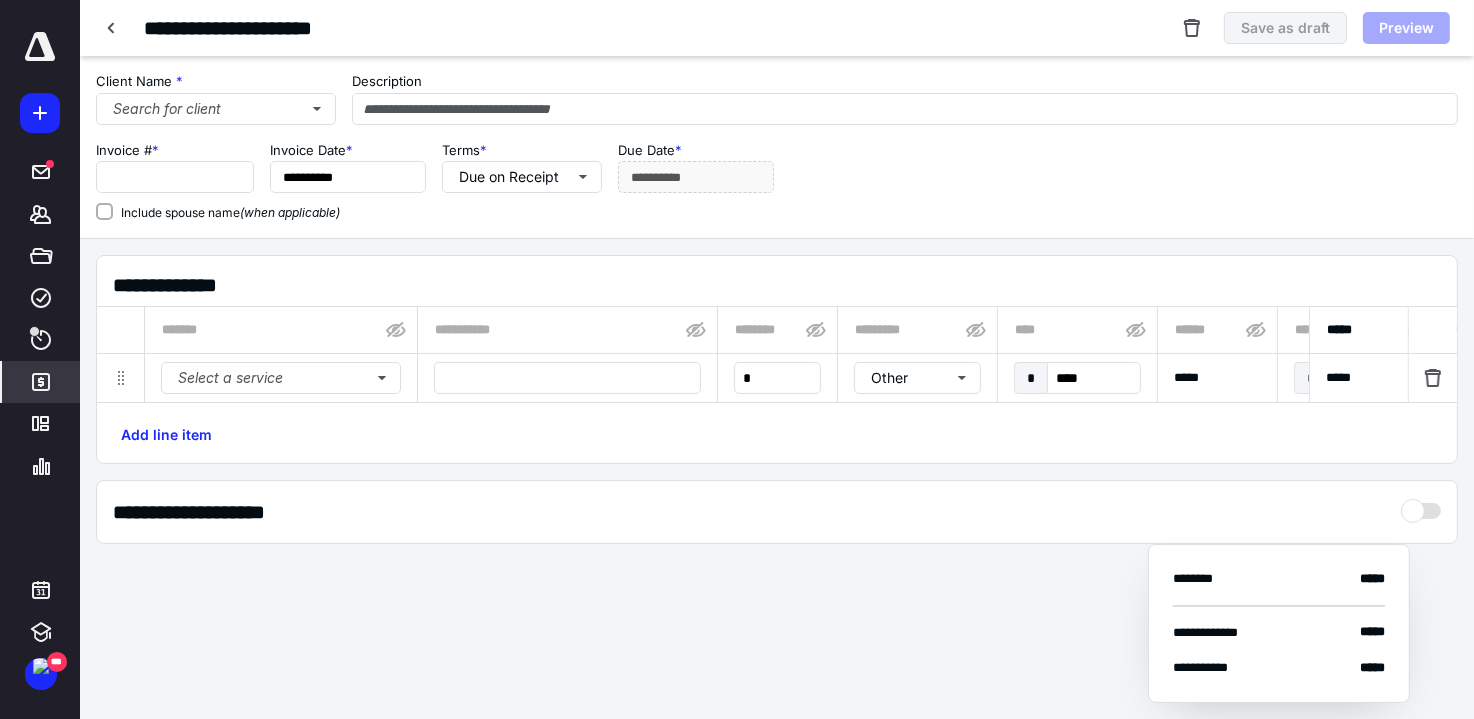 type on "*****" 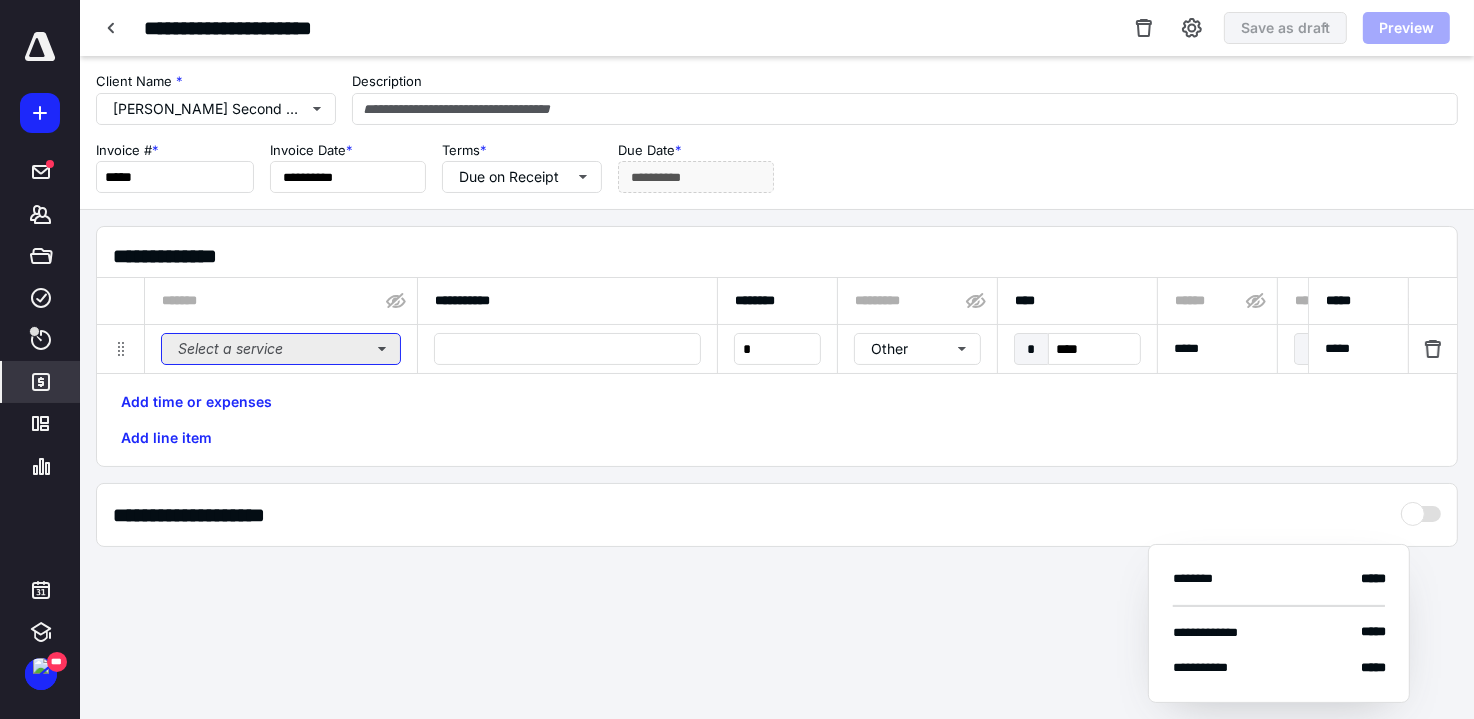 click on "Select a service" at bounding box center (281, 349) 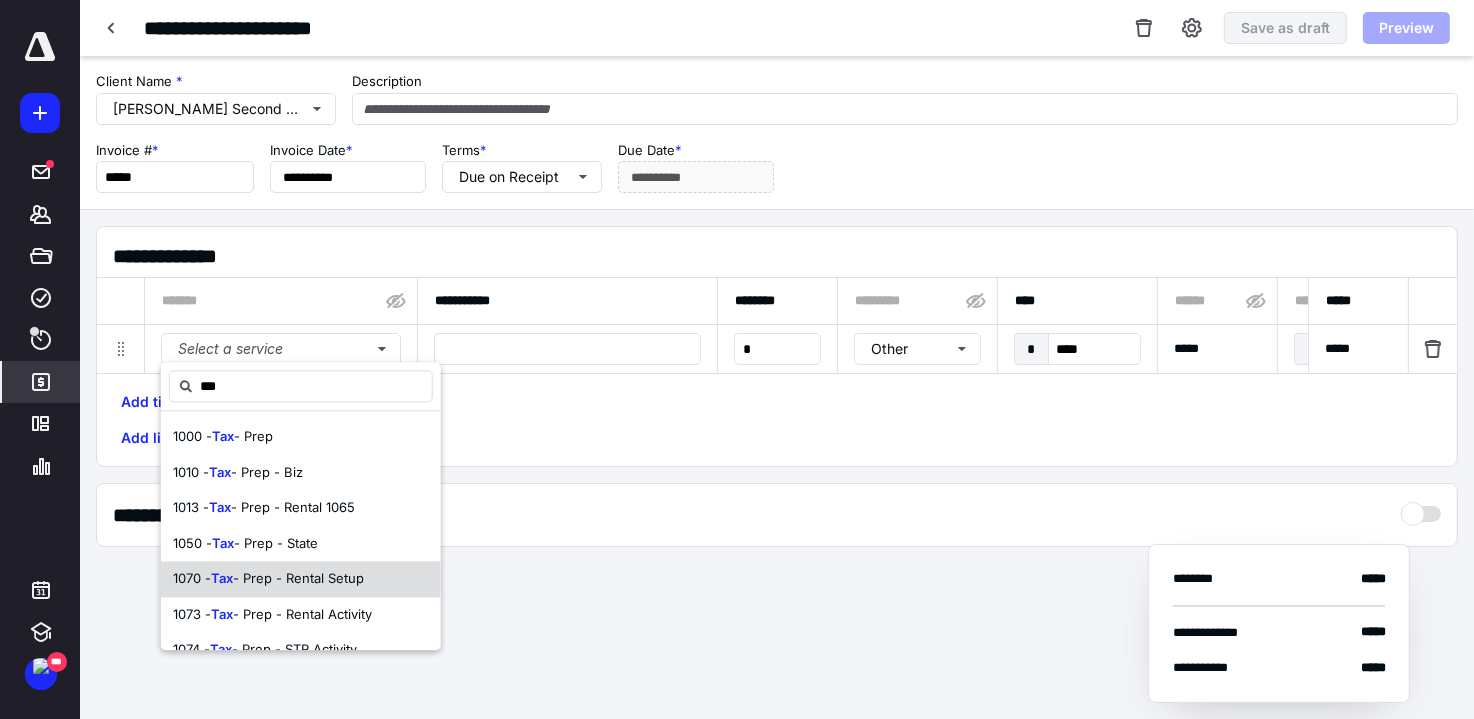 scroll, scrollTop: 203, scrollLeft: 0, axis: vertical 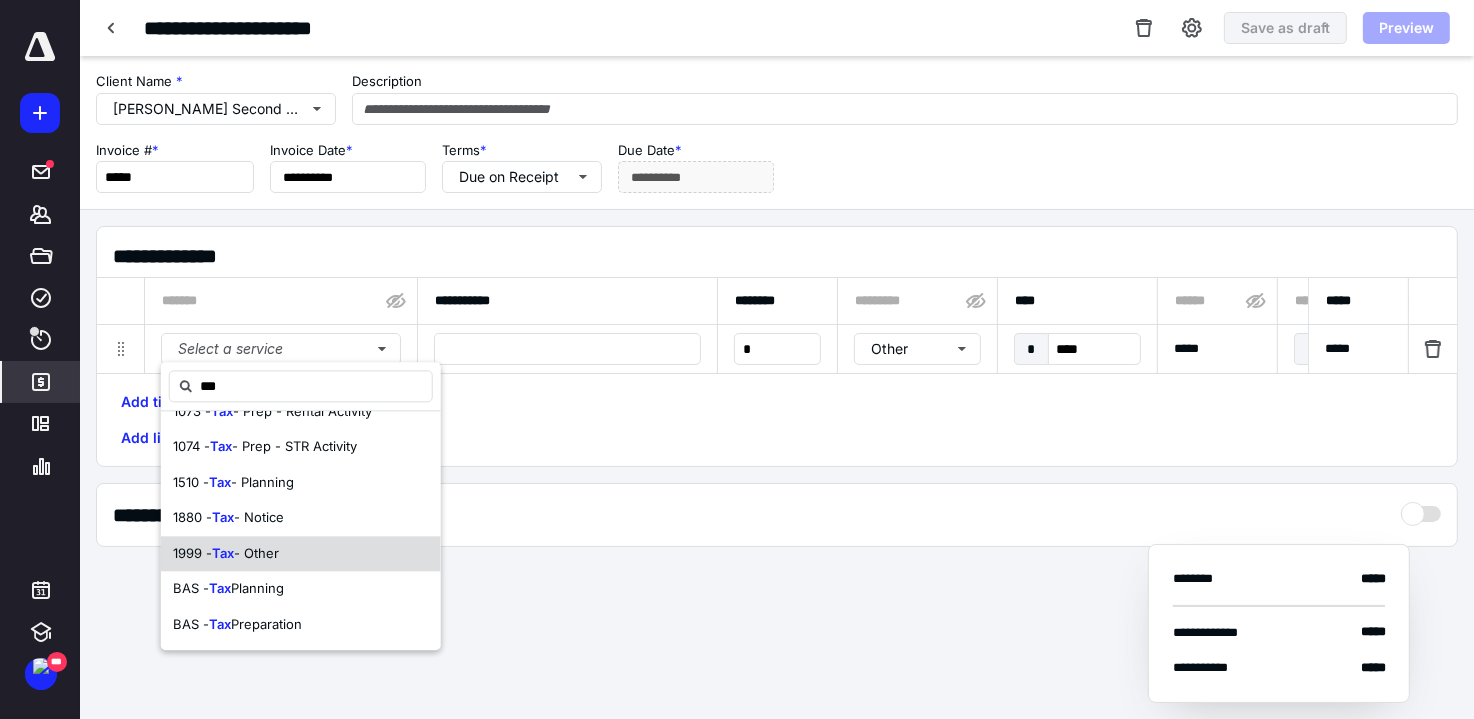 click on "- Other" at bounding box center [256, 553] 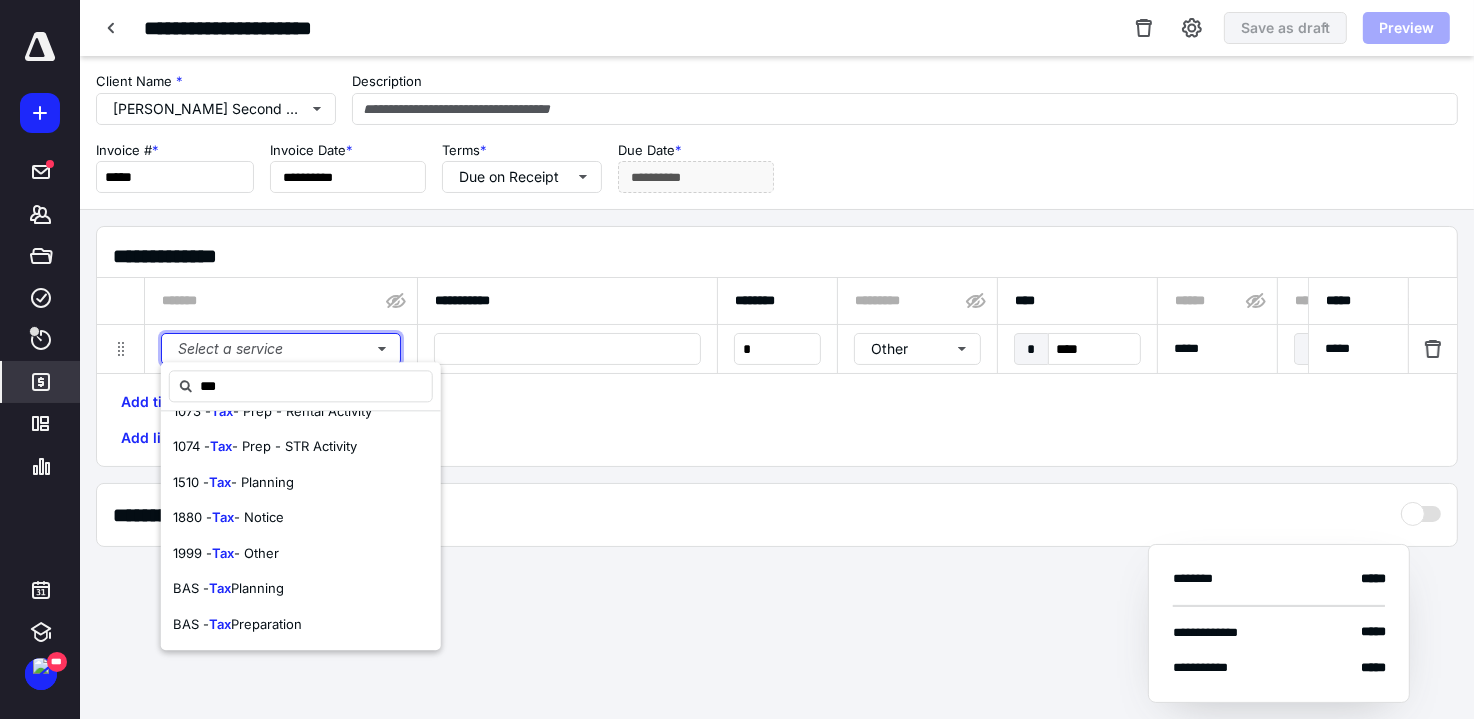 type 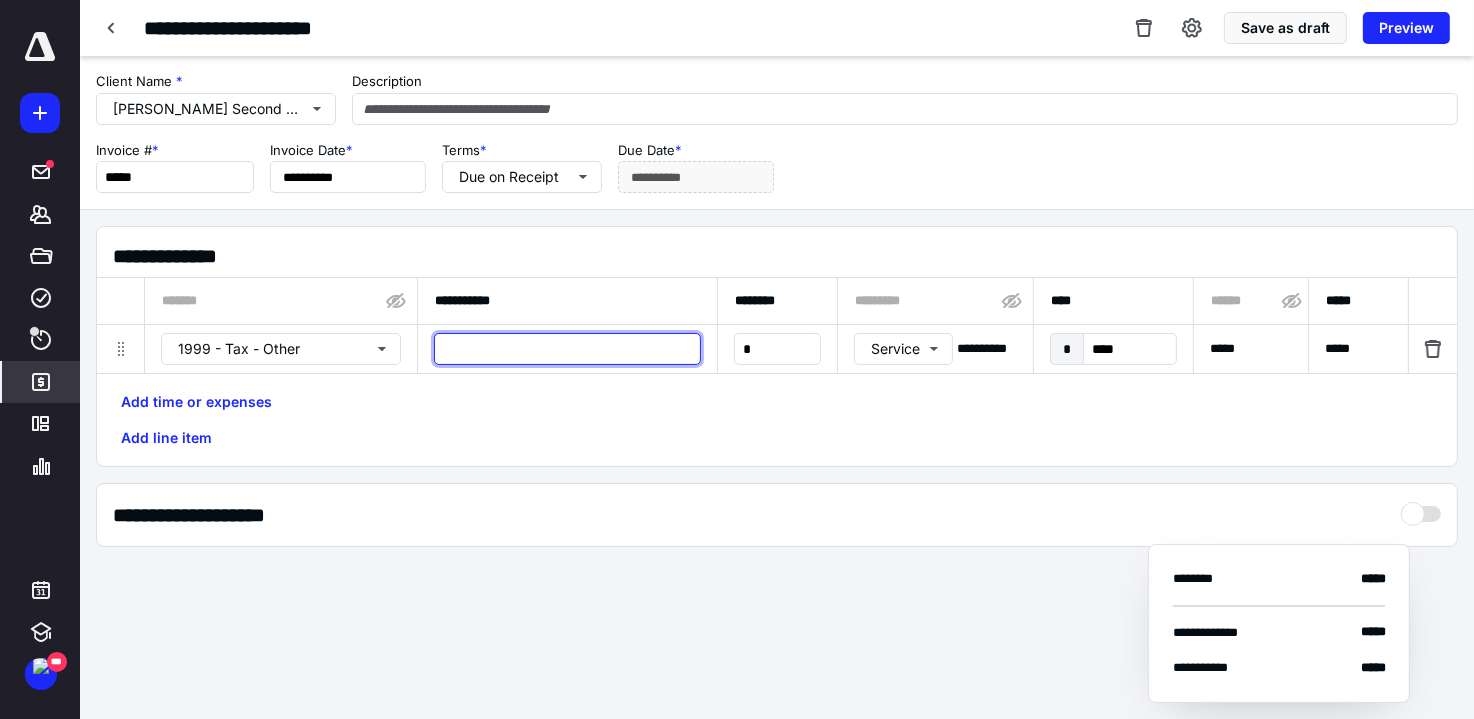 click at bounding box center [567, 349] 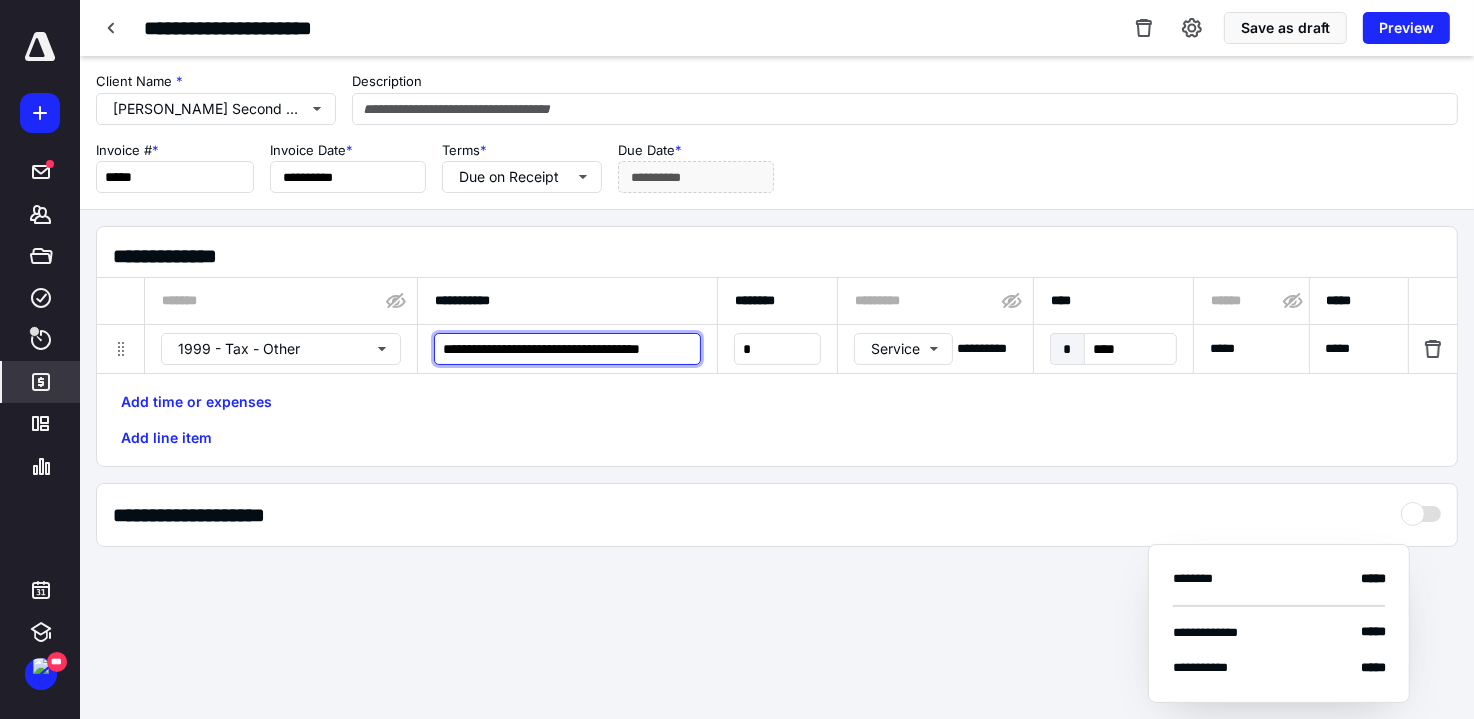 scroll, scrollTop: 0, scrollLeft: 25, axis: horizontal 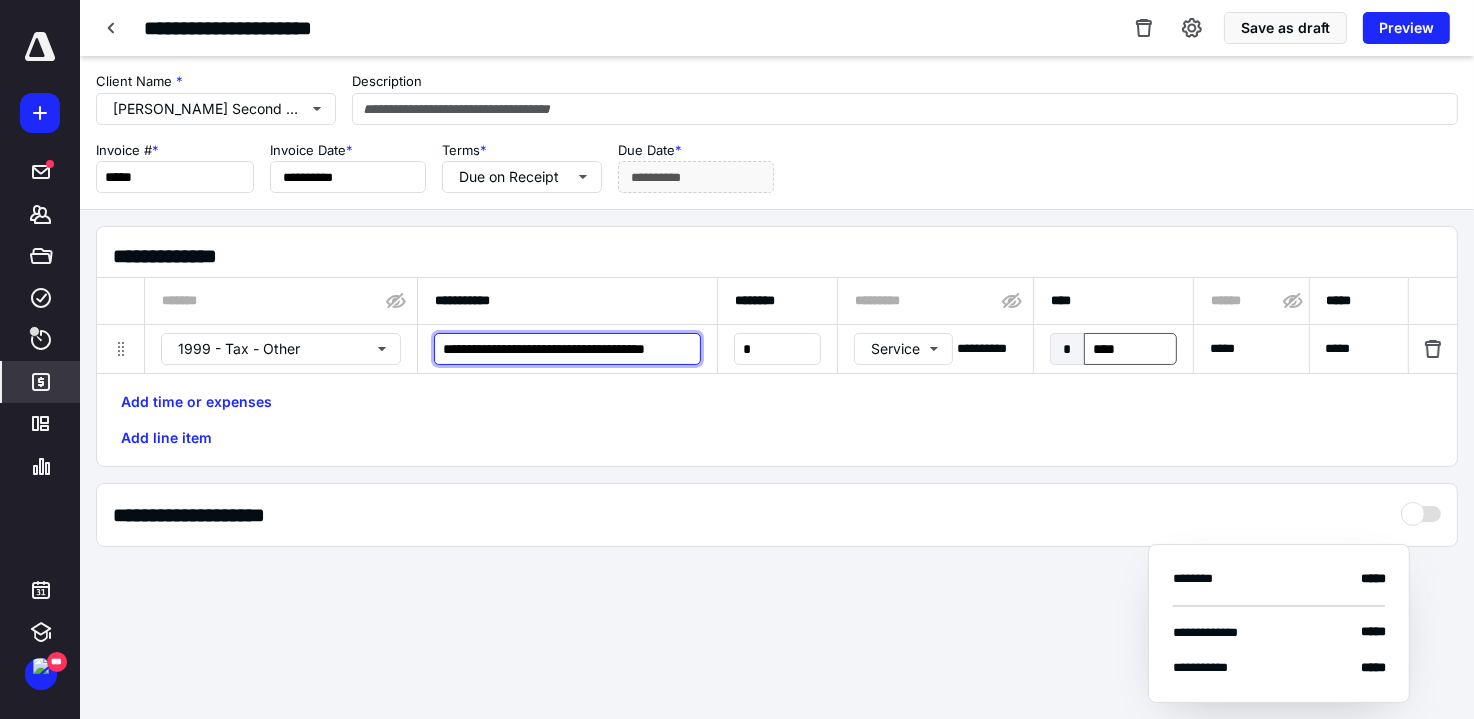 type on "**********" 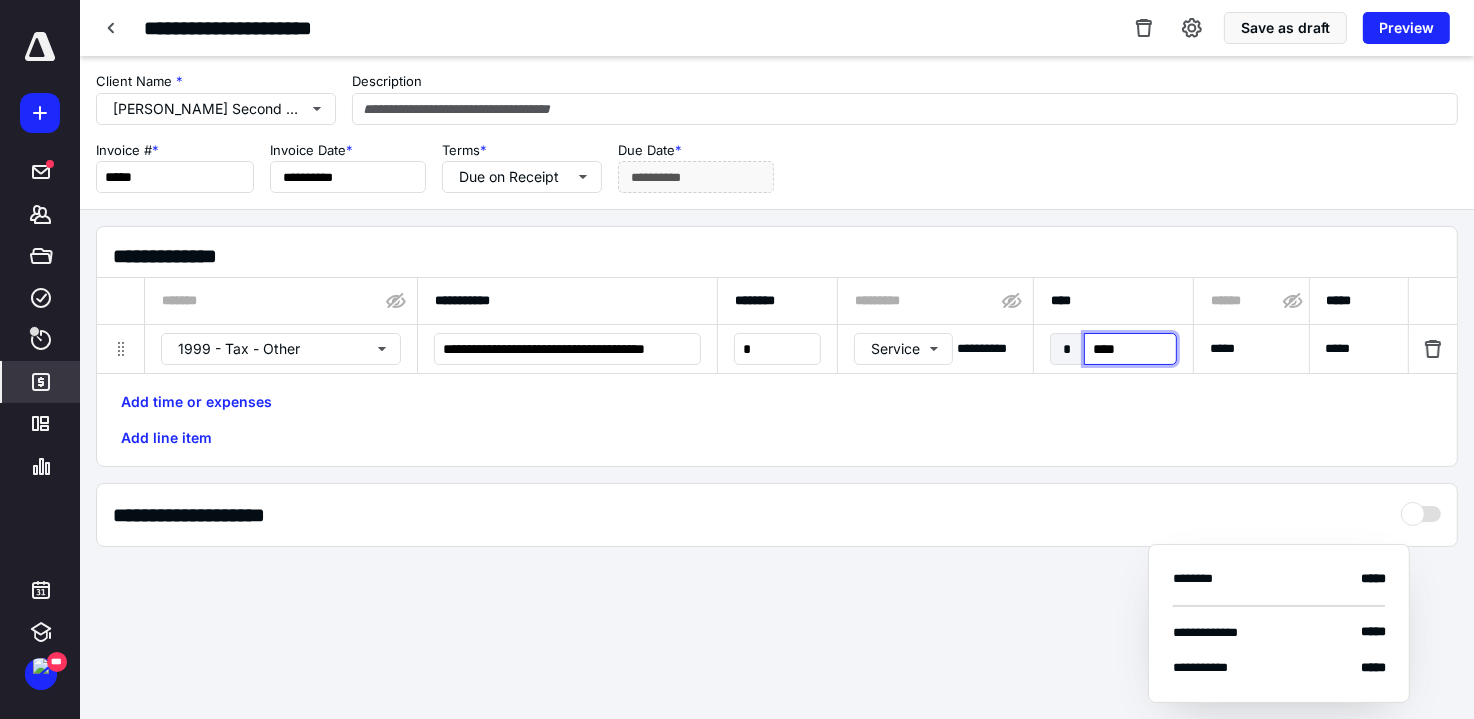 drag, startPoint x: 1147, startPoint y: 348, endPoint x: 1078, endPoint y: 338, distance: 69.72087 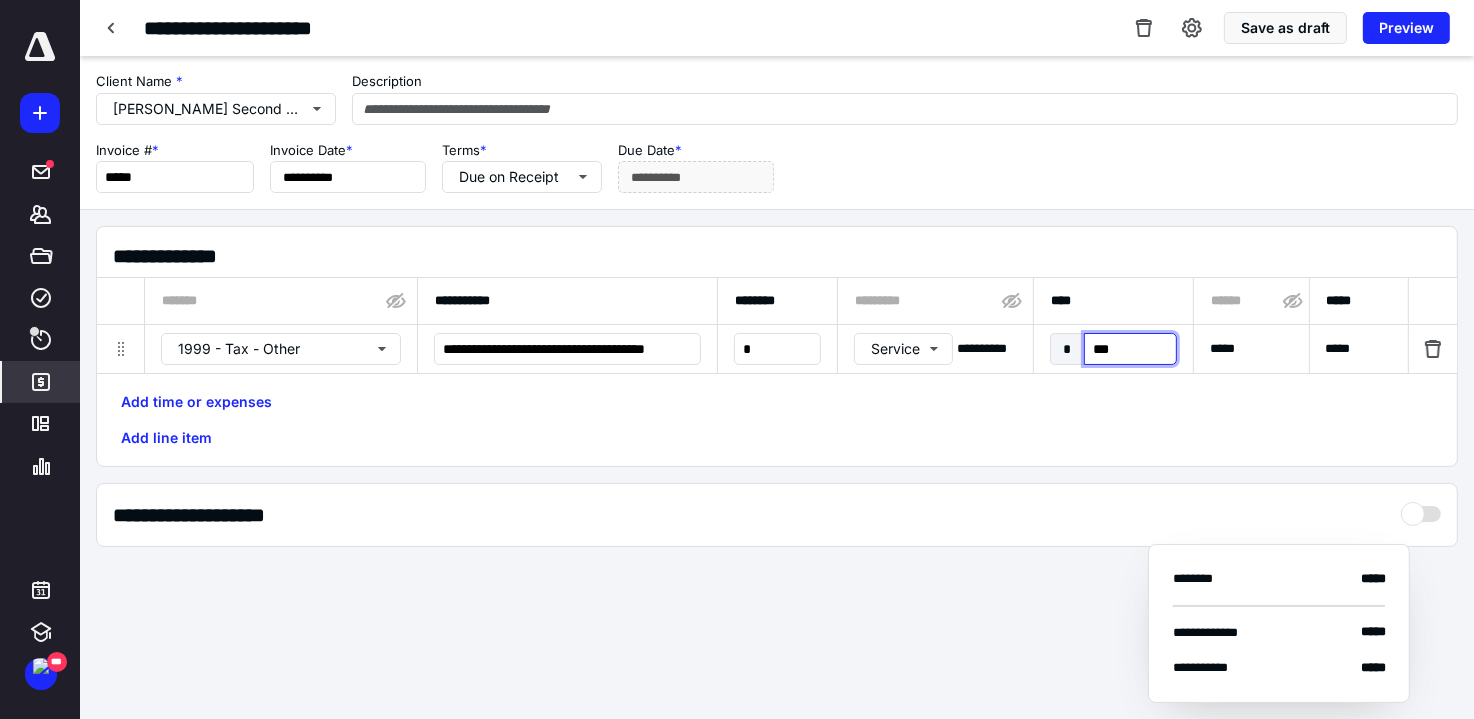 type on "****" 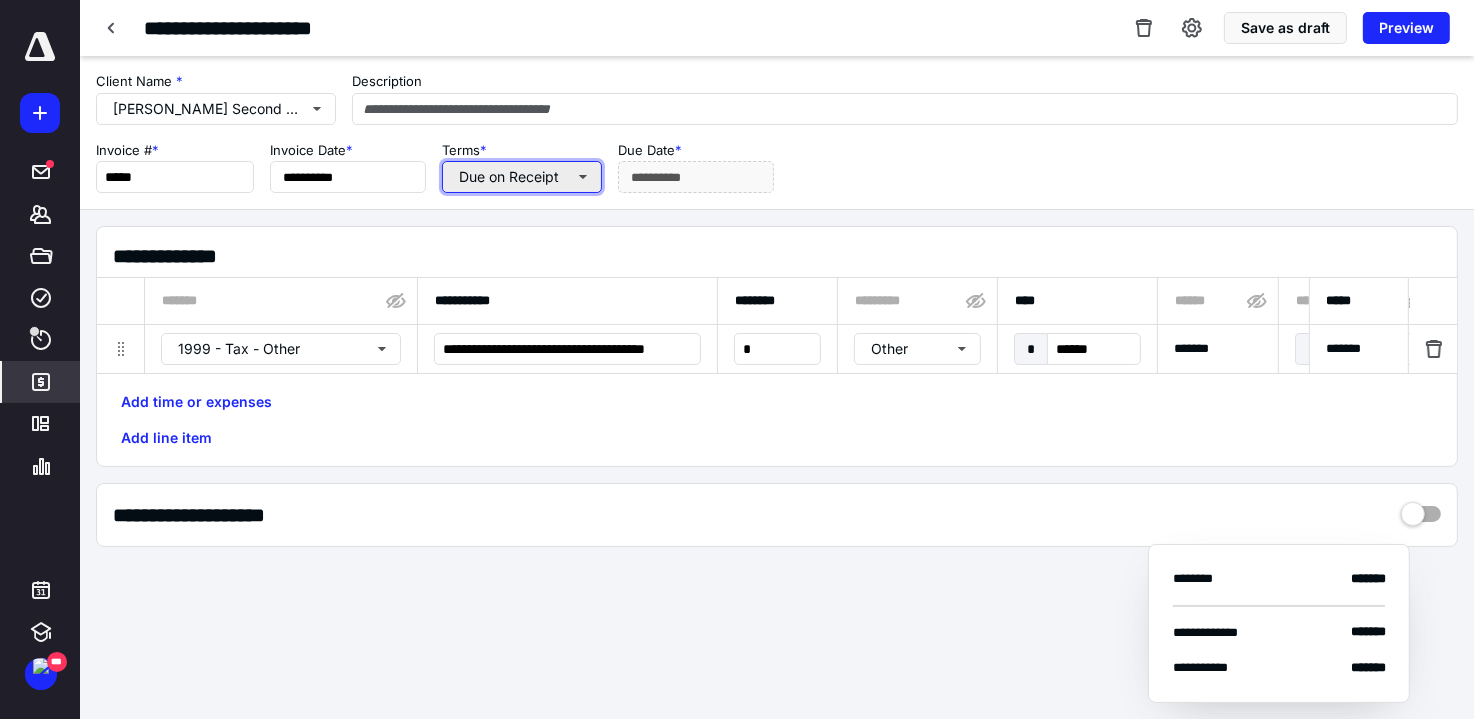 click on "Due on Receipt" at bounding box center (522, 177) 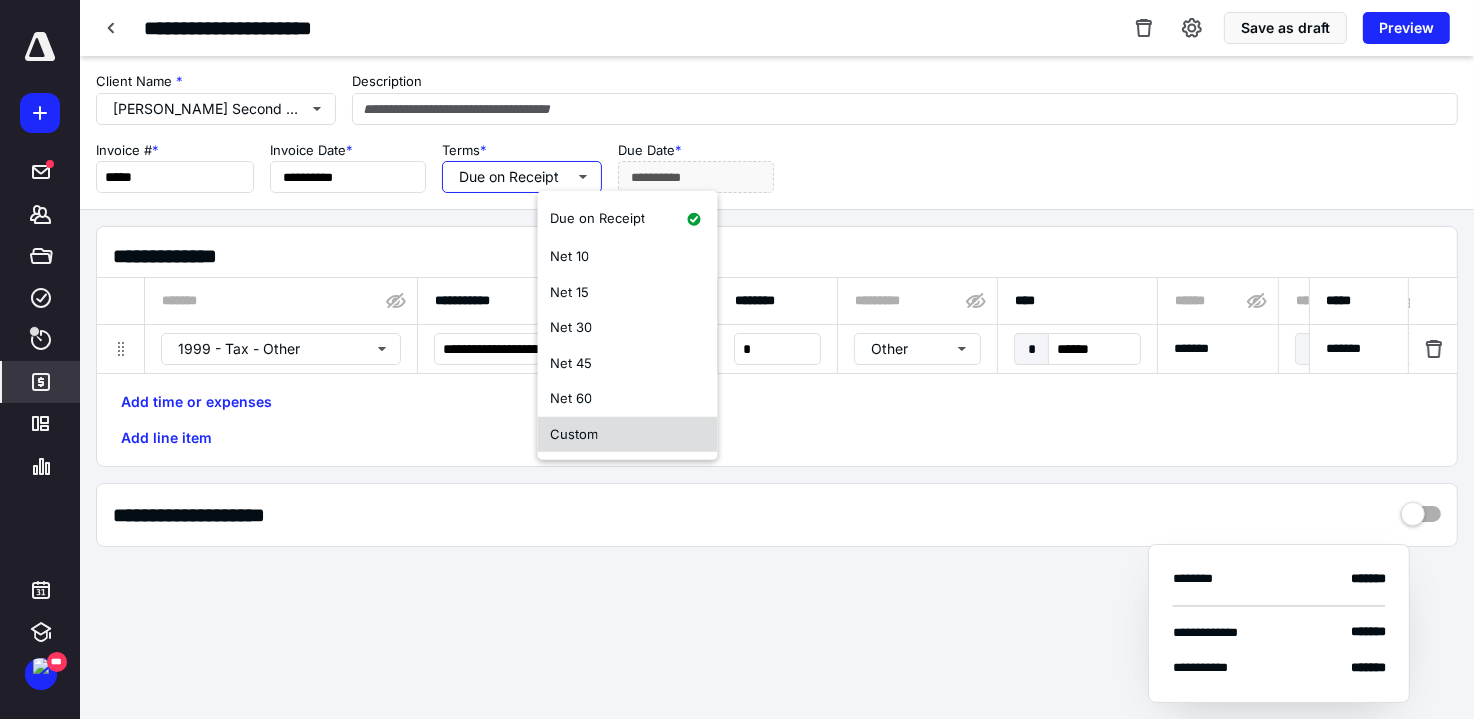click on "Custom" at bounding box center [628, 434] 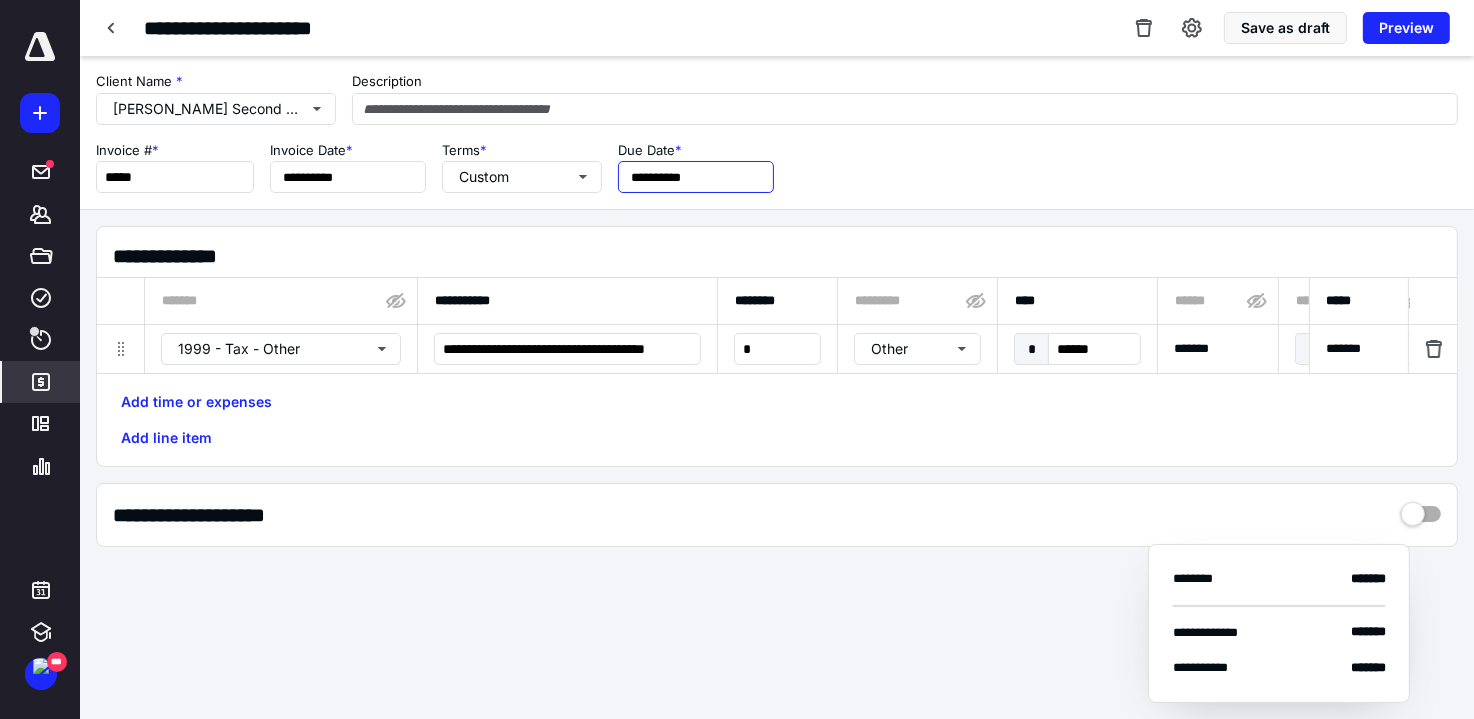 click on "**********" at bounding box center [696, 177] 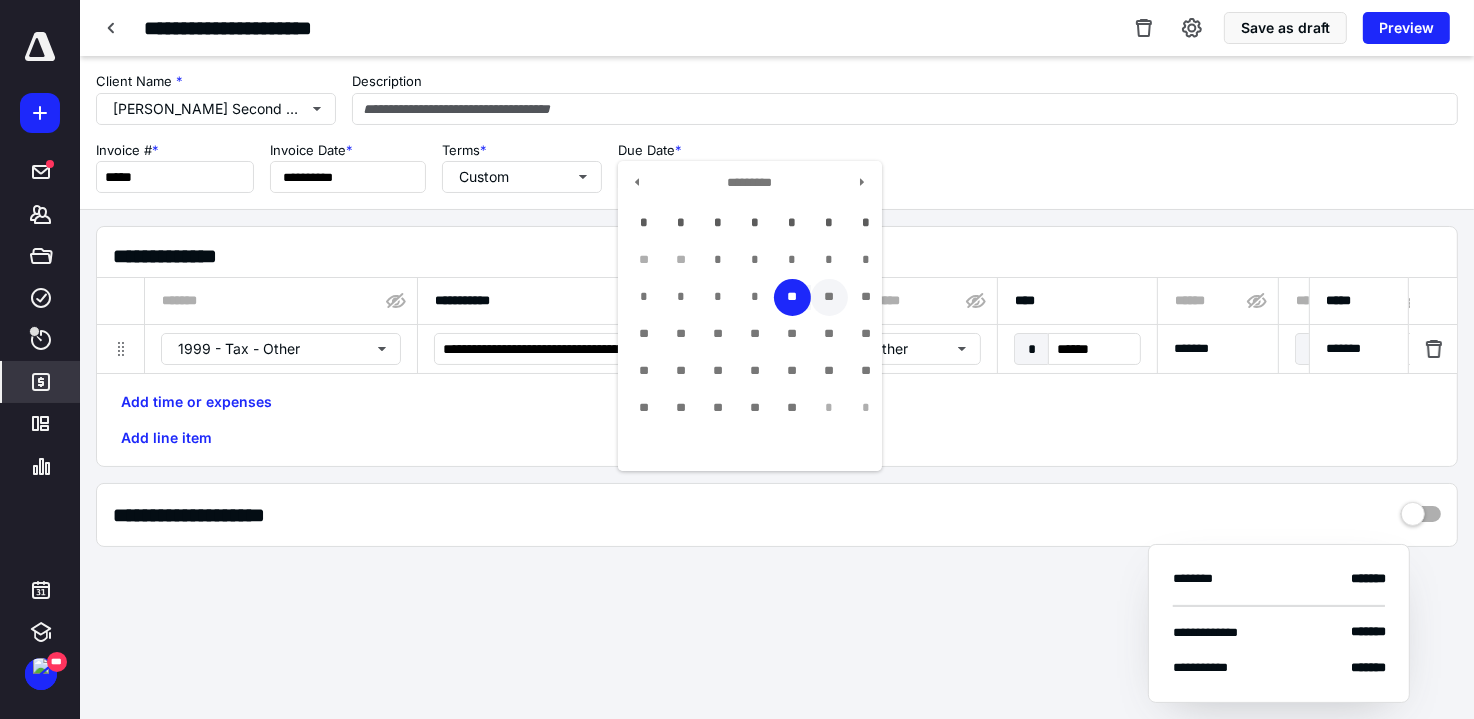 click on "**" at bounding box center [829, 297] 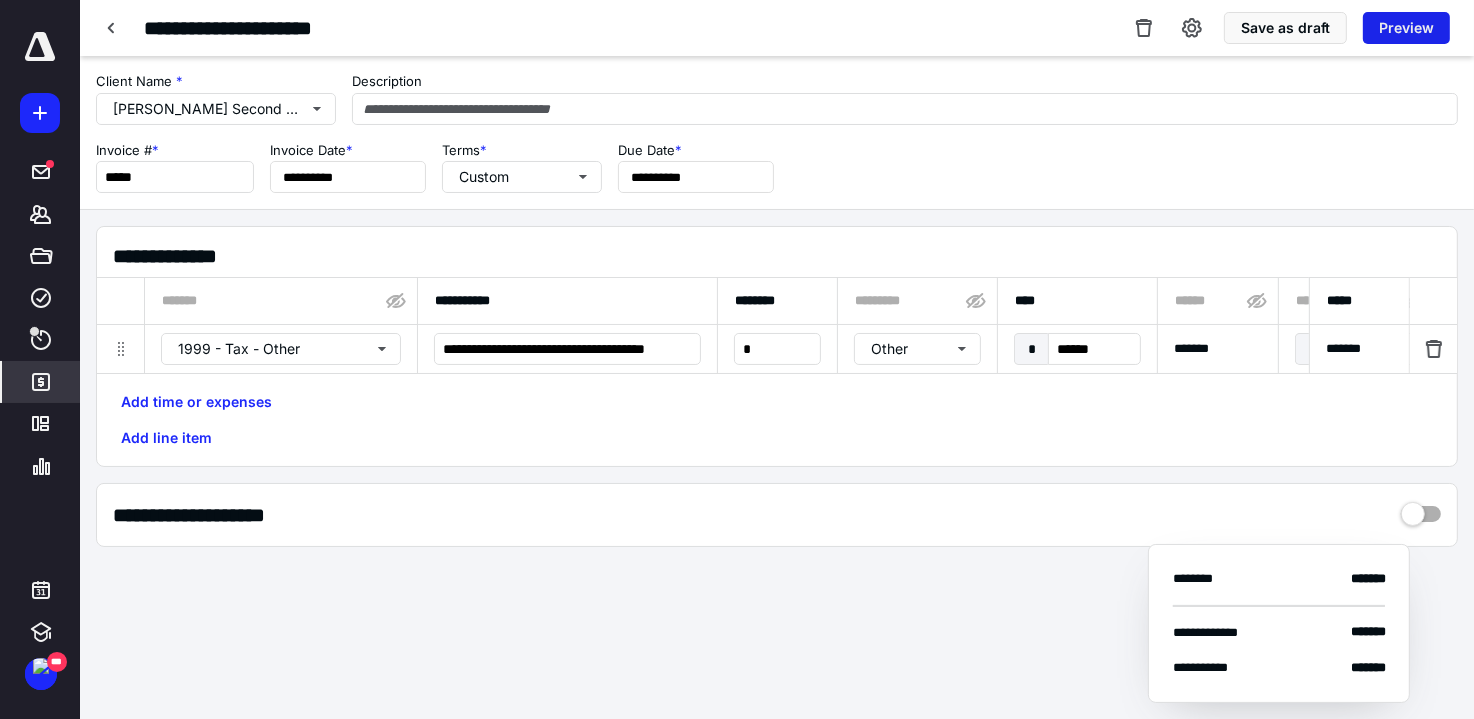 click on "Preview" at bounding box center [1406, 28] 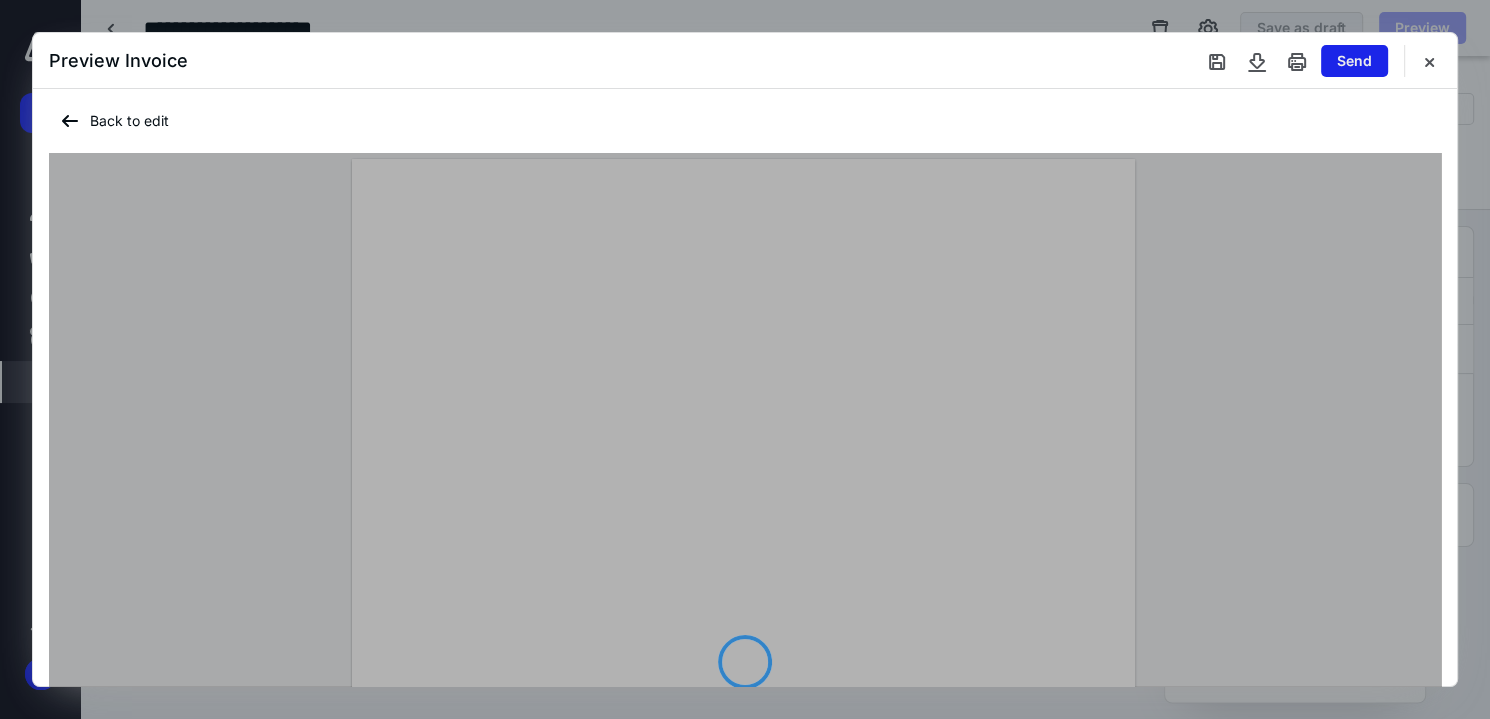 click on "Send" at bounding box center (1354, 61) 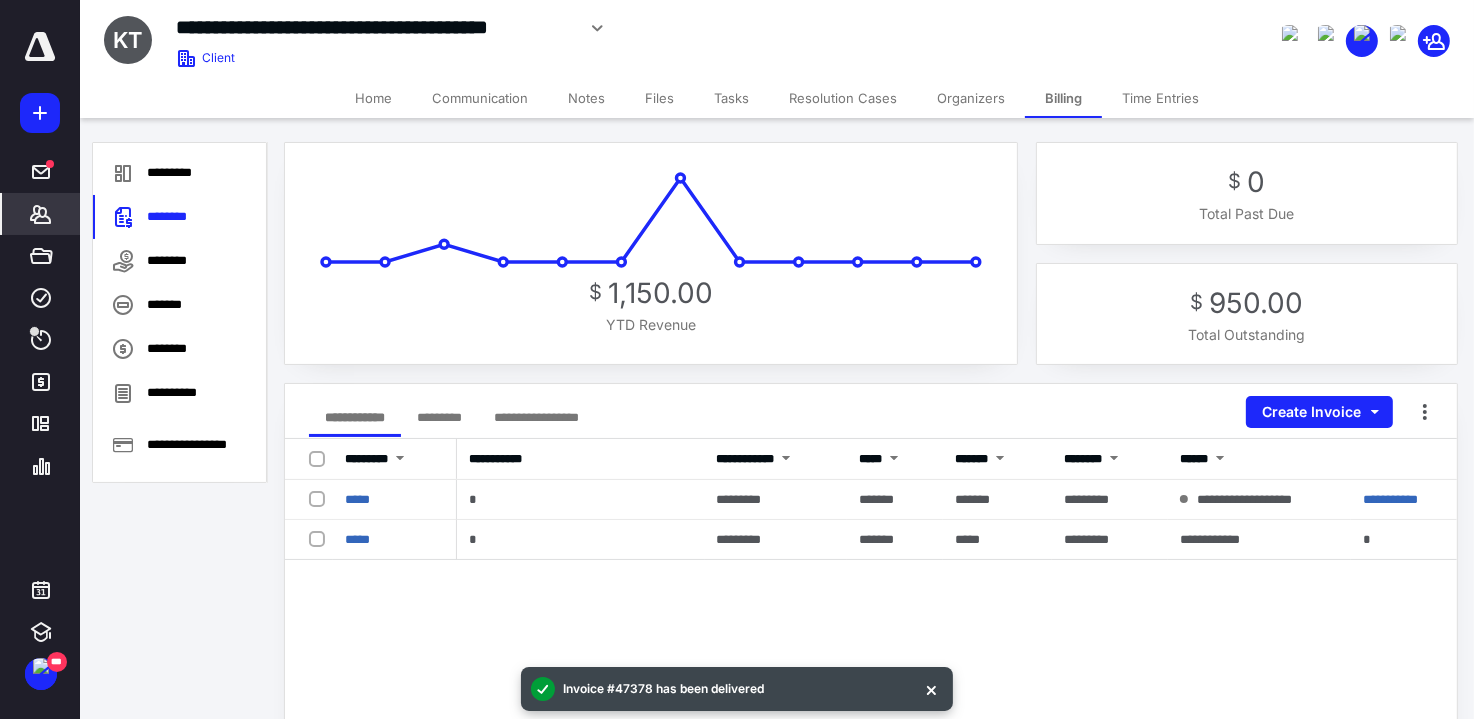 click 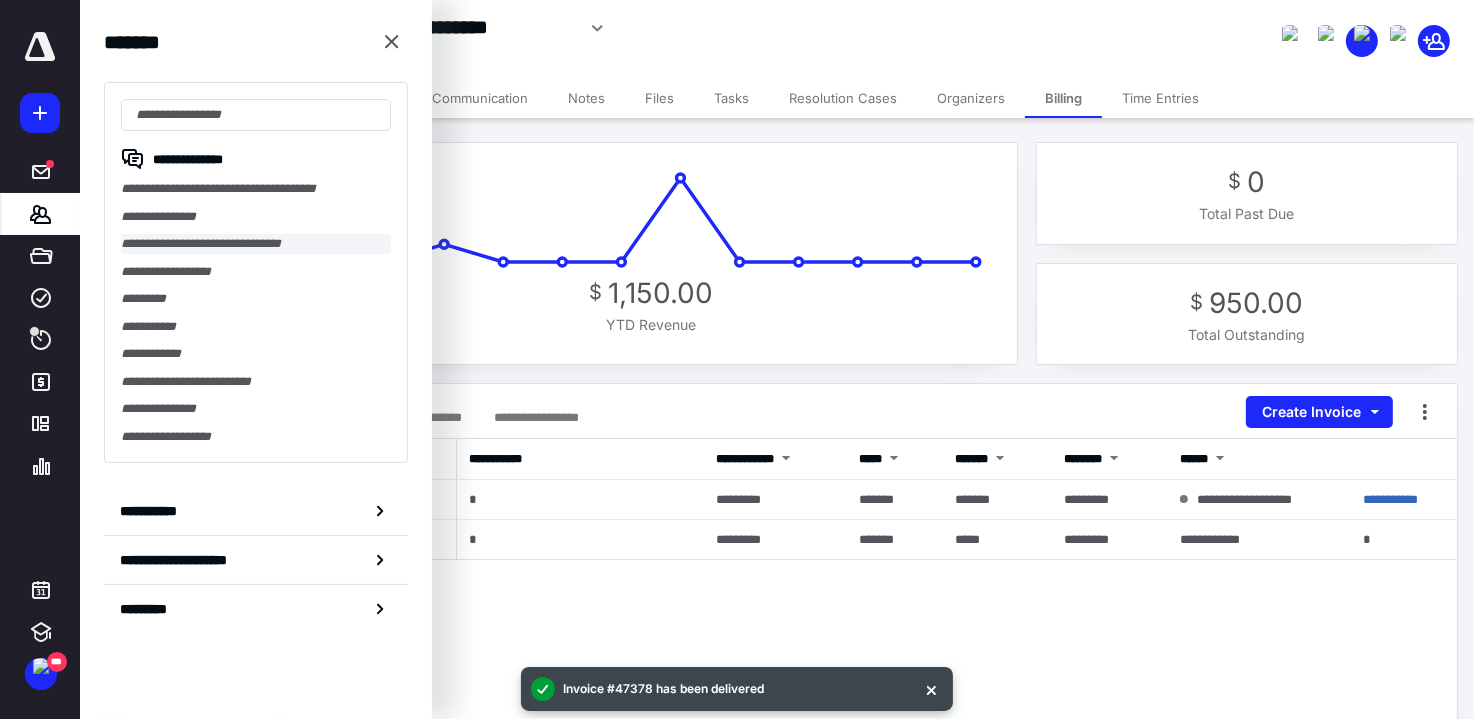 click on "**********" at bounding box center [256, 244] 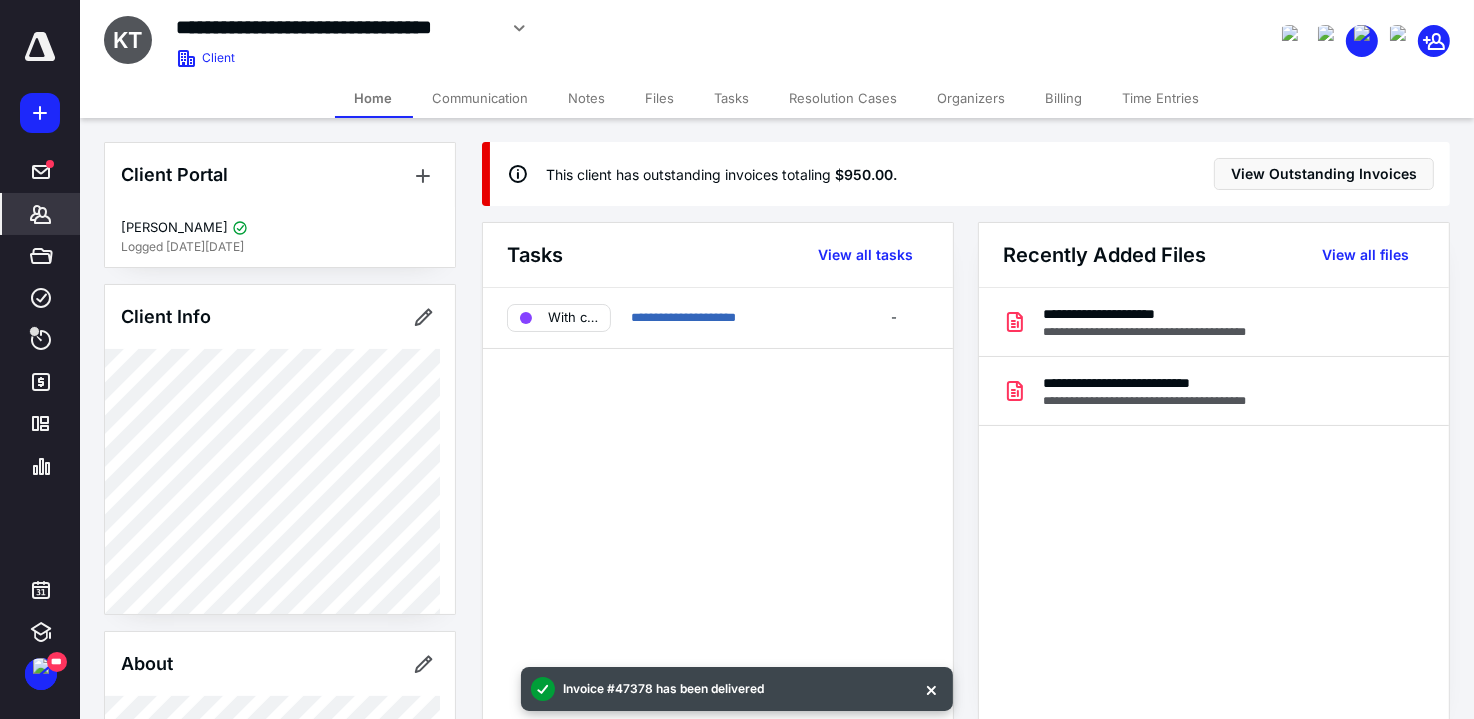 click on "Billing" at bounding box center [1064, 98] 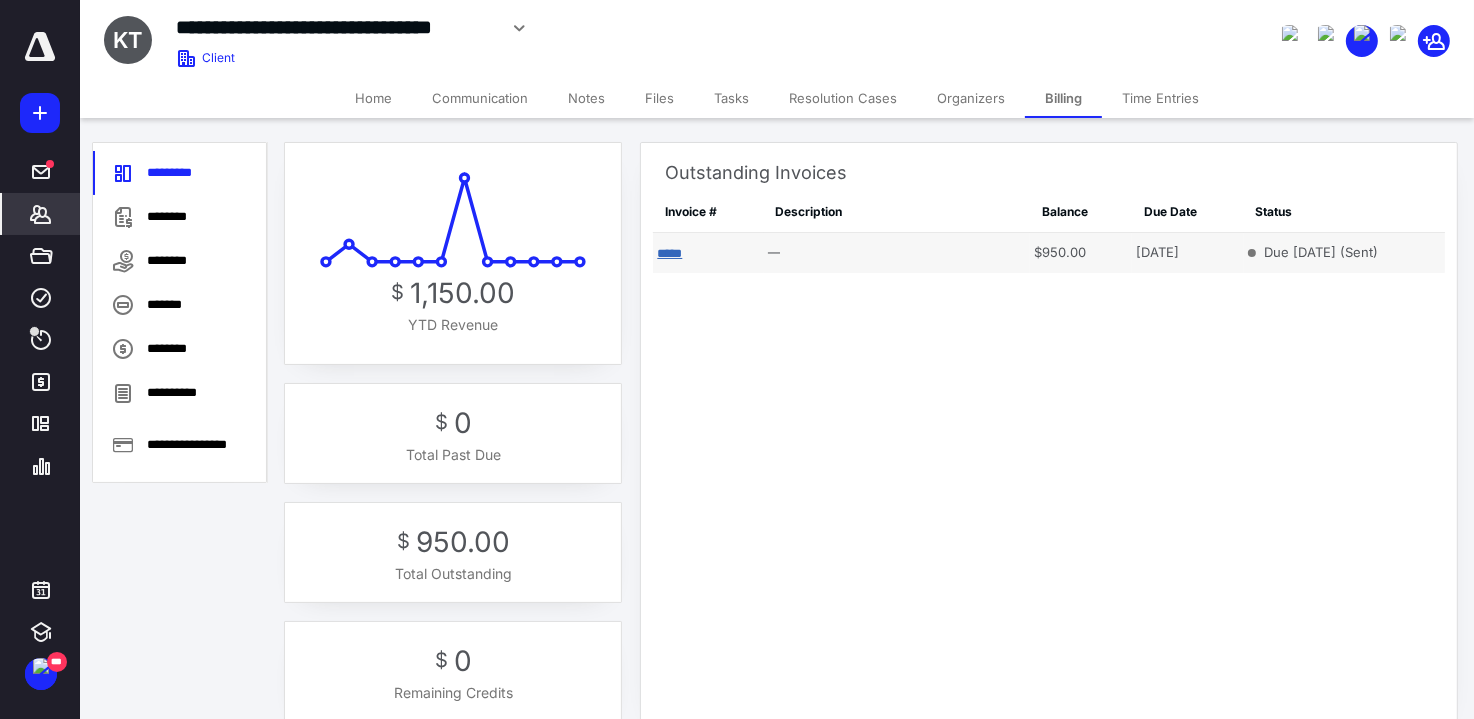 click on "*****" at bounding box center [669, 253] 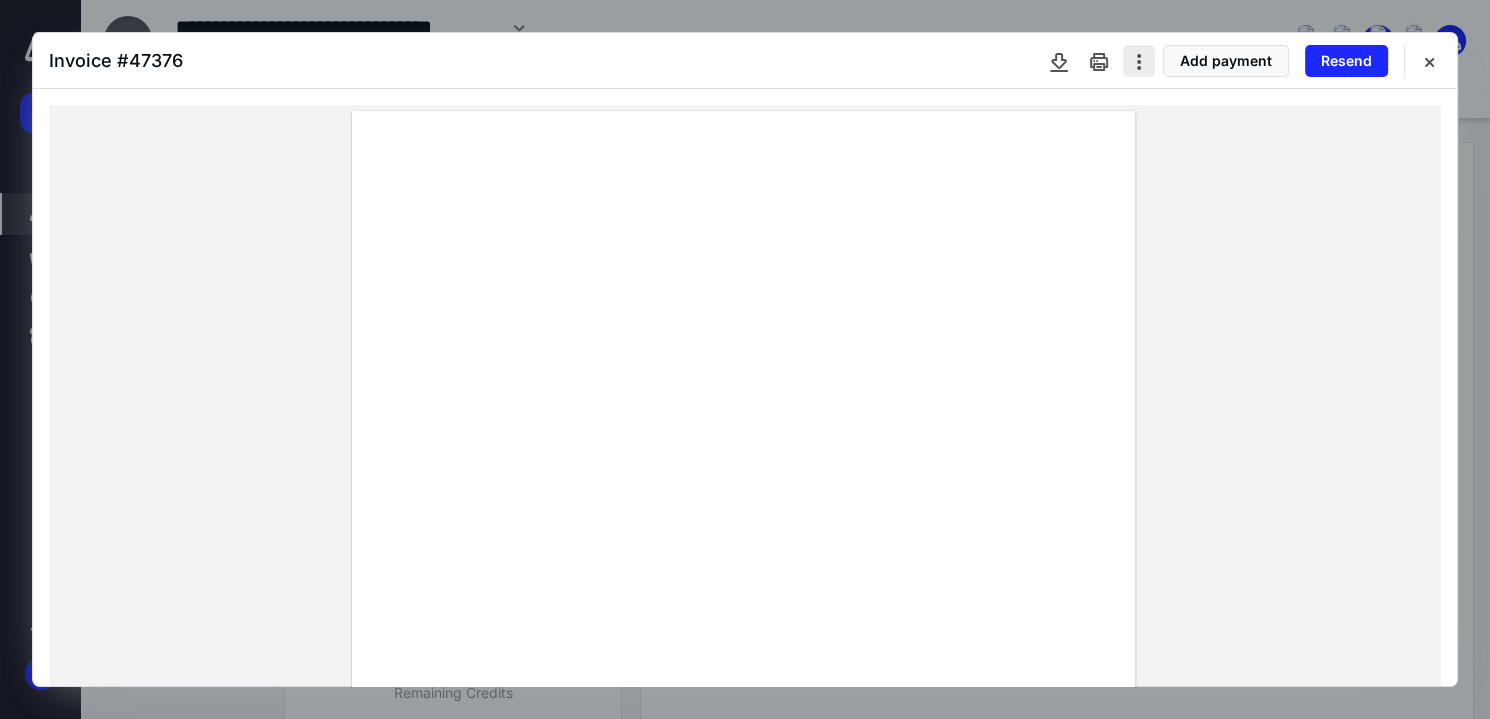 click at bounding box center (1139, 61) 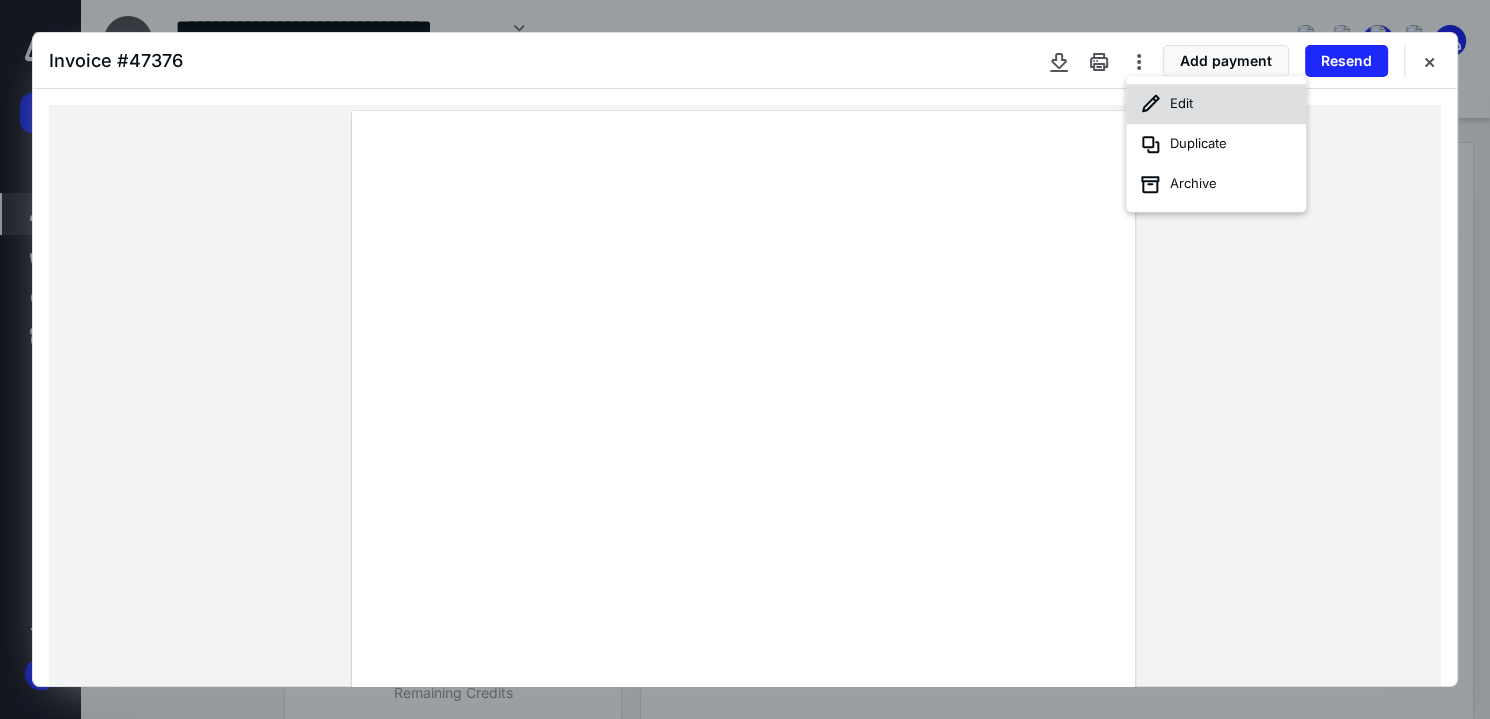 click 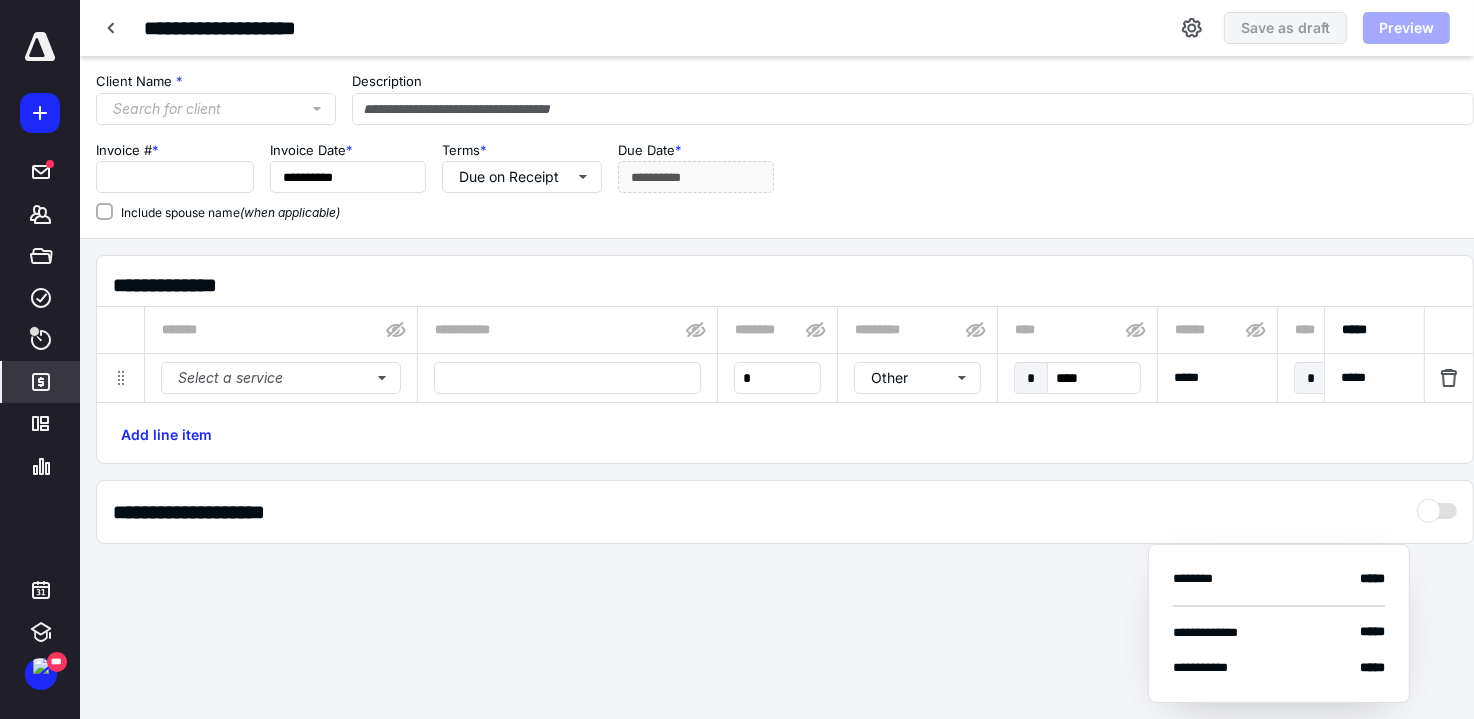 type on "*****" 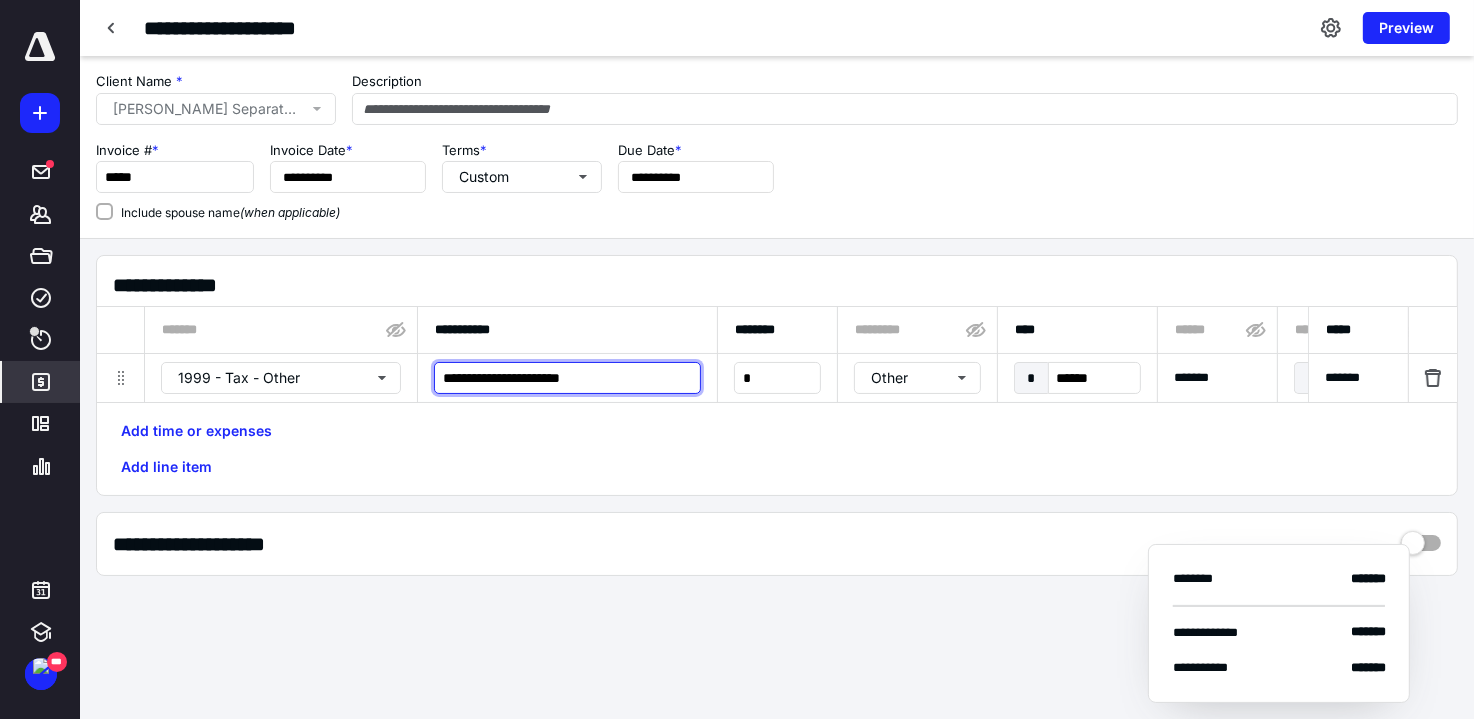 click on "**********" at bounding box center (567, 378) 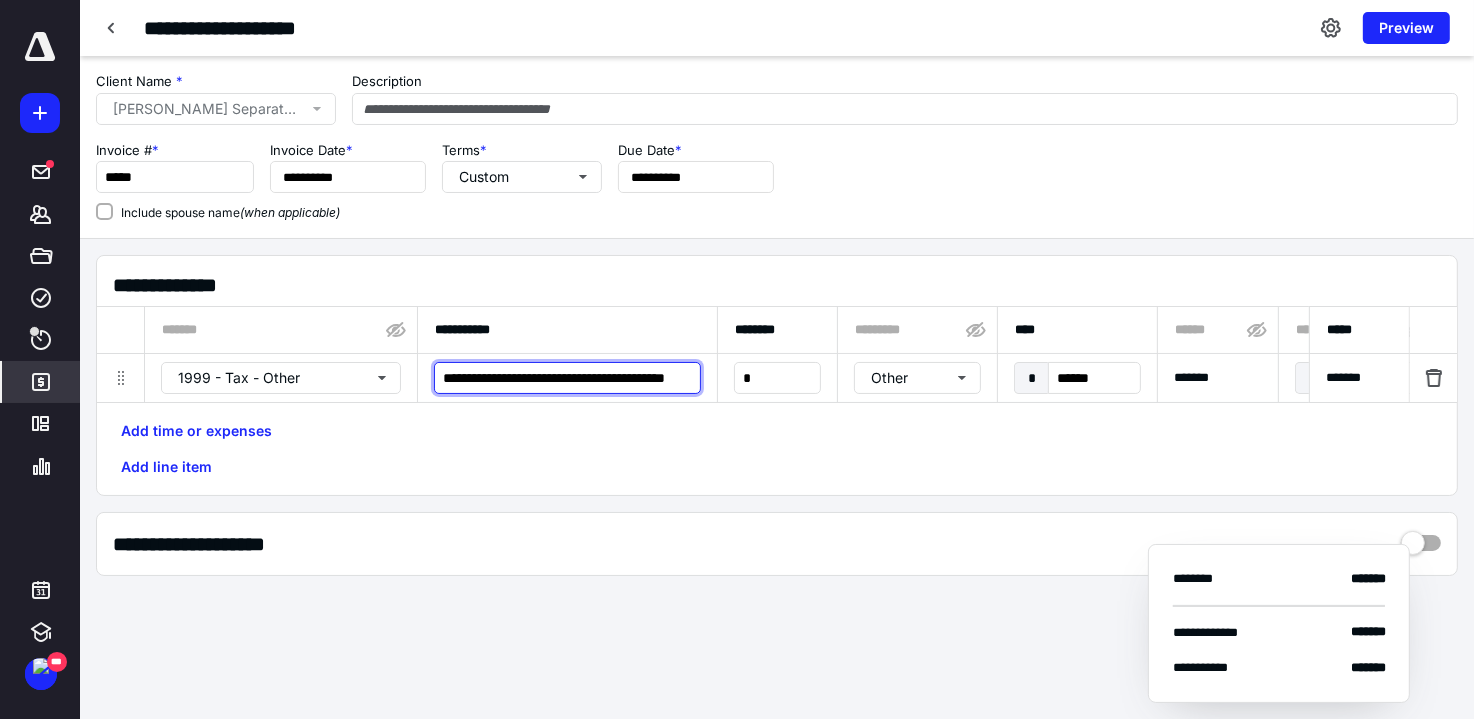 scroll, scrollTop: 0, scrollLeft: 49, axis: horizontal 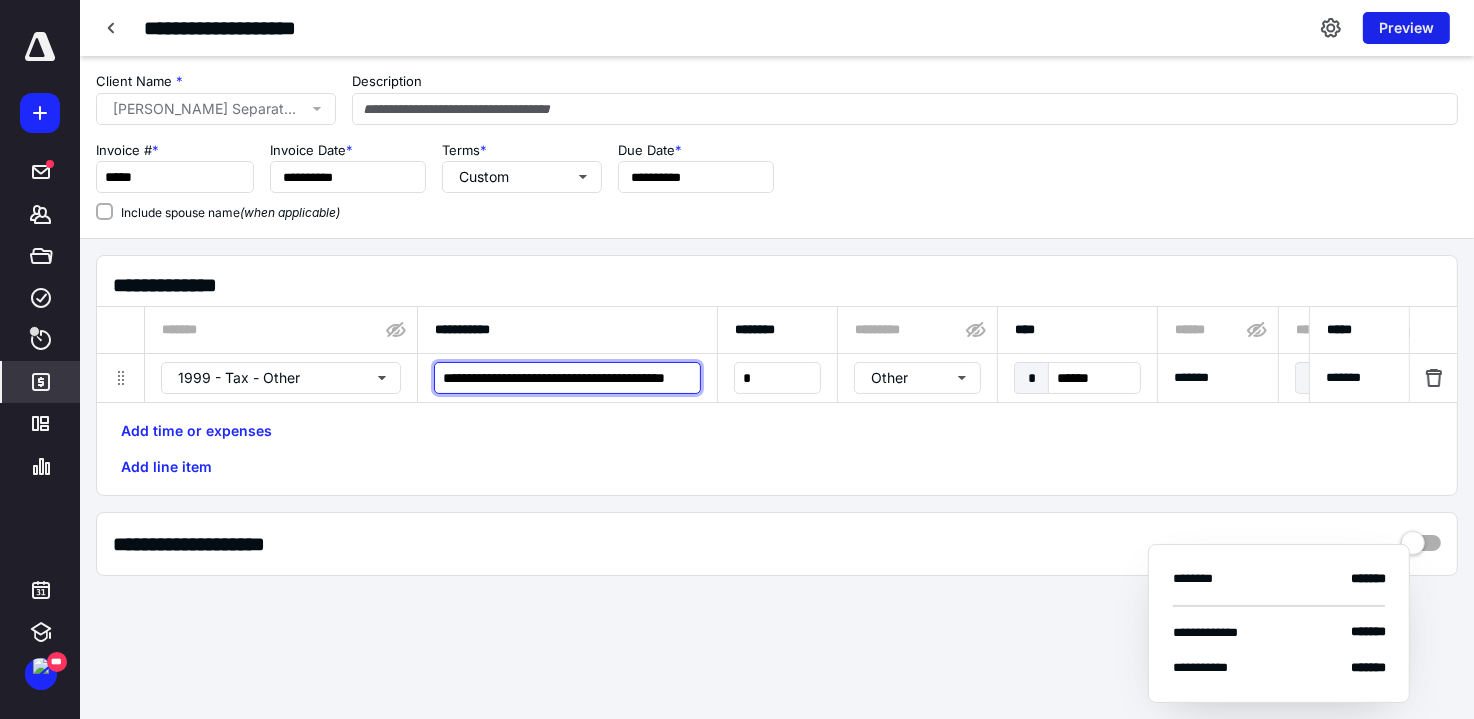 type on "**********" 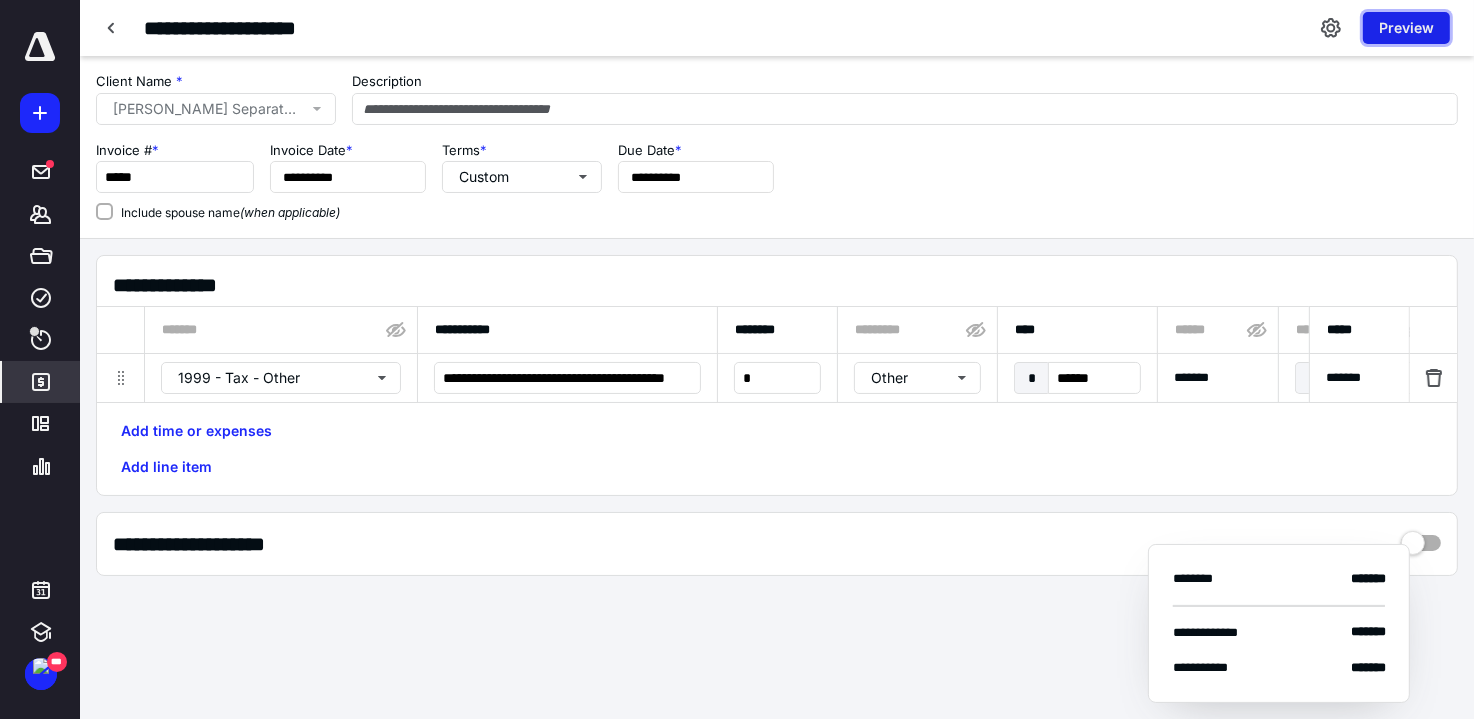 click on "Preview" at bounding box center [1406, 28] 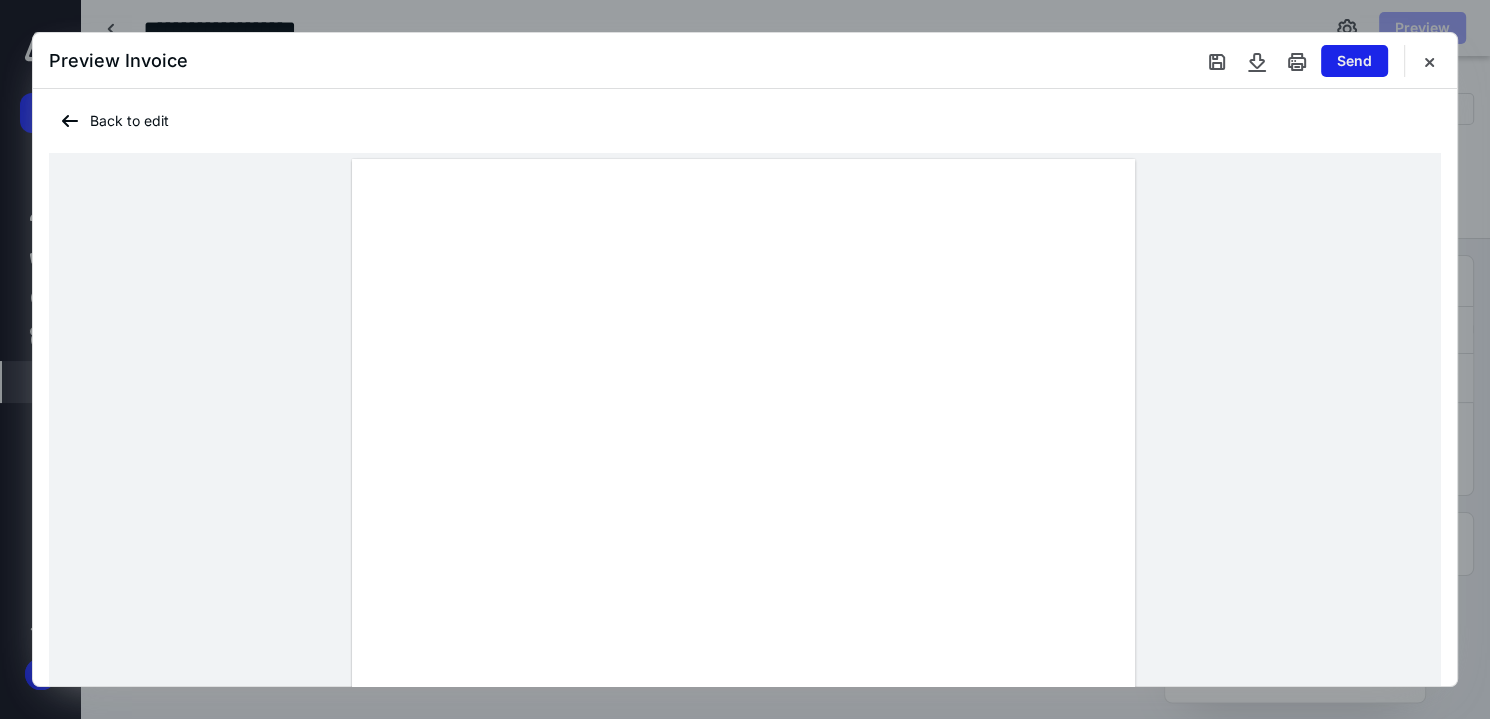 click on "Send" at bounding box center [1354, 61] 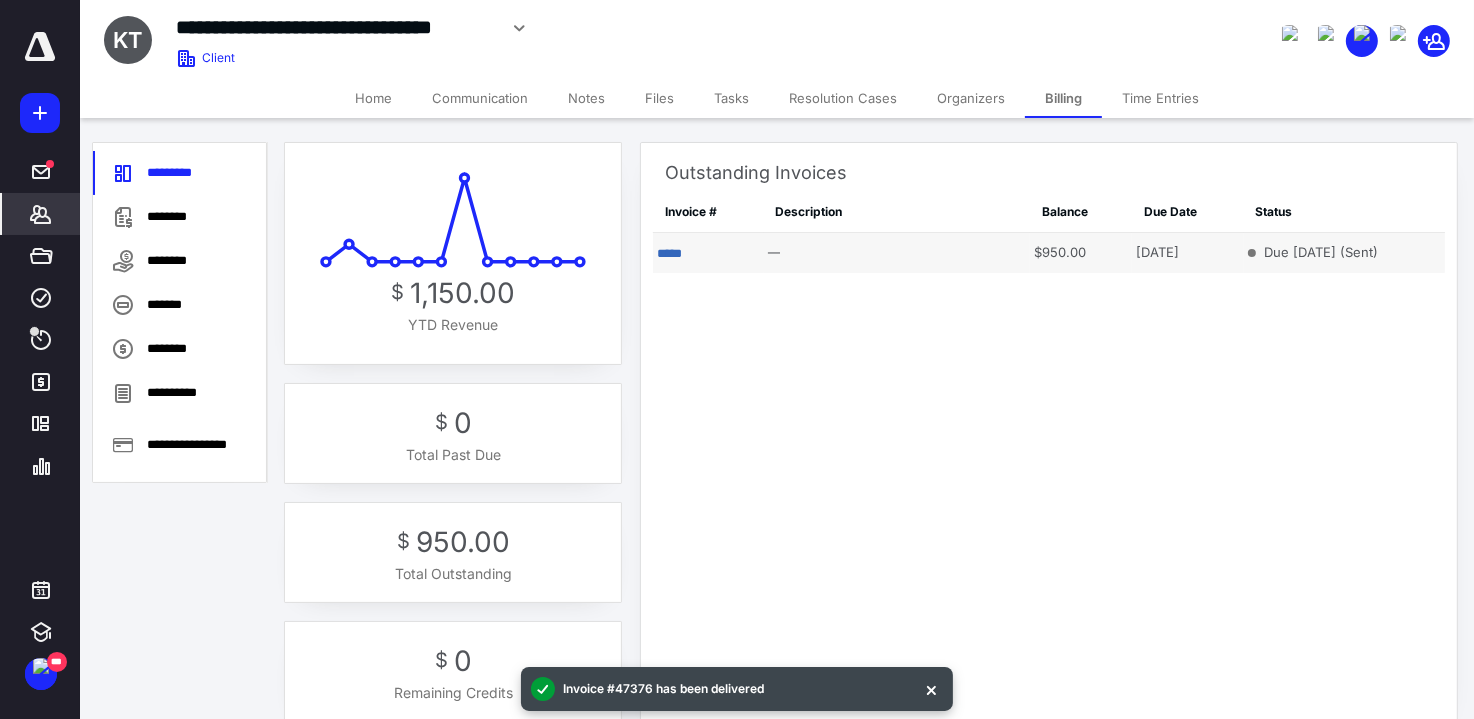 click on "$950.00" at bounding box center (1060, 252) 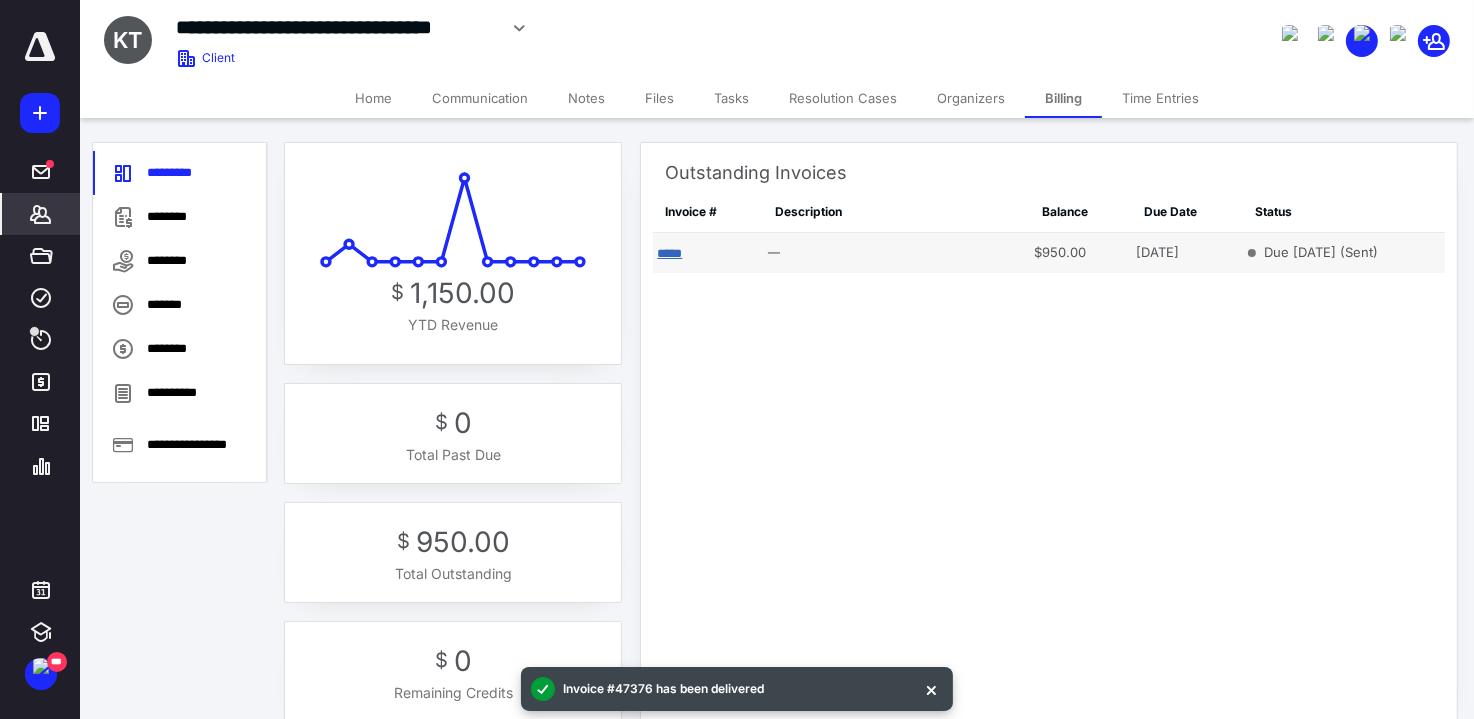 click on "*****" at bounding box center (669, 253) 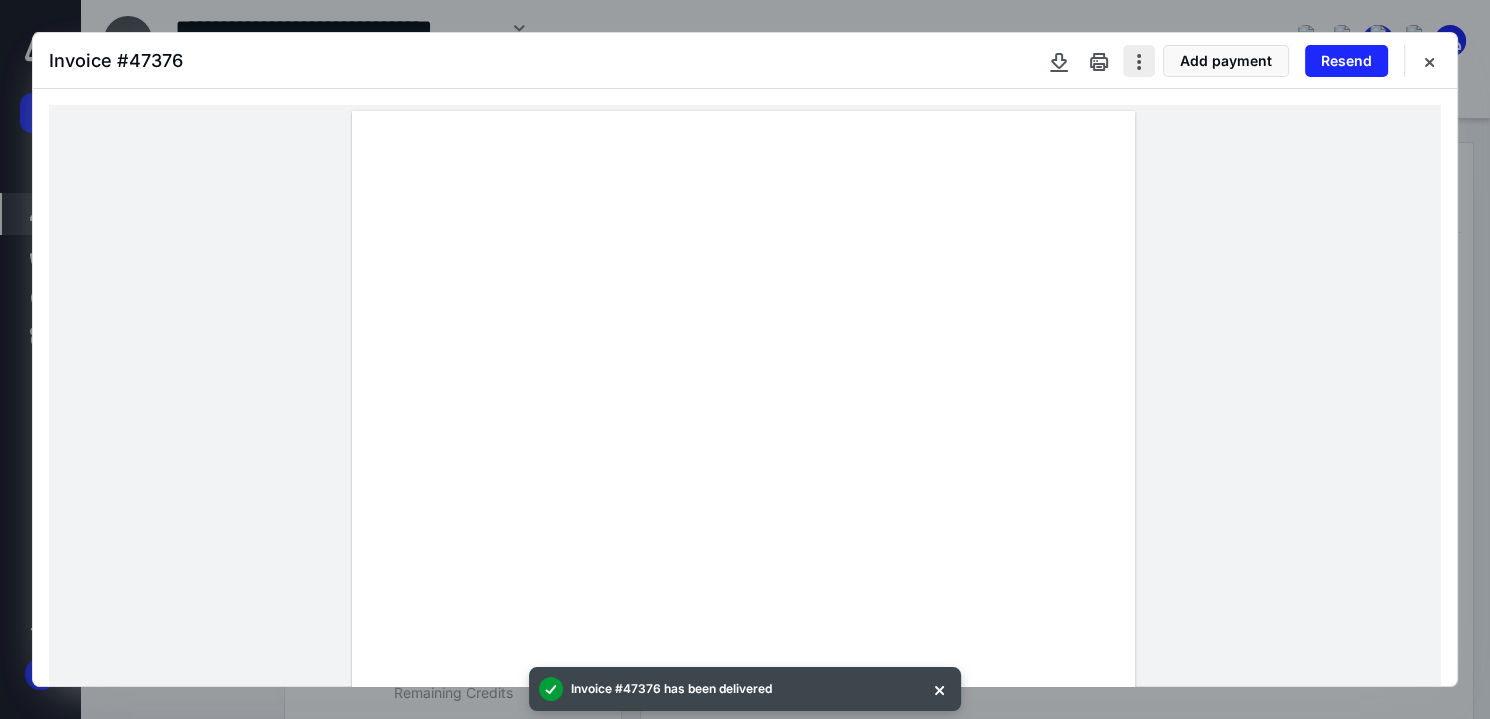 click at bounding box center (1139, 61) 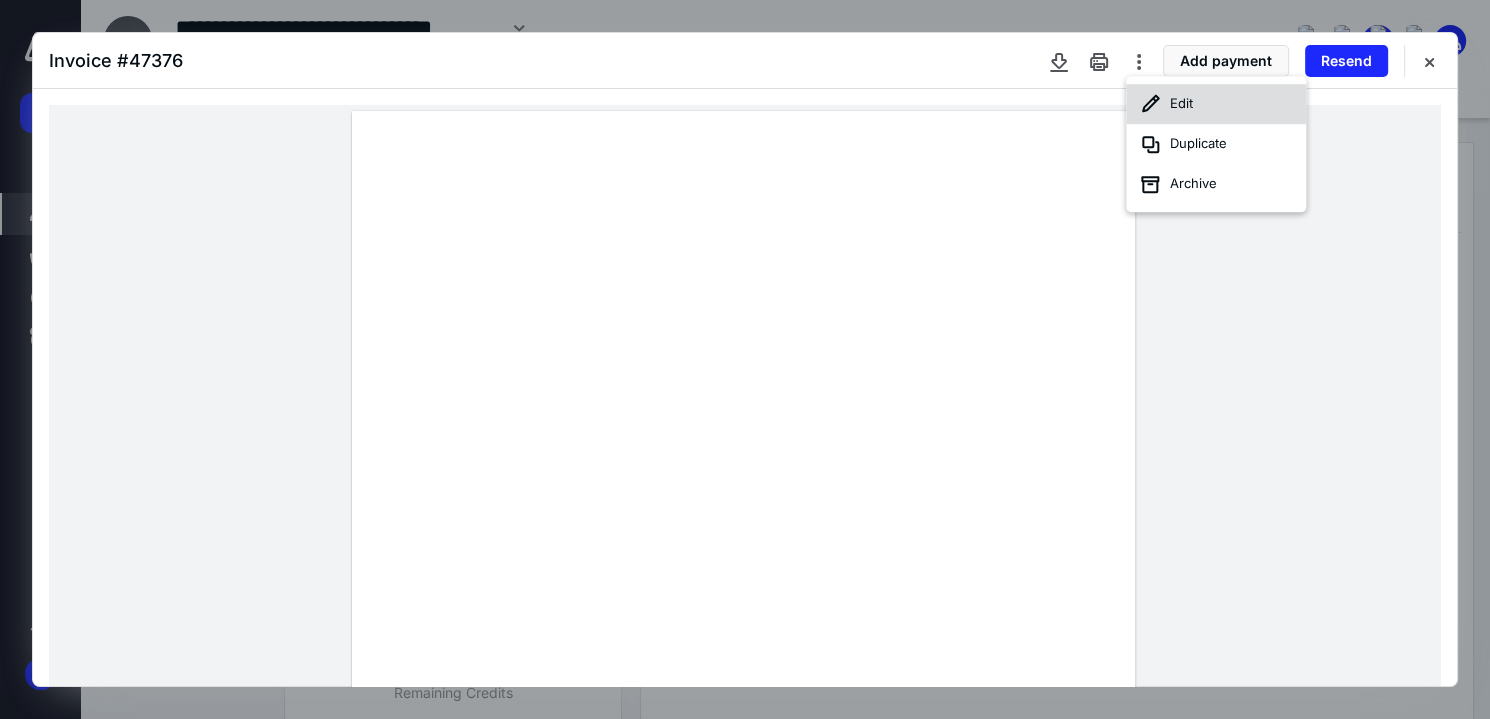 click 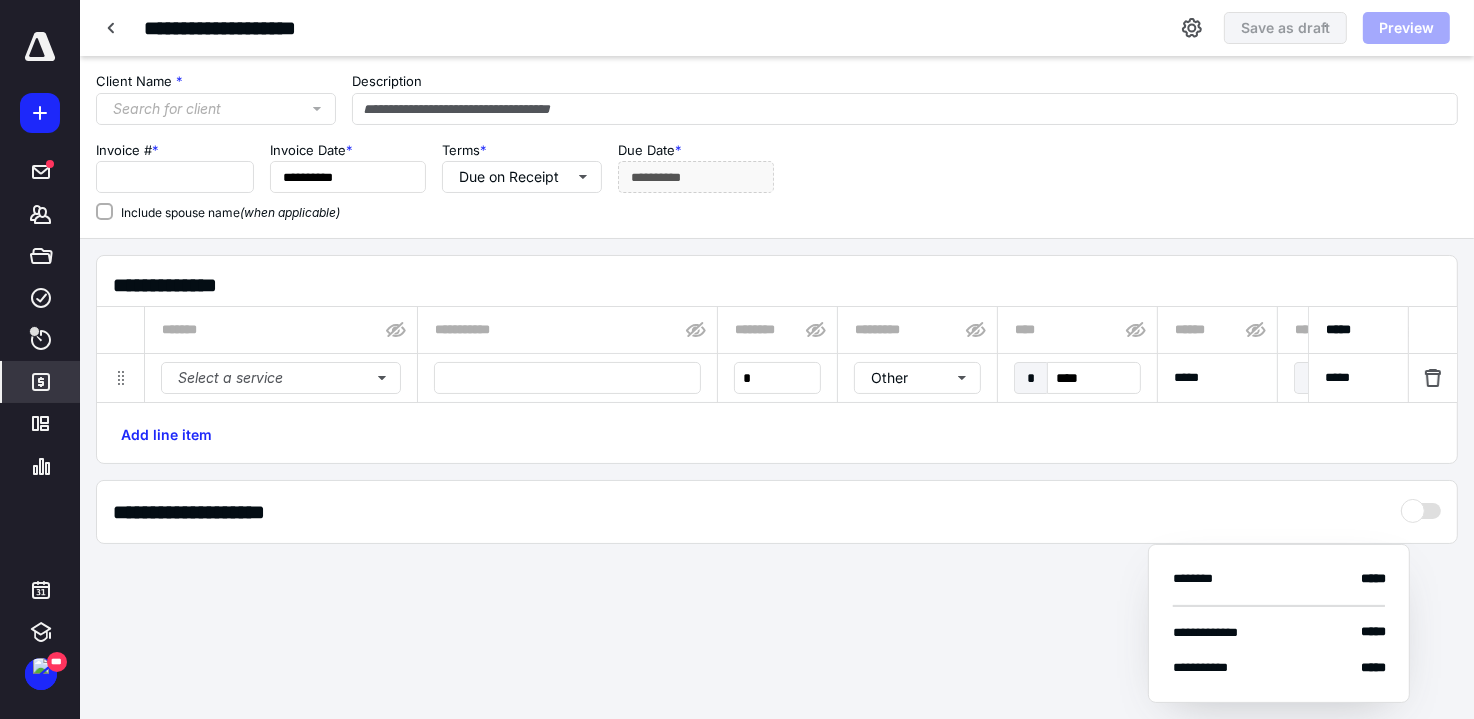 type on "*****" 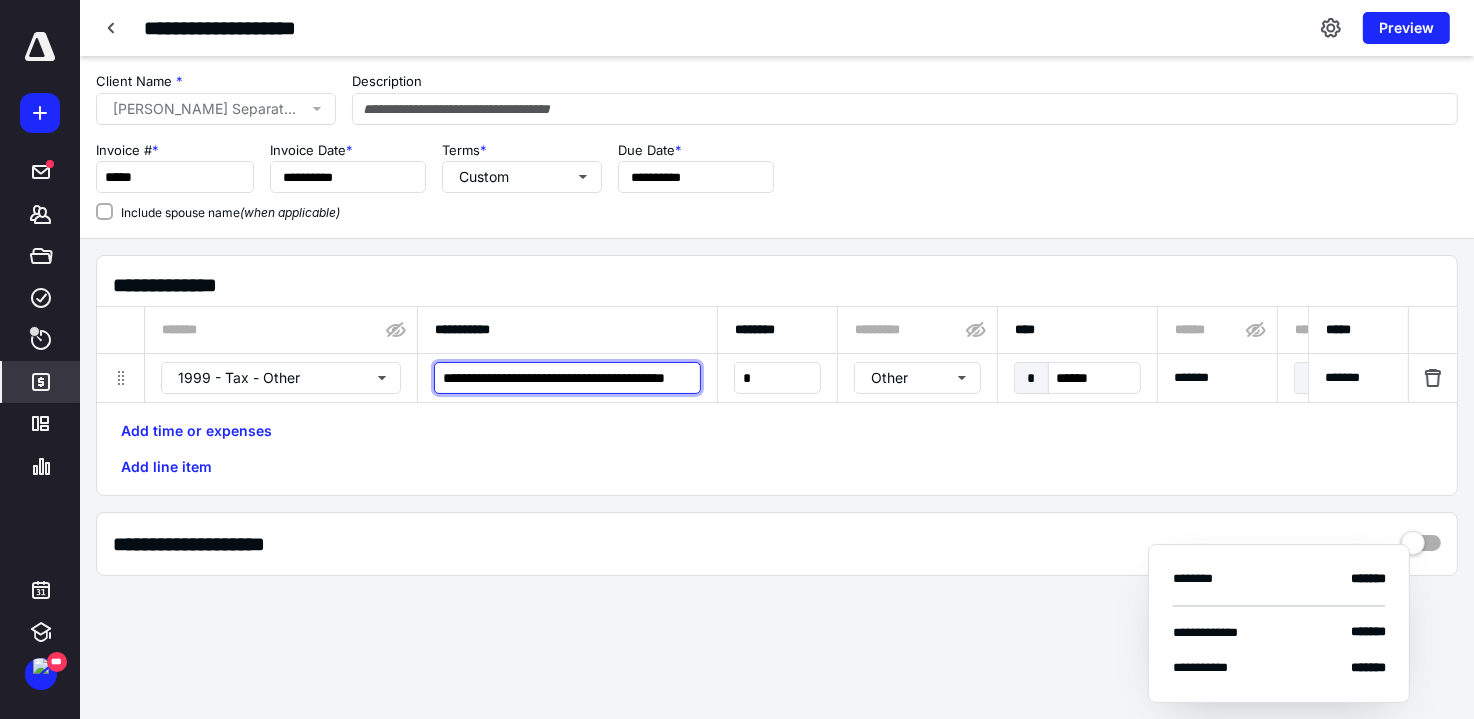 click on "**********" at bounding box center (567, 378) 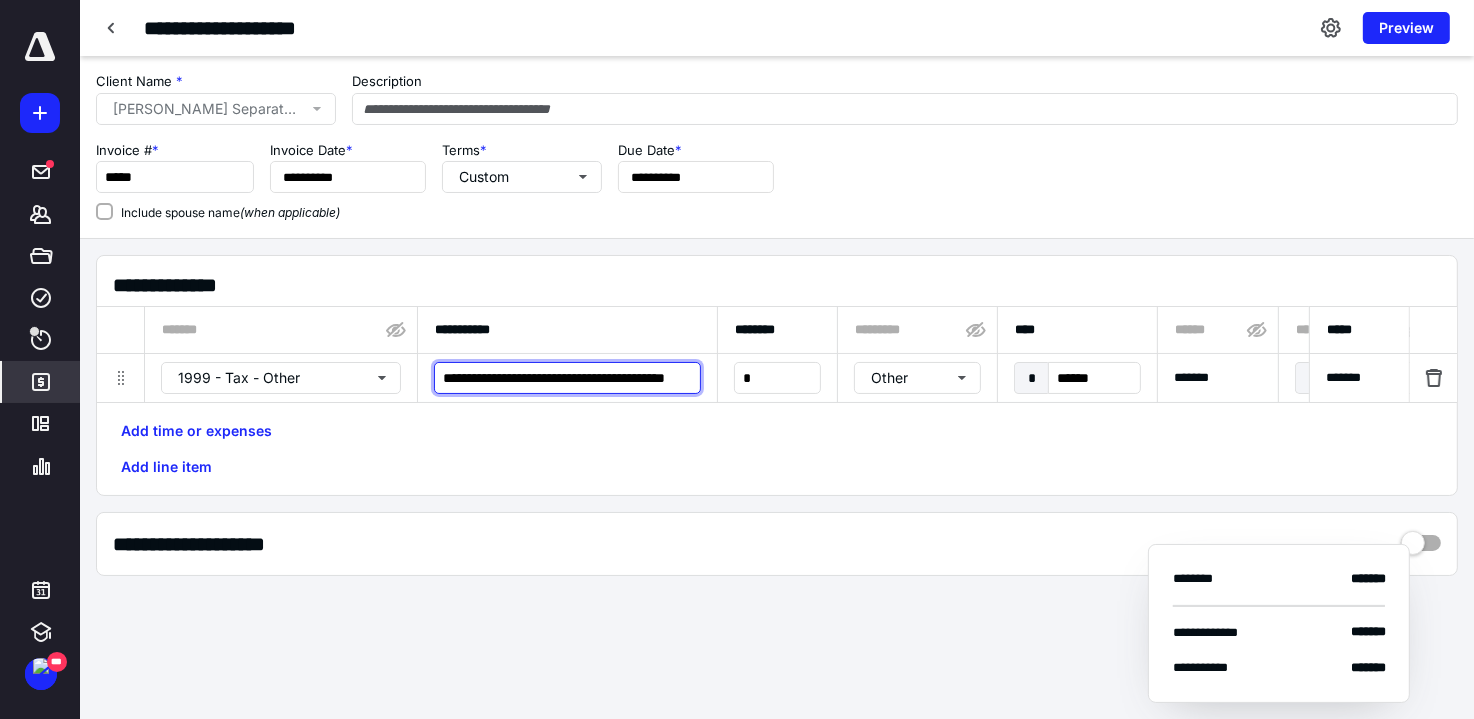 scroll, scrollTop: 0, scrollLeft: 49, axis: horizontal 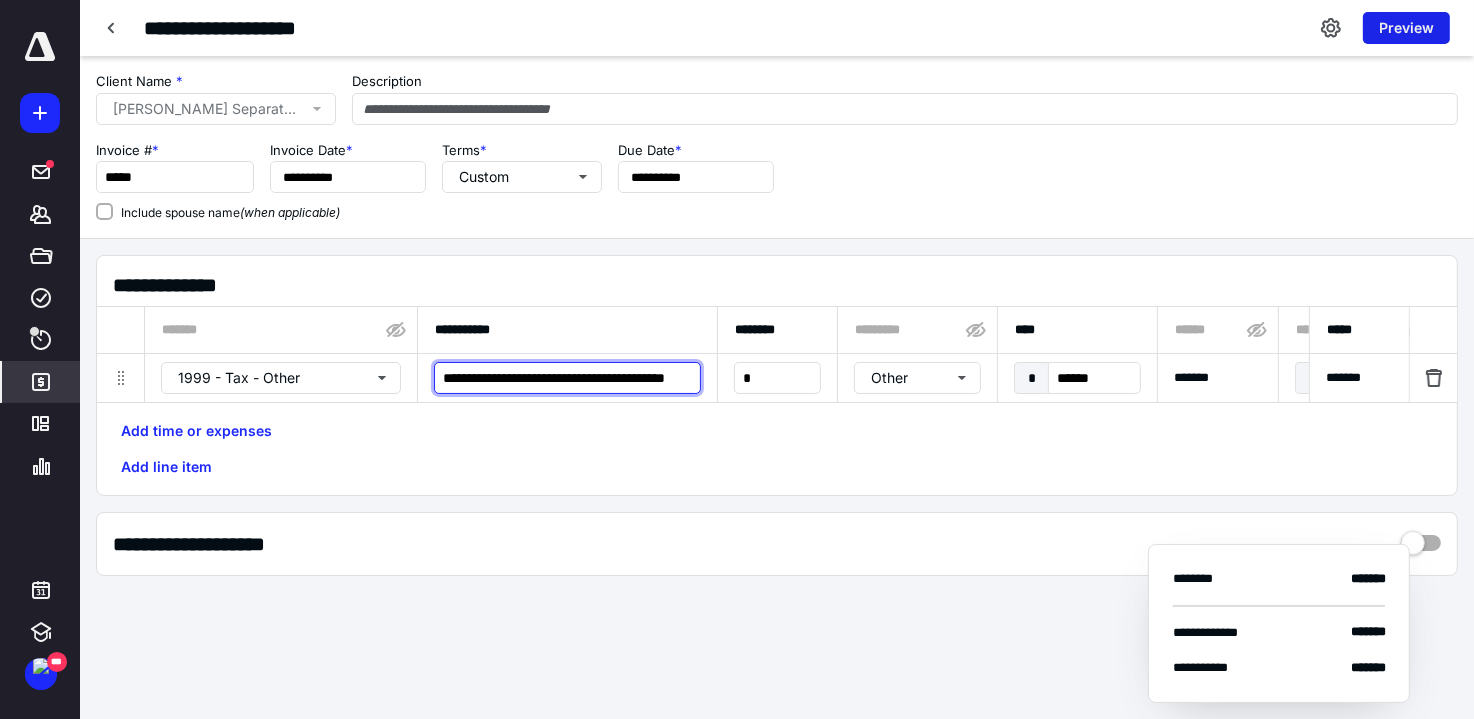 type on "**********" 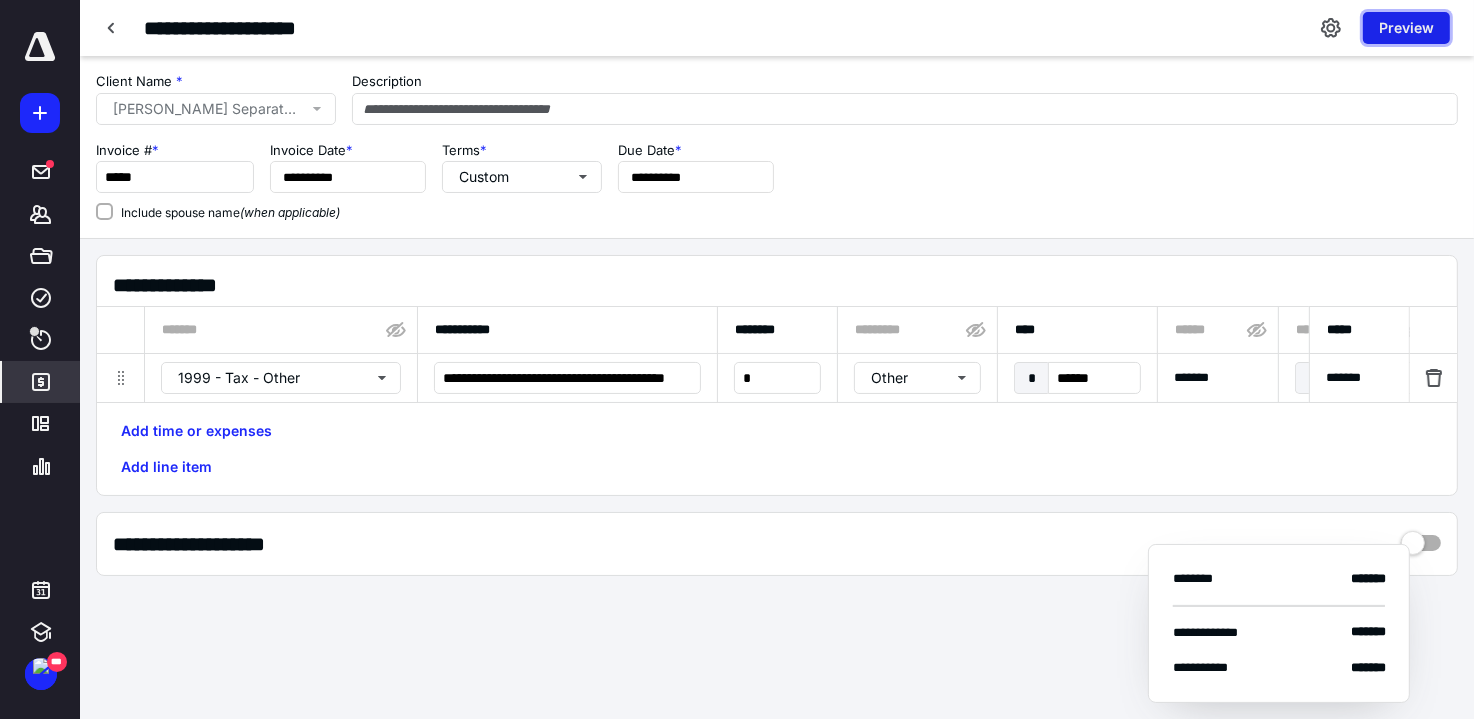 click on "Preview" at bounding box center (1406, 28) 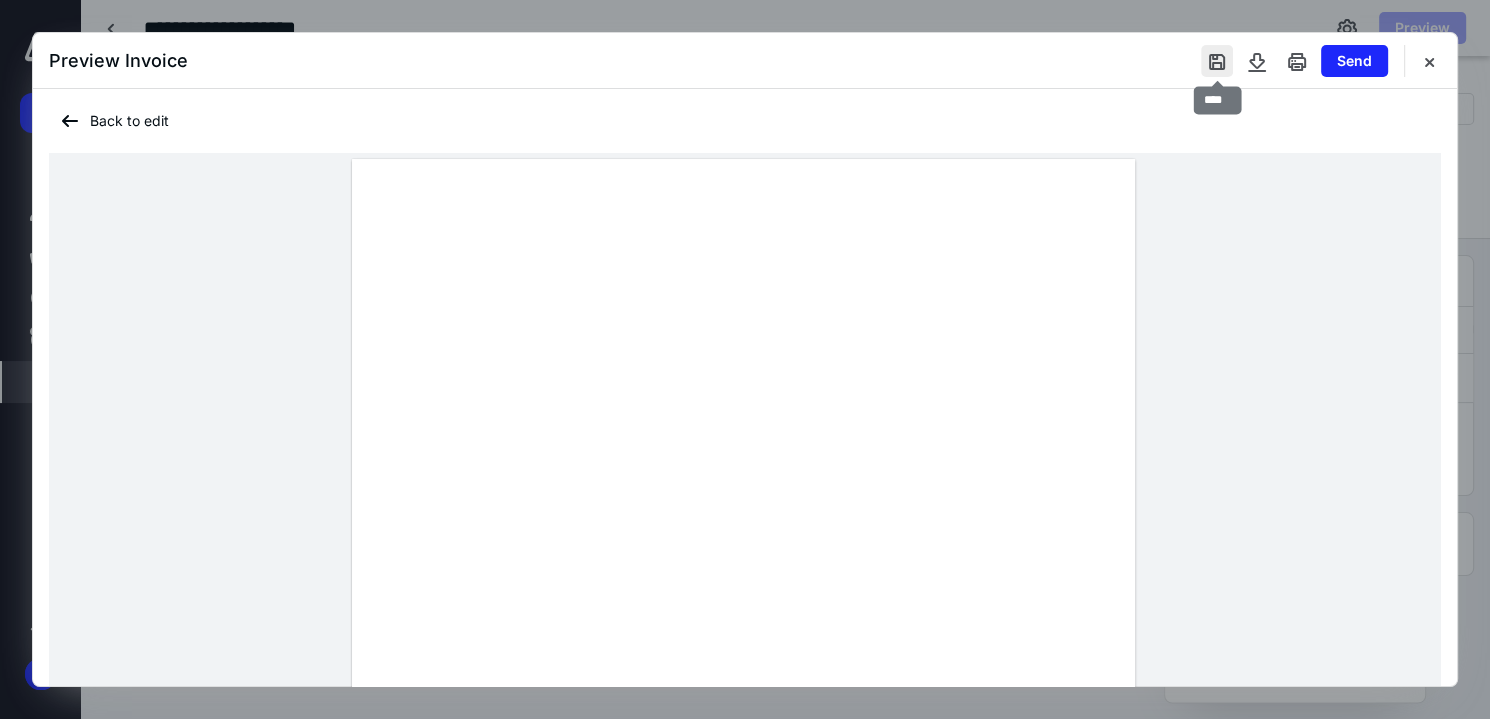 click at bounding box center (1217, 61) 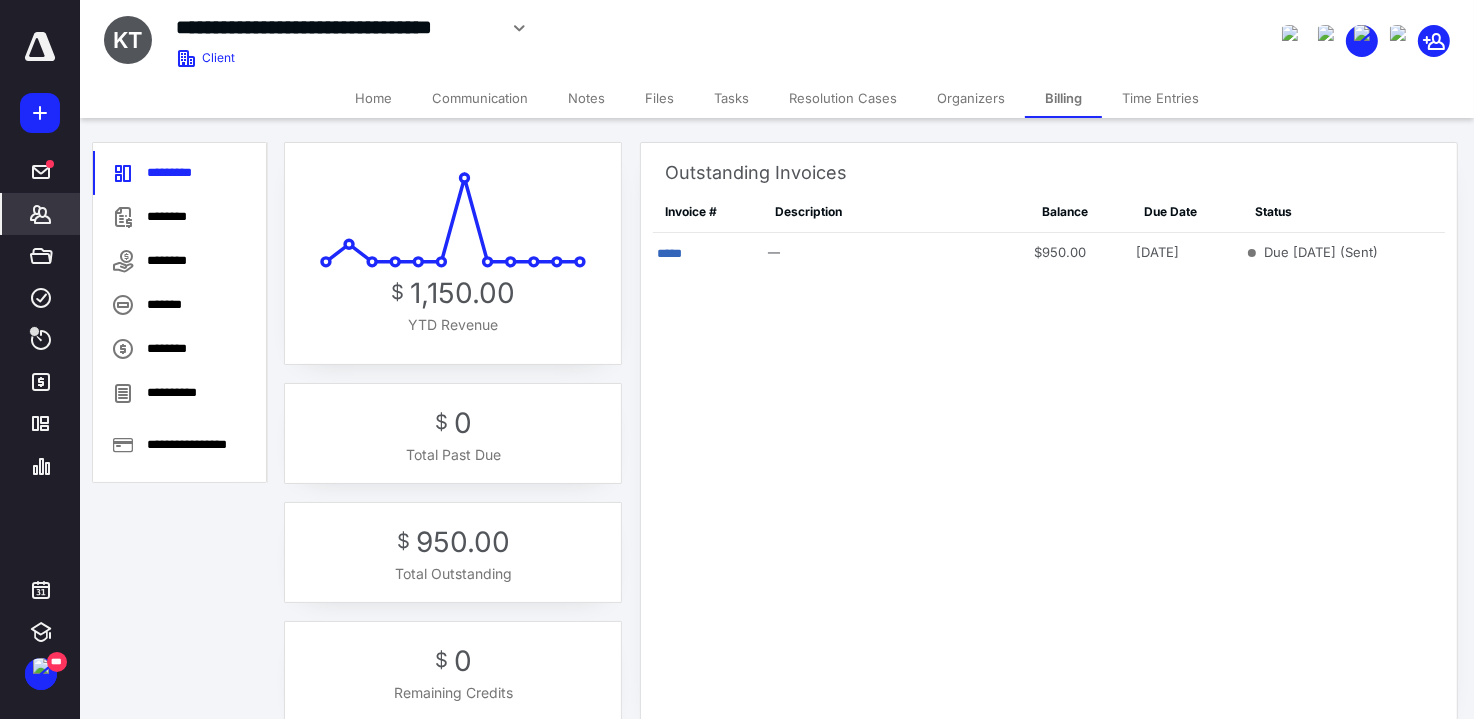 click on "Tasks" at bounding box center (731, 98) 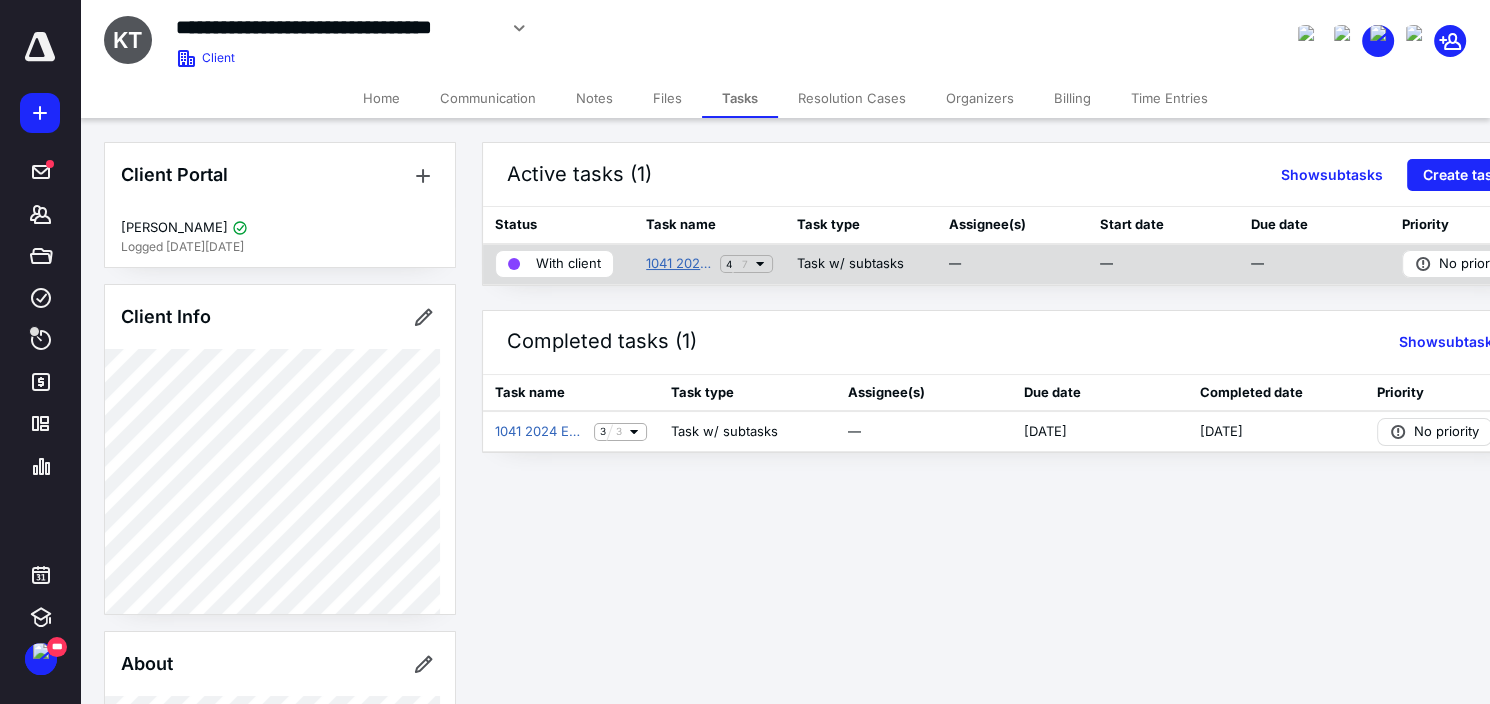 click on "1041 2024 Preparation" at bounding box center (679, 264) 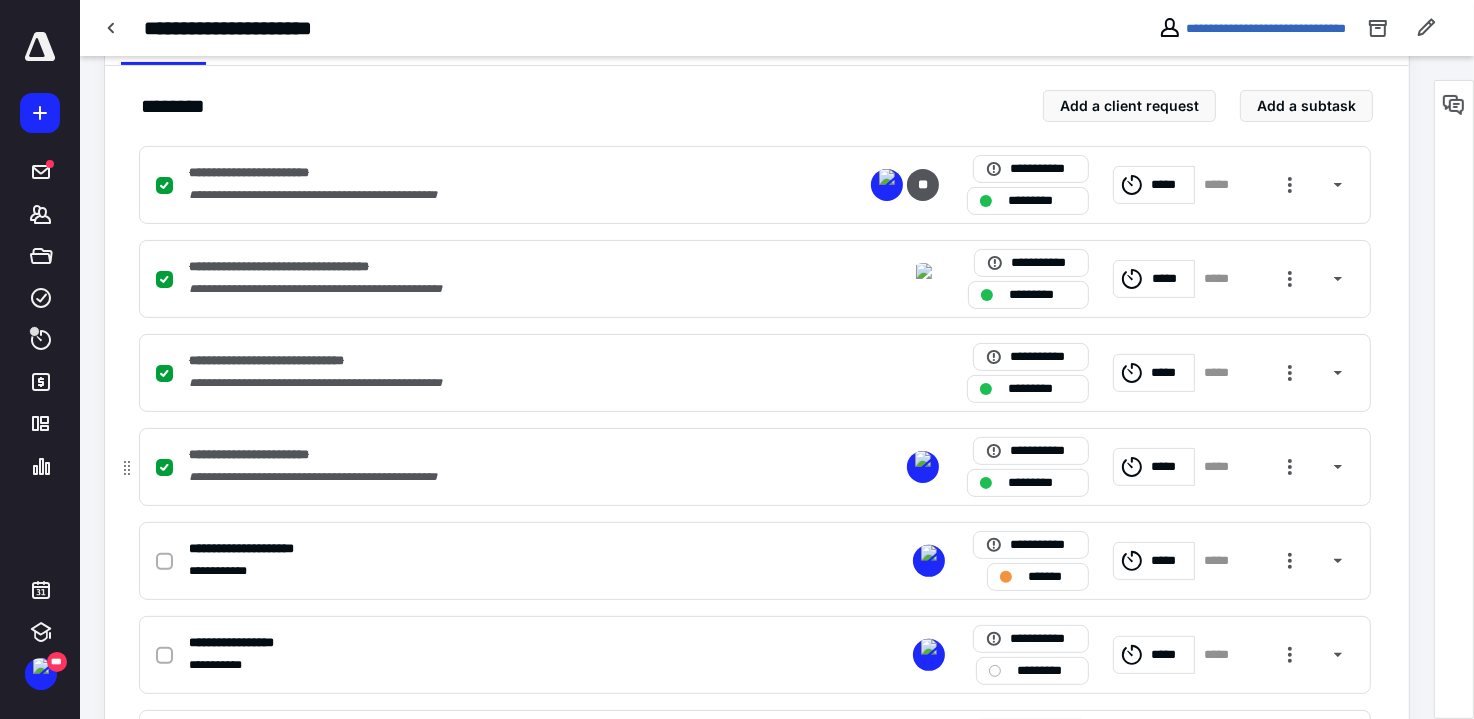 scroll, scrollTop: 568, scrollLeft: 0, axis: vertical 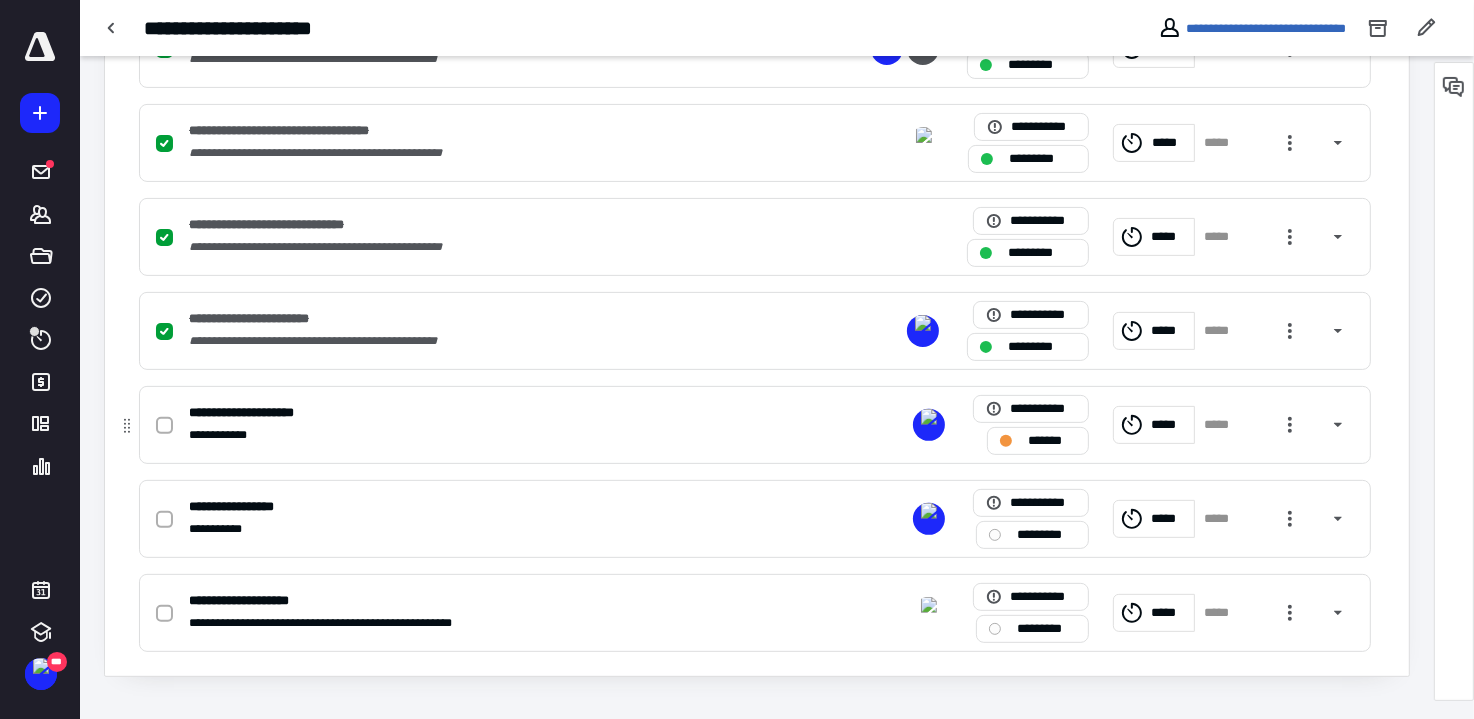 click on "*******" at bounding box center (1052, 441) 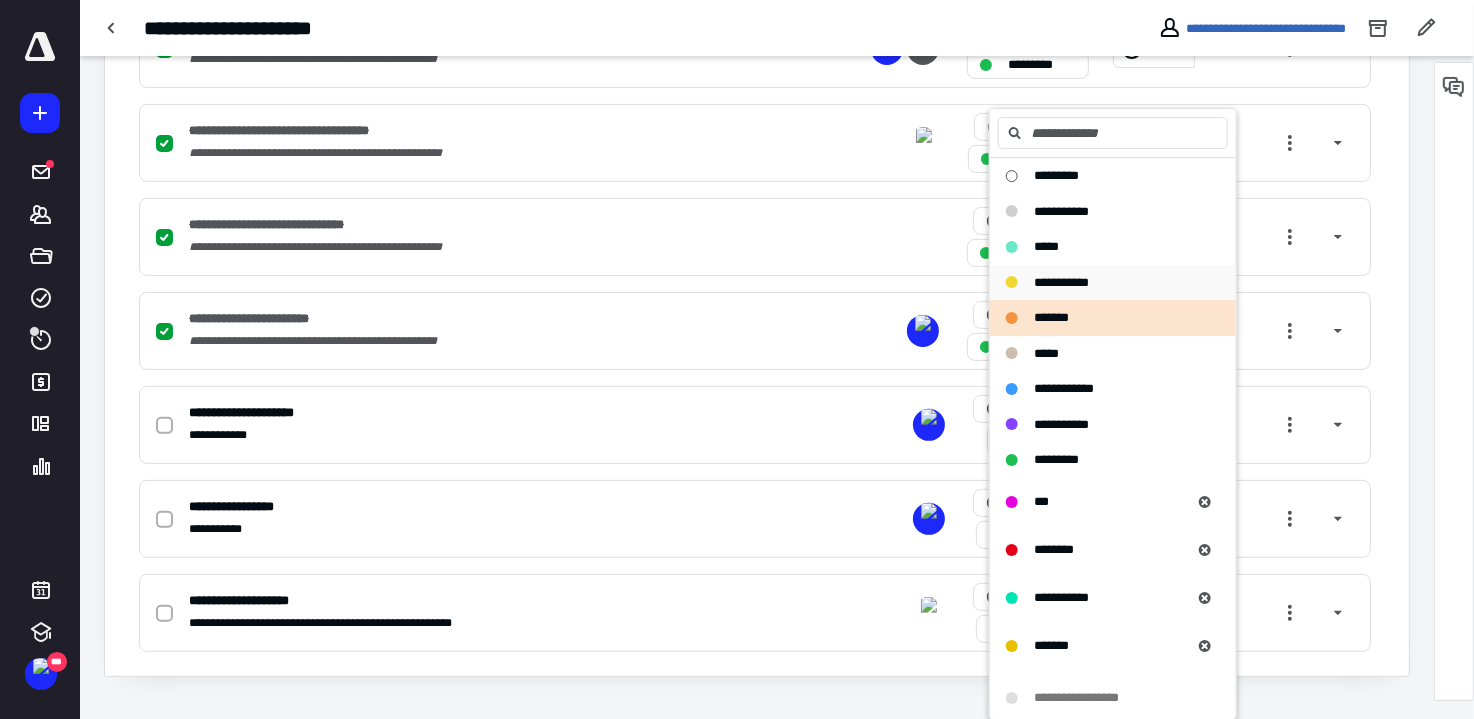 click on "**********" at bounding box center (1101, 283) 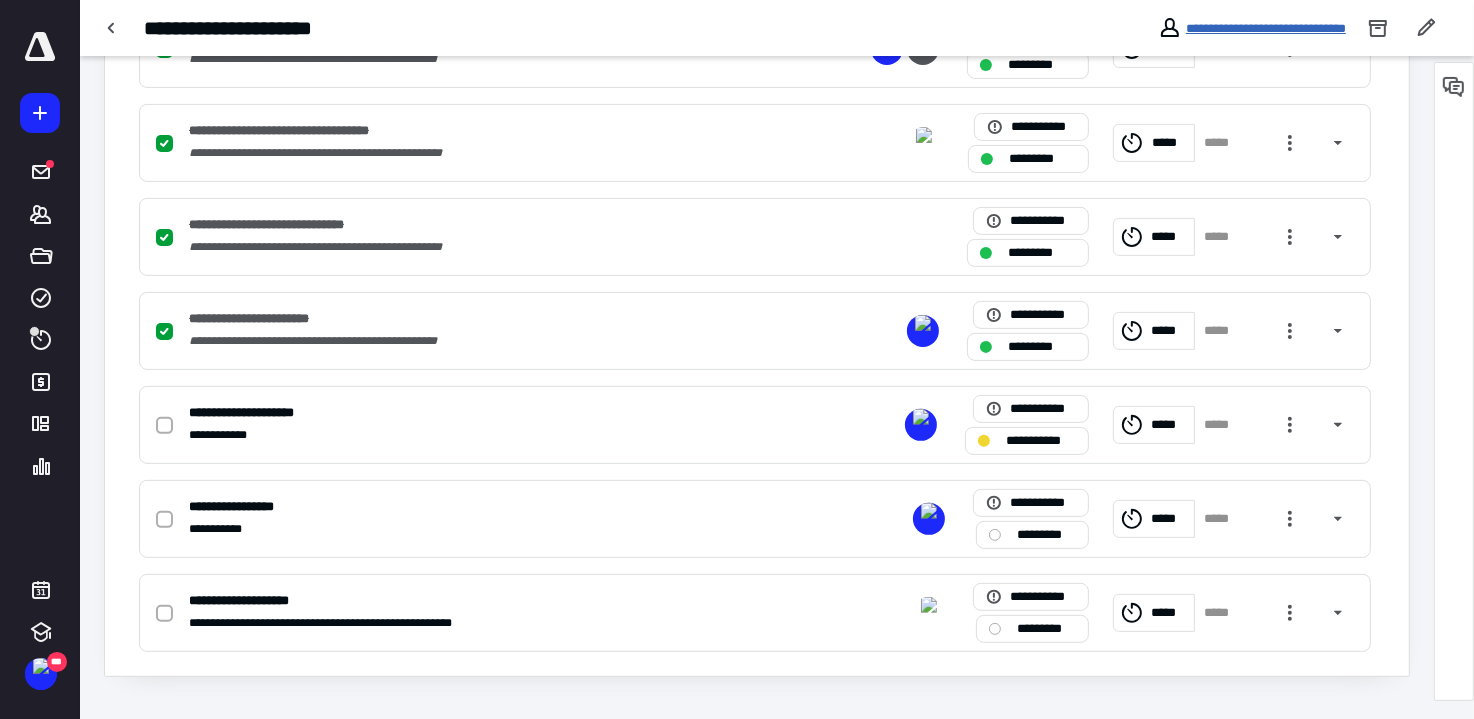 click on "**********" at bounding box center (1266, 28) 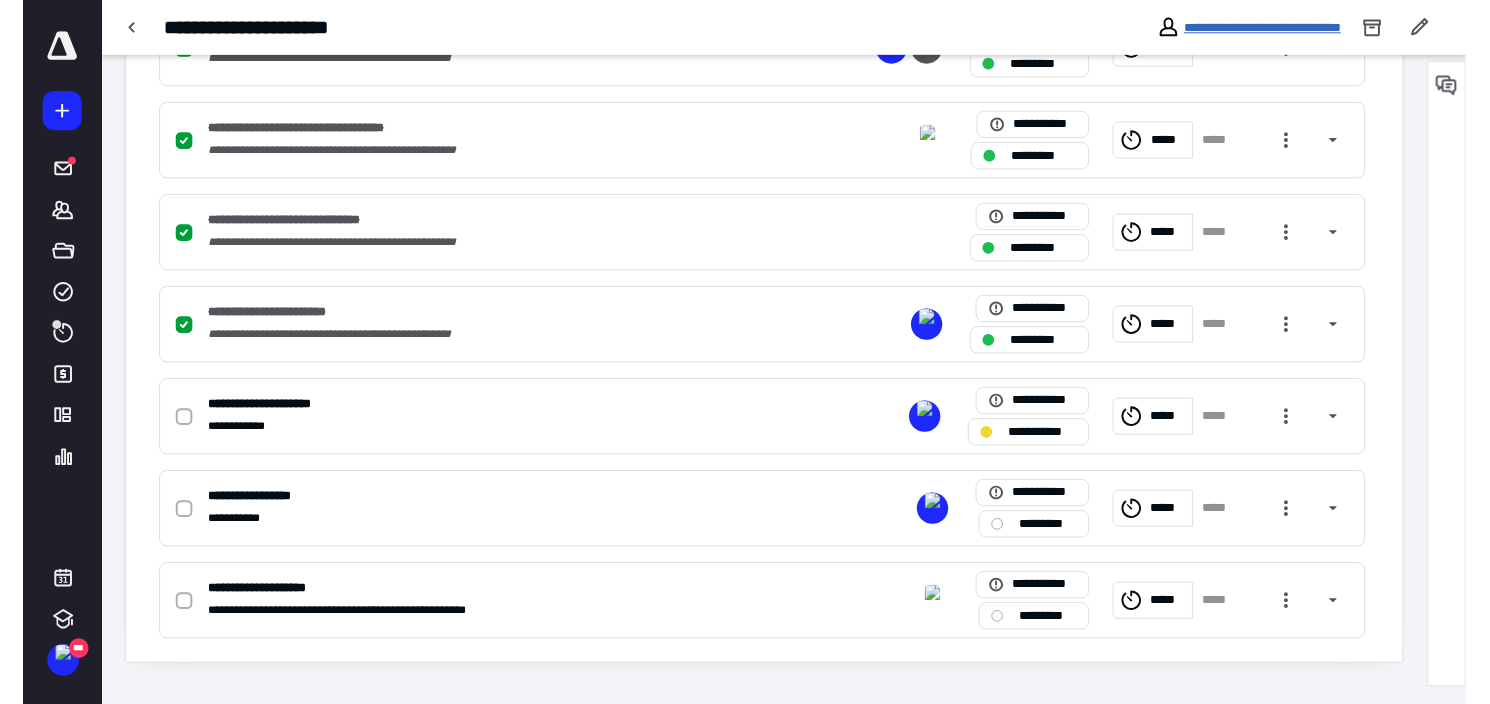 scroll, scrollTop: 0, scrollLeft: 0, axis: both 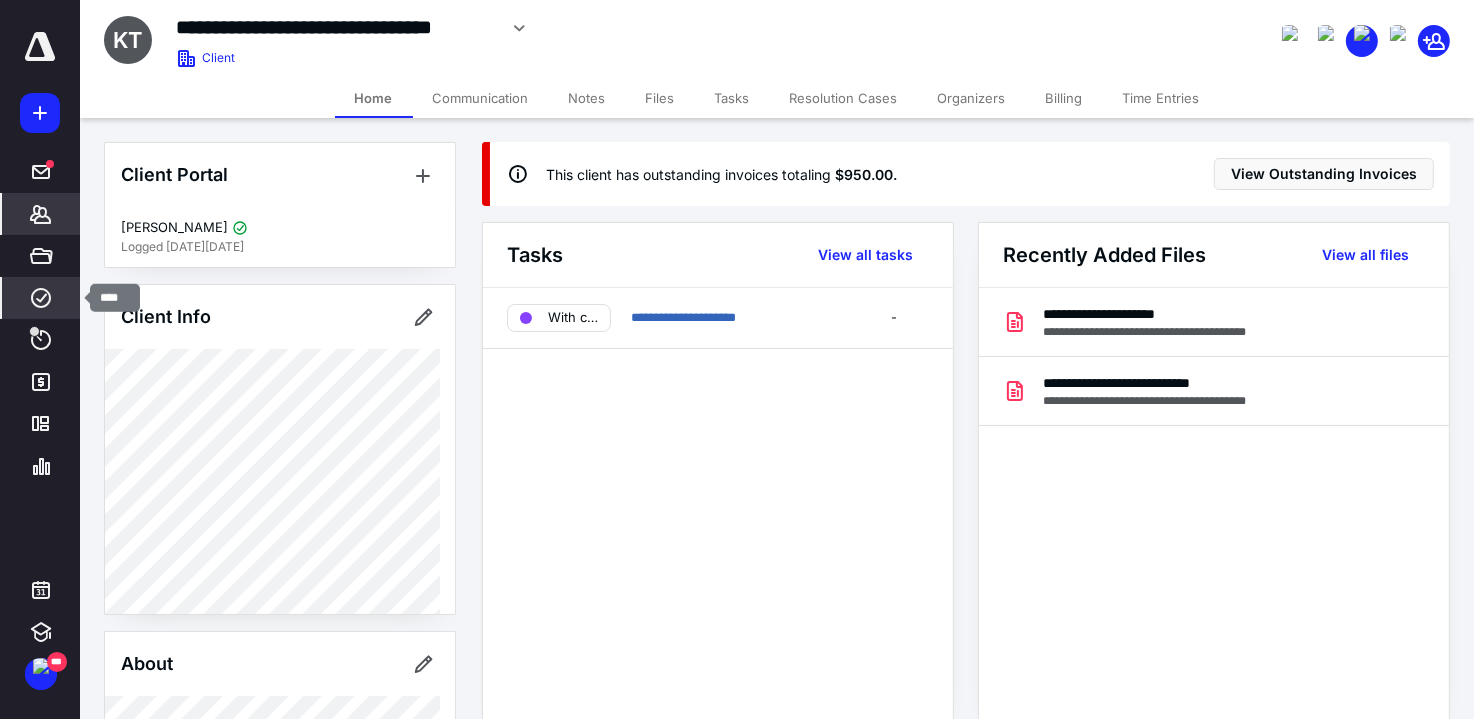 click 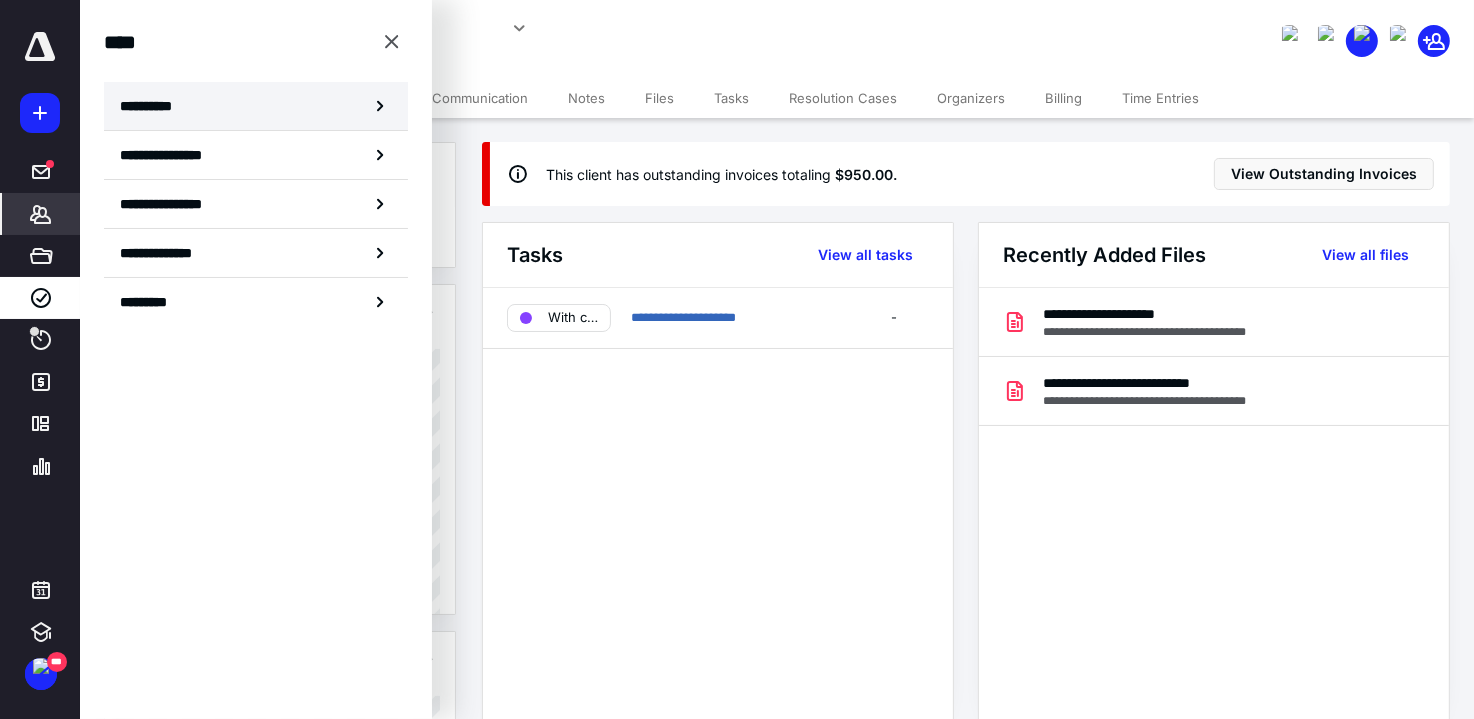 click on "**********" at bounding box center (153, 106) 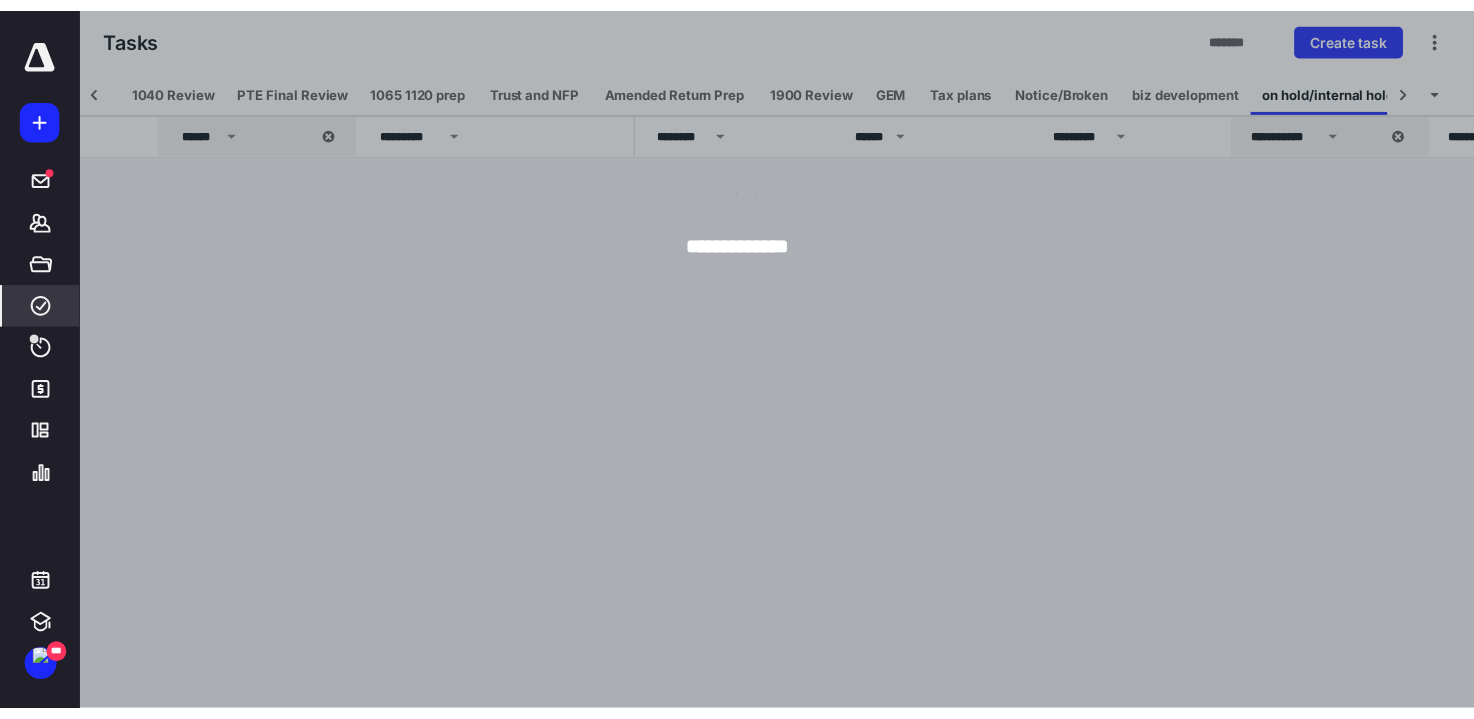 scroll, scrollTop: 0, scrollLeft: 224, axis: horizontal 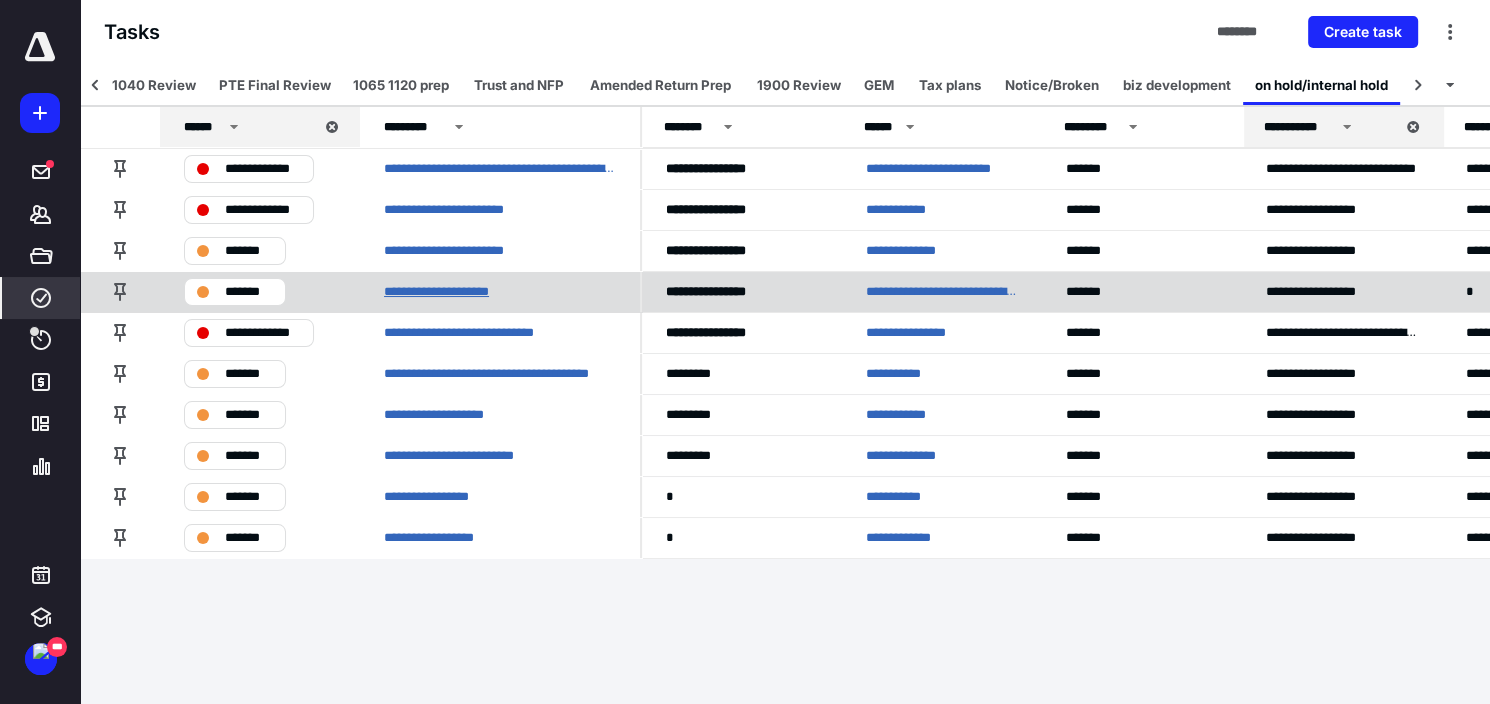 click on "**********" at bounding box center [452, 292] 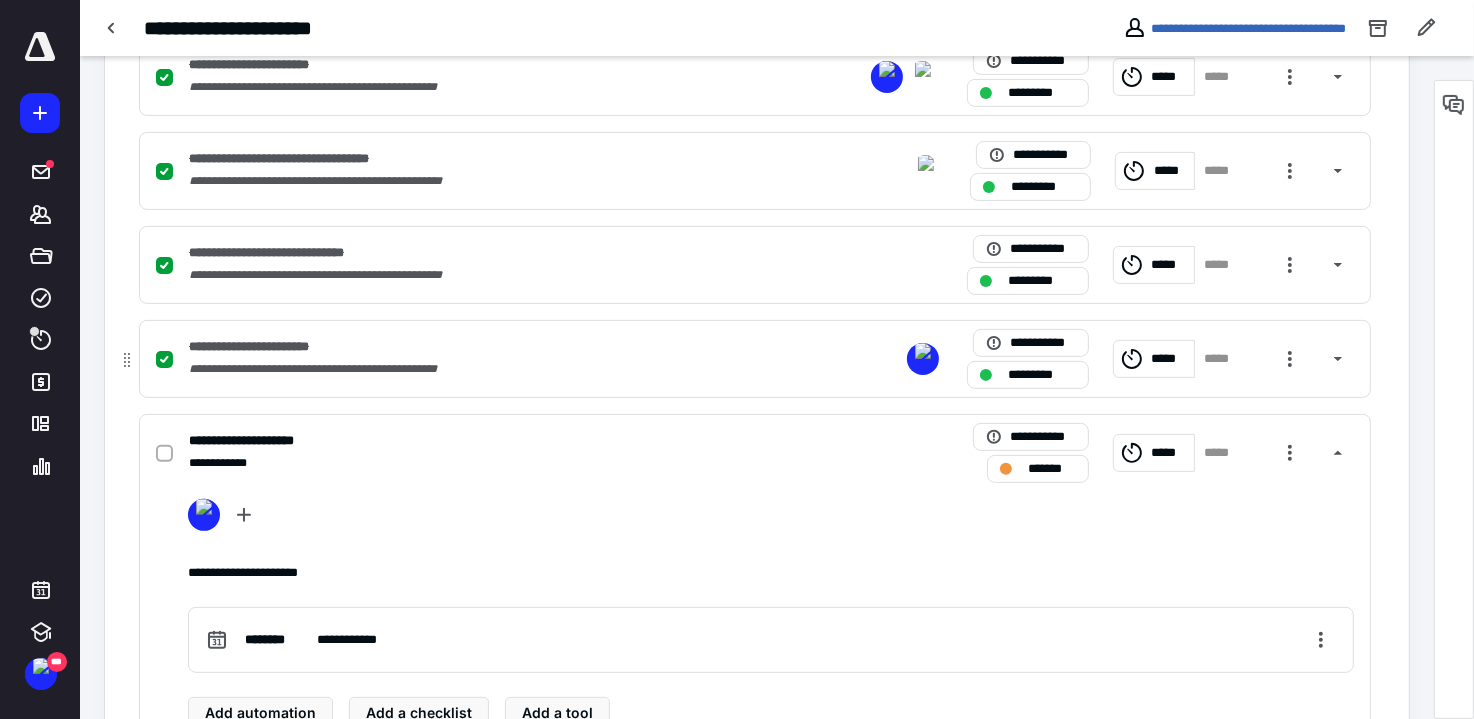 scroll, scrollTop: 820, scrollLeft: 0, axis: vertical 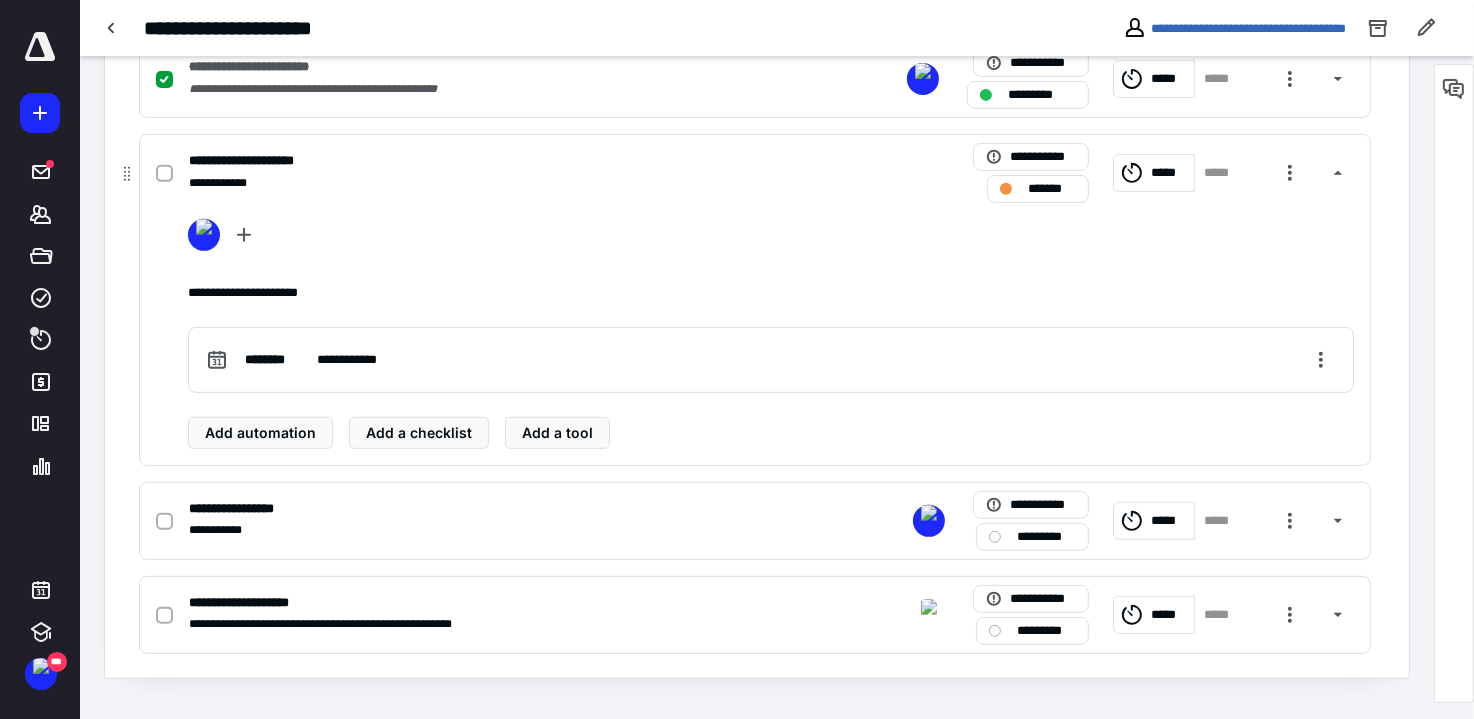 click on "*******" at bounding box center [1052, 189] 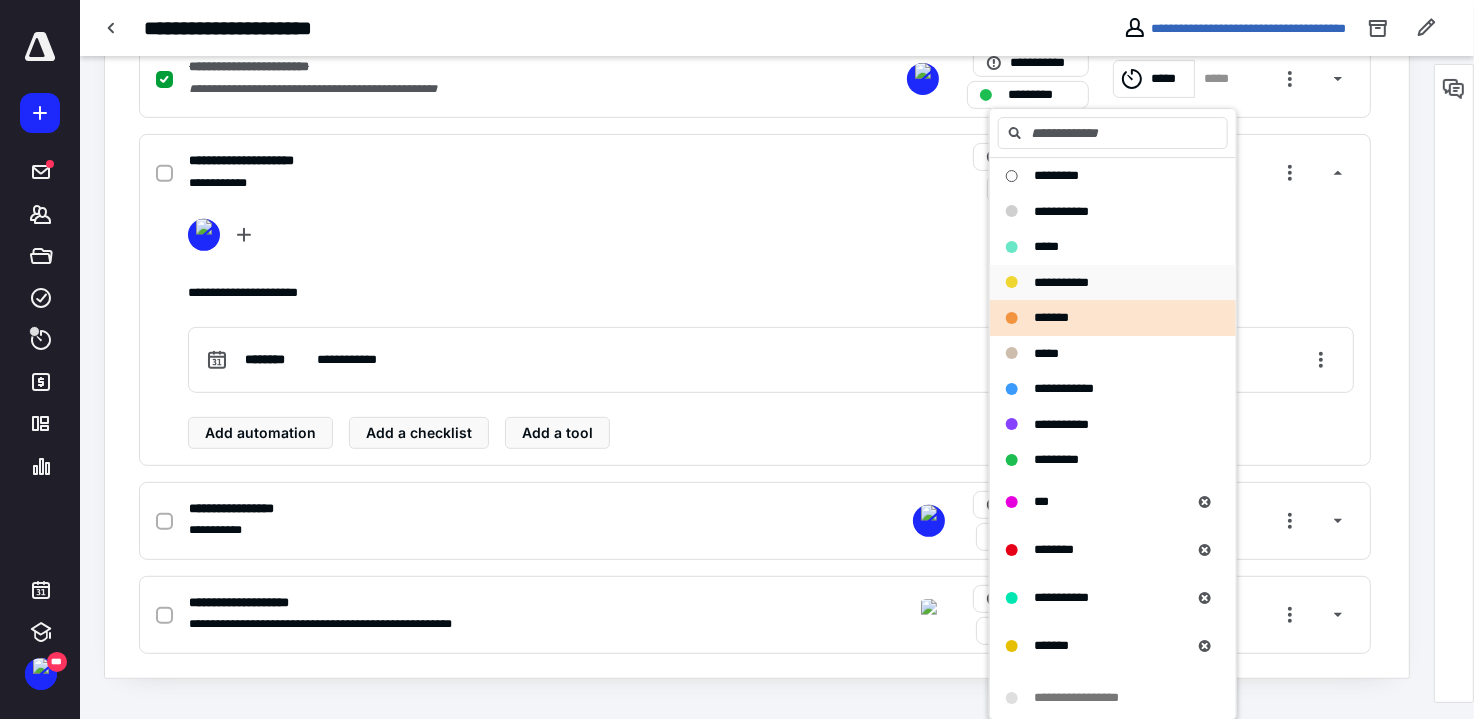 click on "**********" at bounding box center [1061, 282] 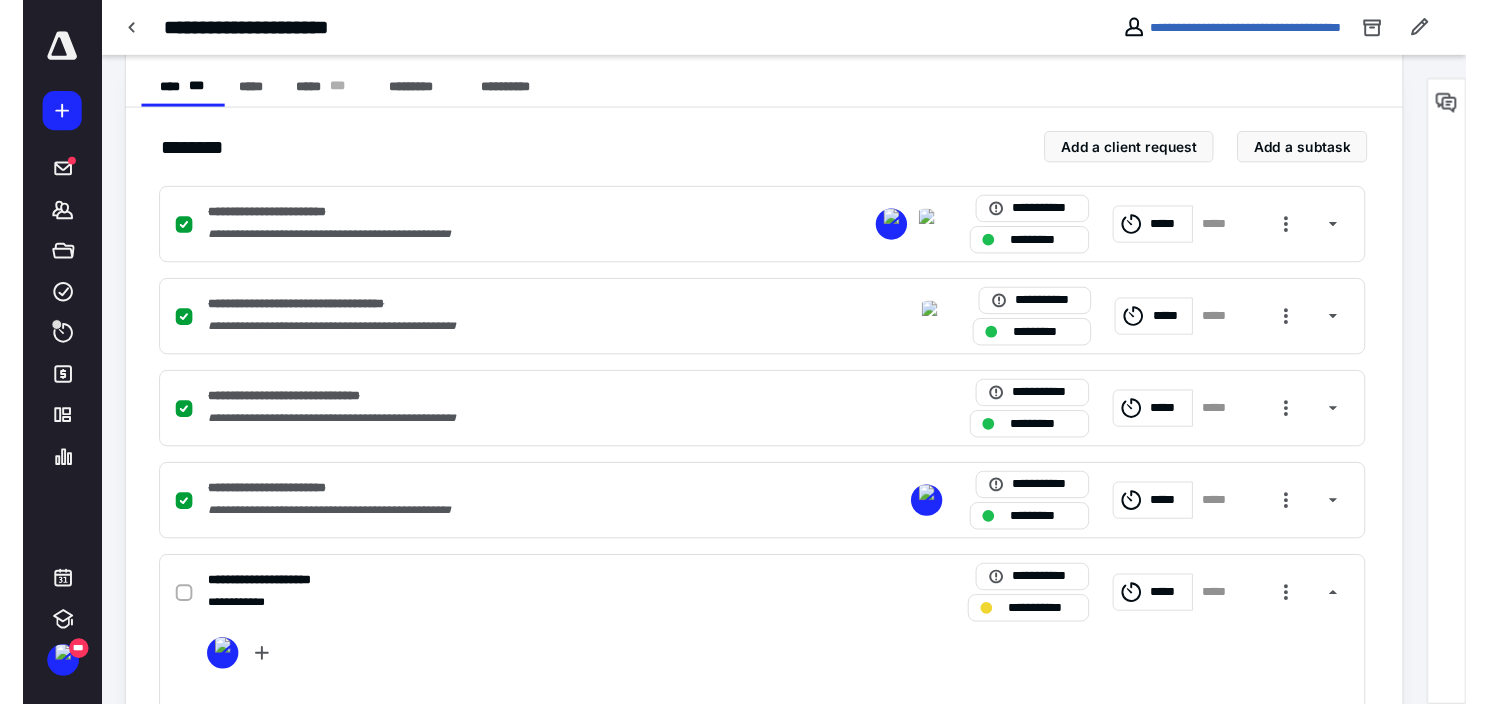 scroll, scrollTop: 0, scrollLeft: 0, axis: both 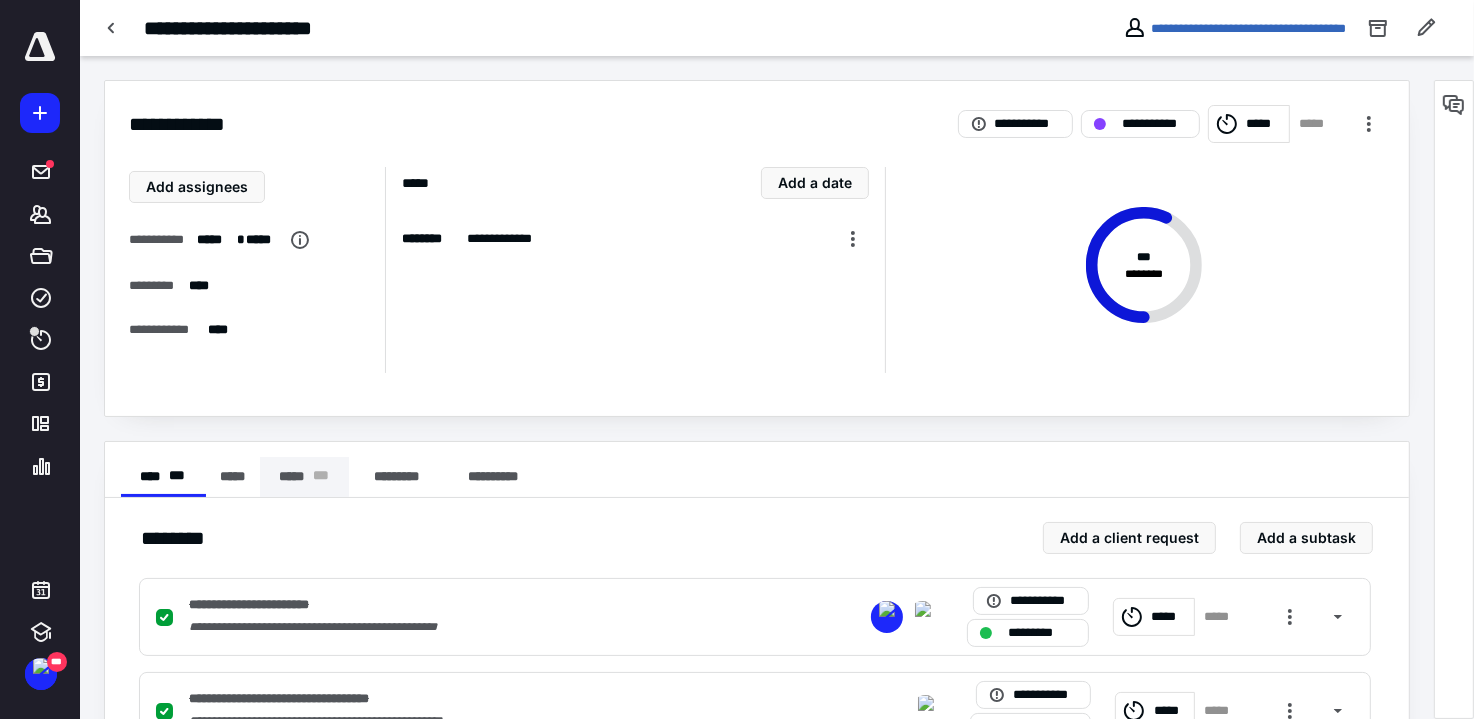 click on "***** * * *" at bounding box center [304, 477] 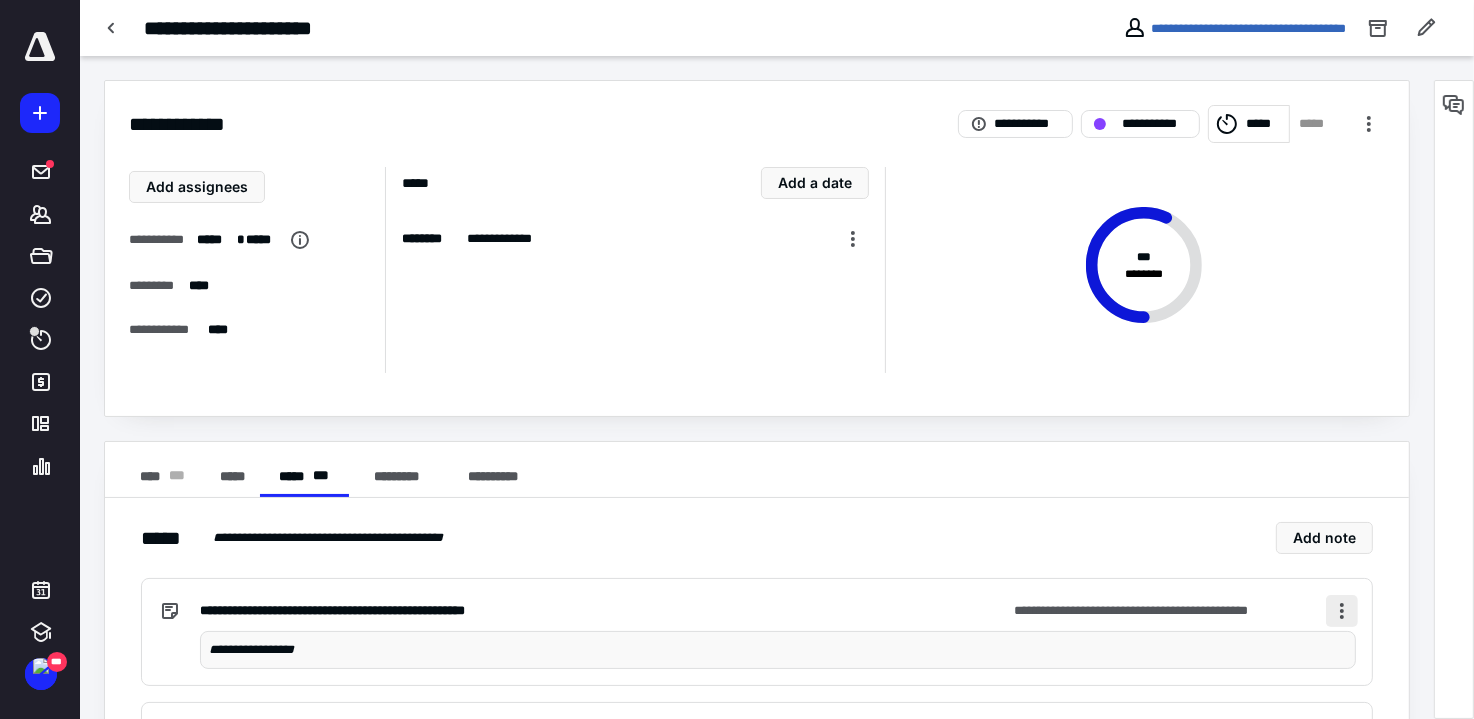 click at bounding box center [1342, 611] 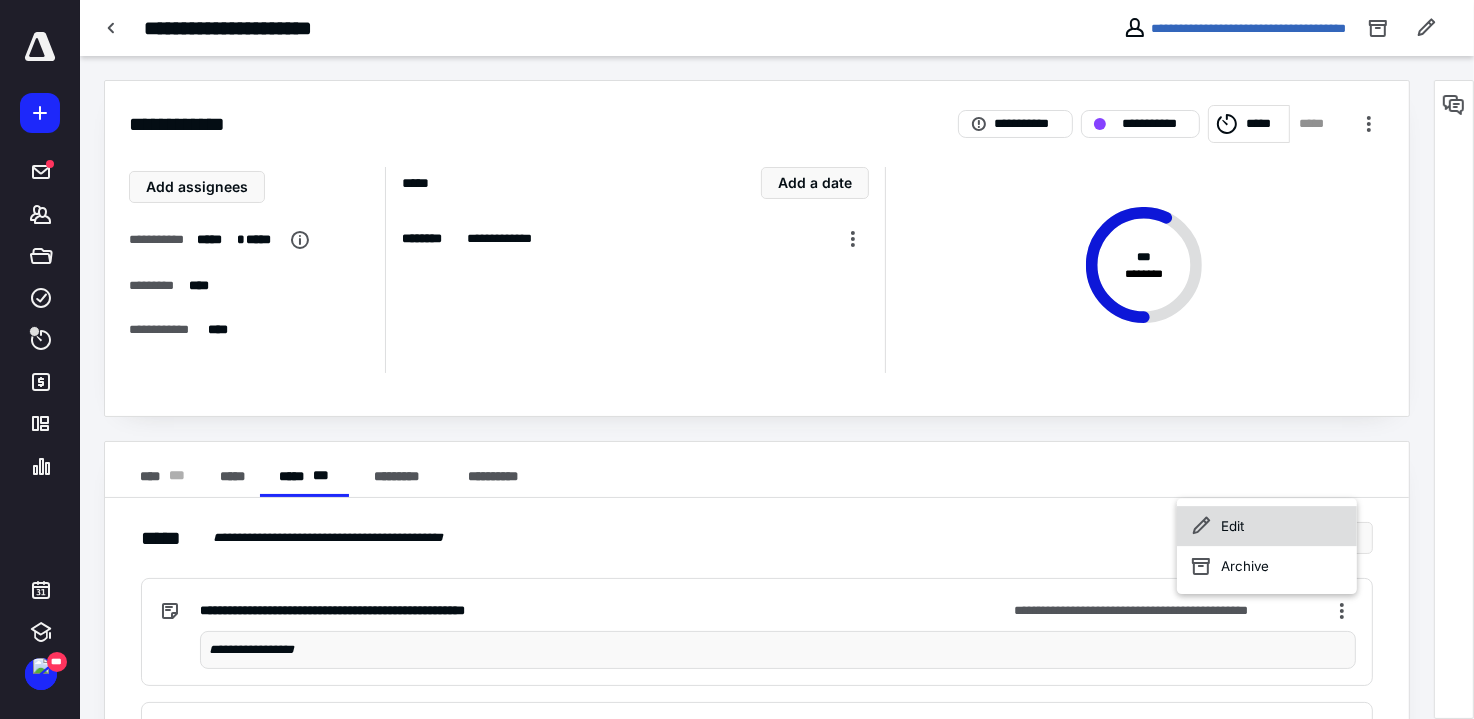 click on "Edit" at bounding box center [1267, 526] 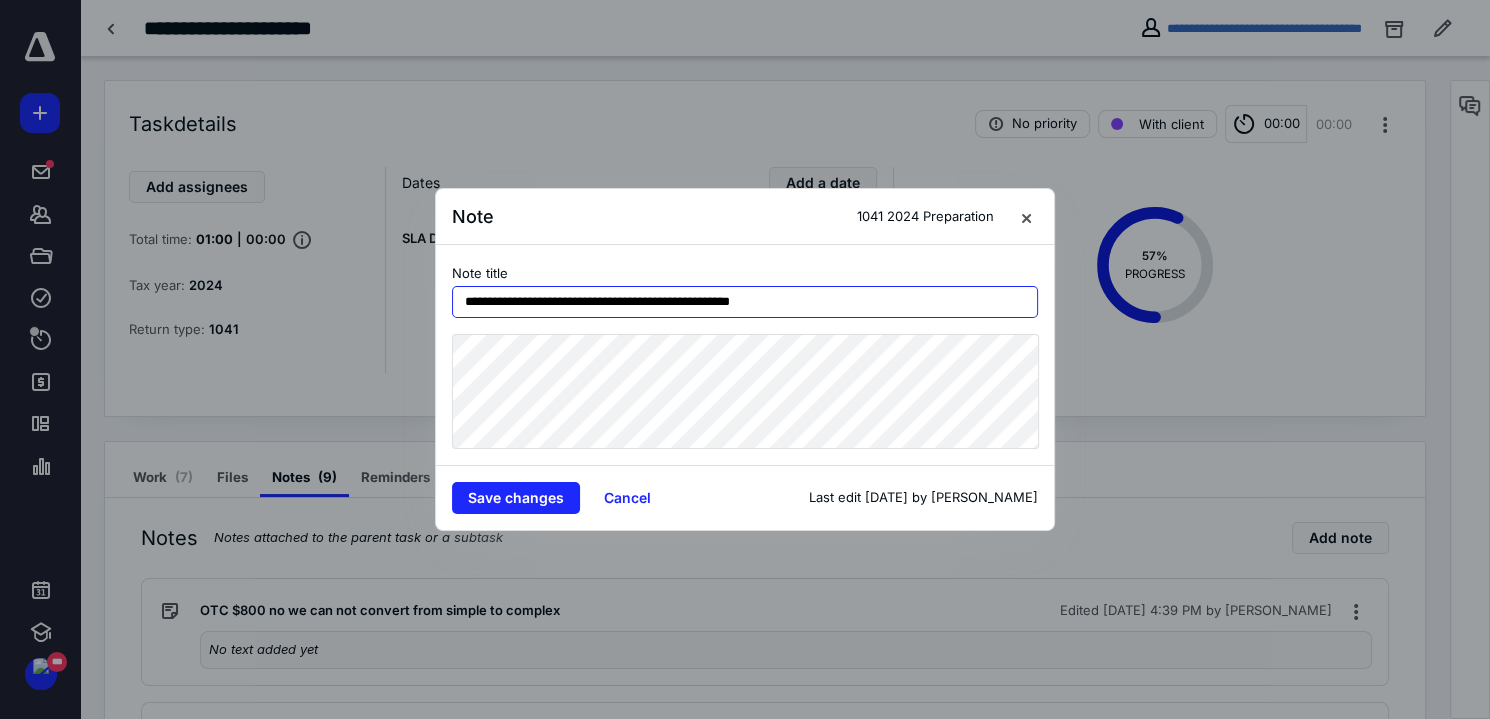 drag, startPoint x: 529, startPoint y: 305, endPoint x: 507, endPoint y: 311, distance: 22.803509 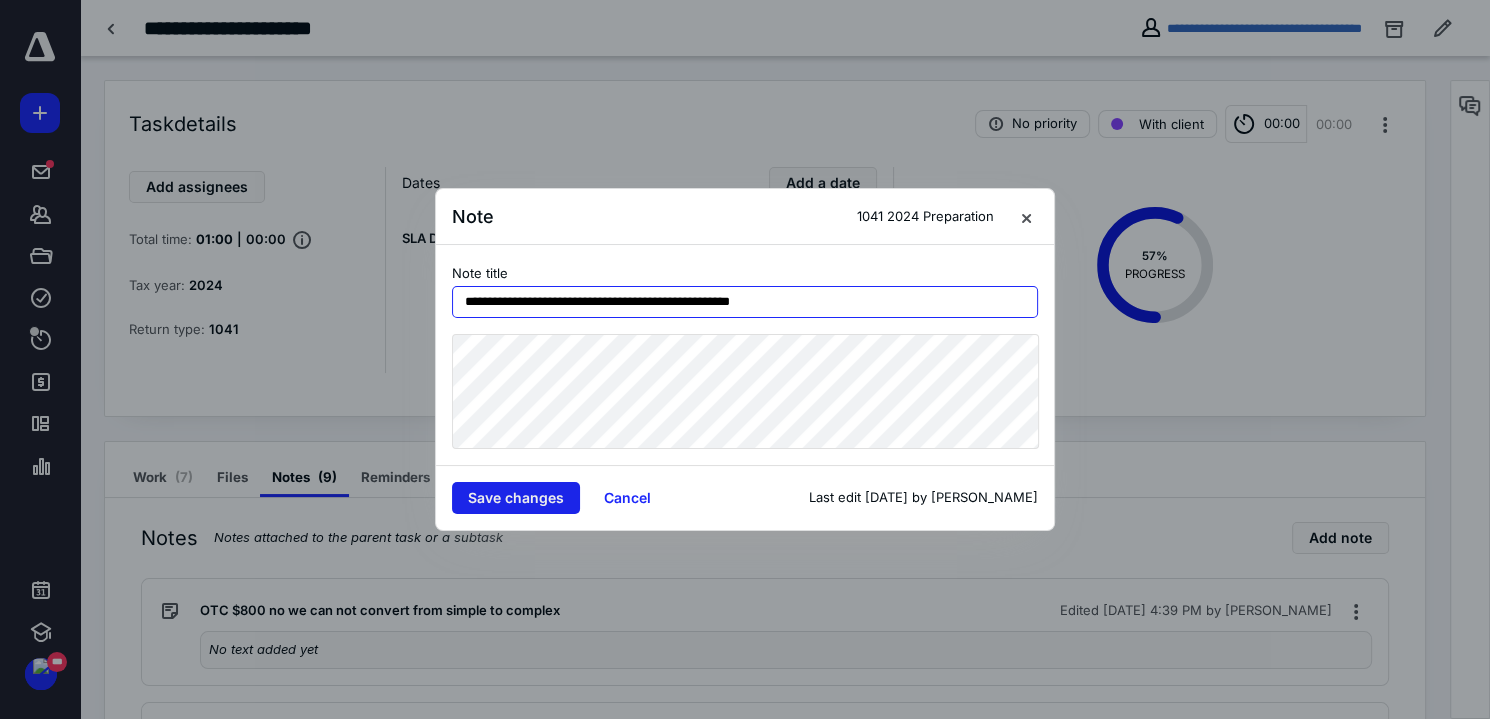 type on "**********" 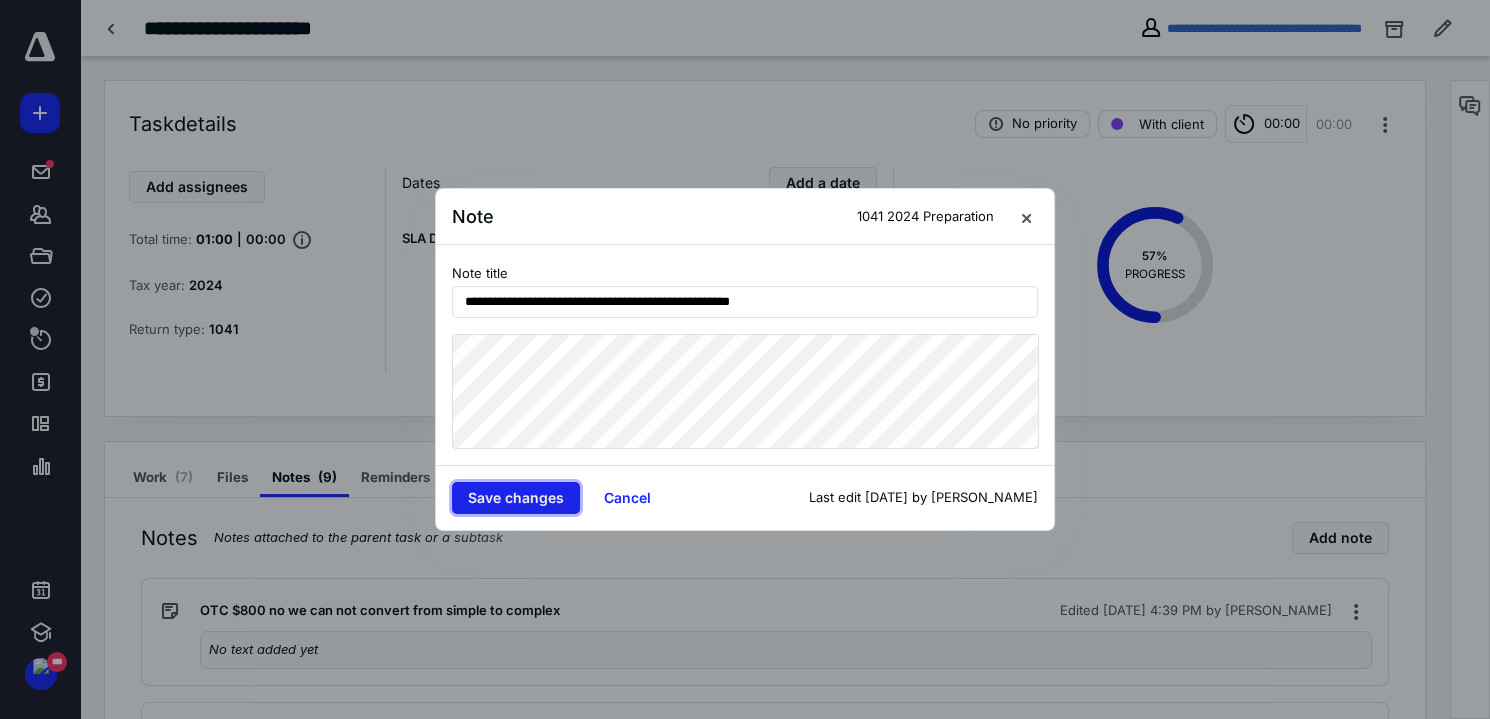click on "Save changes" at bounding box center (516, 498) 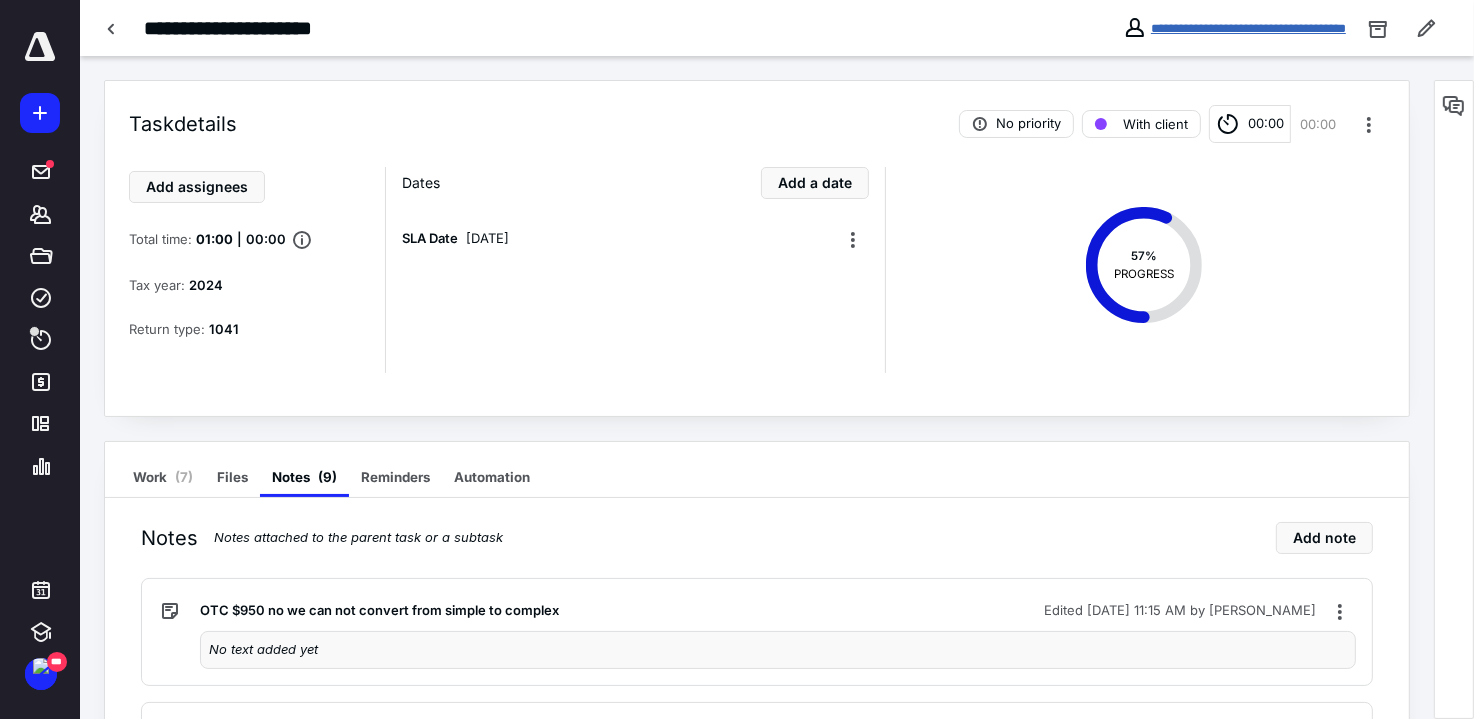 click on "**********" at bounding box center (1248, 28) 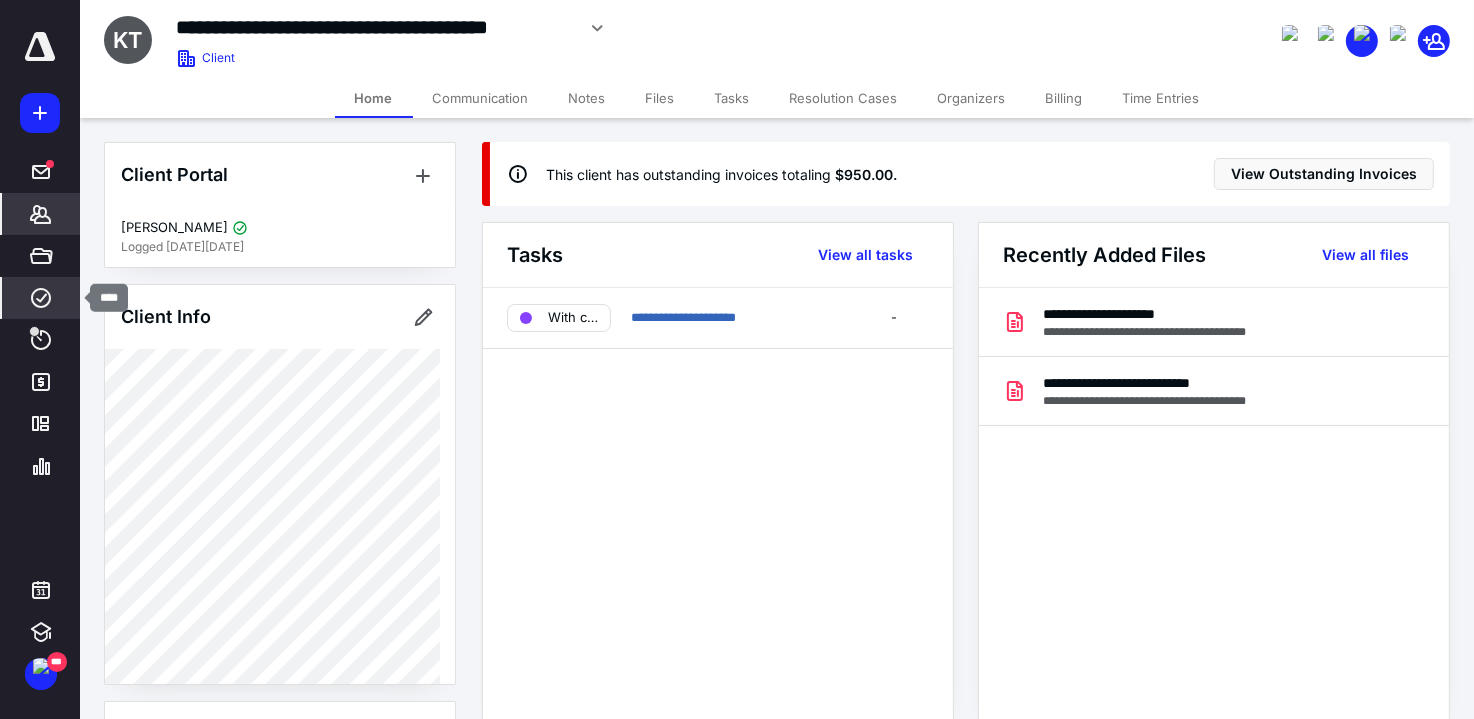 click 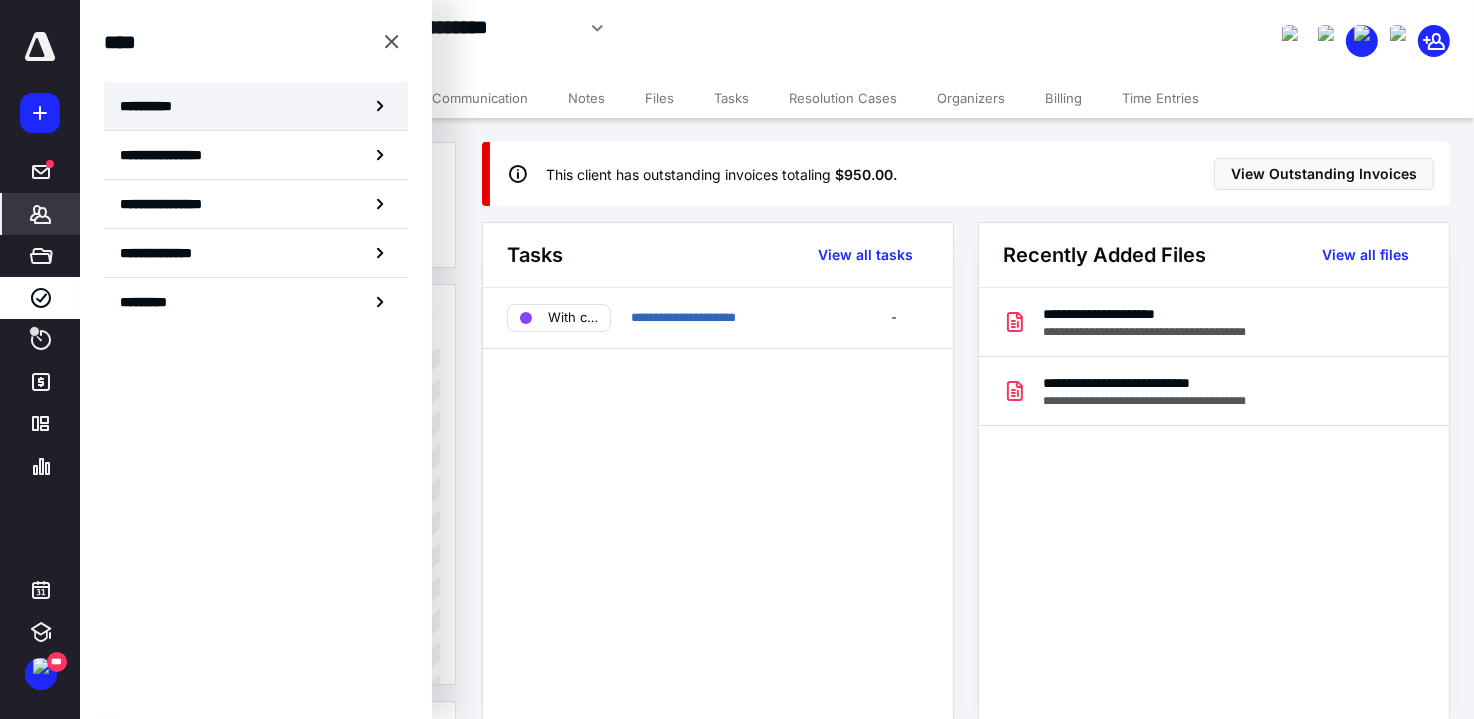 click on "**********" at bounding box center (256, 106) 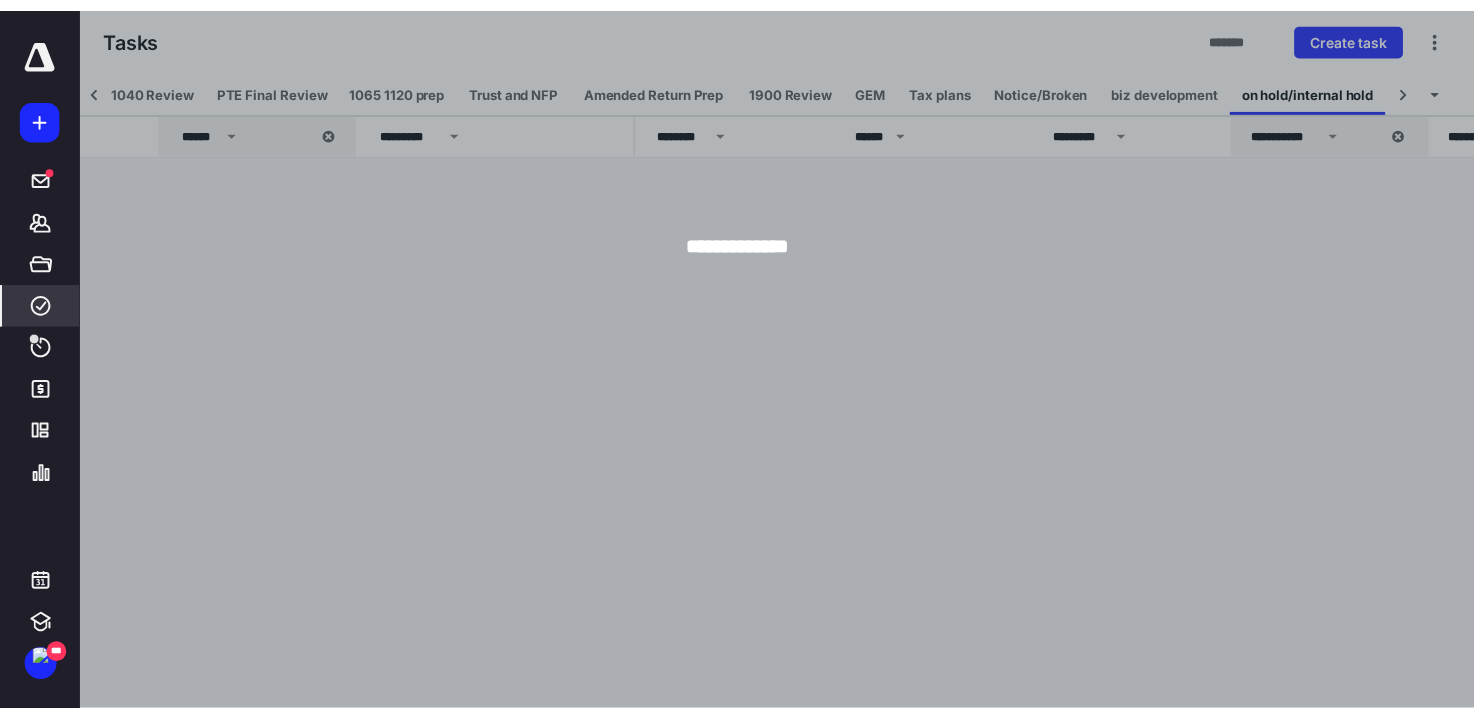 scroll, scrollTop: 0, scrollLeft: 224, axis: horizontal 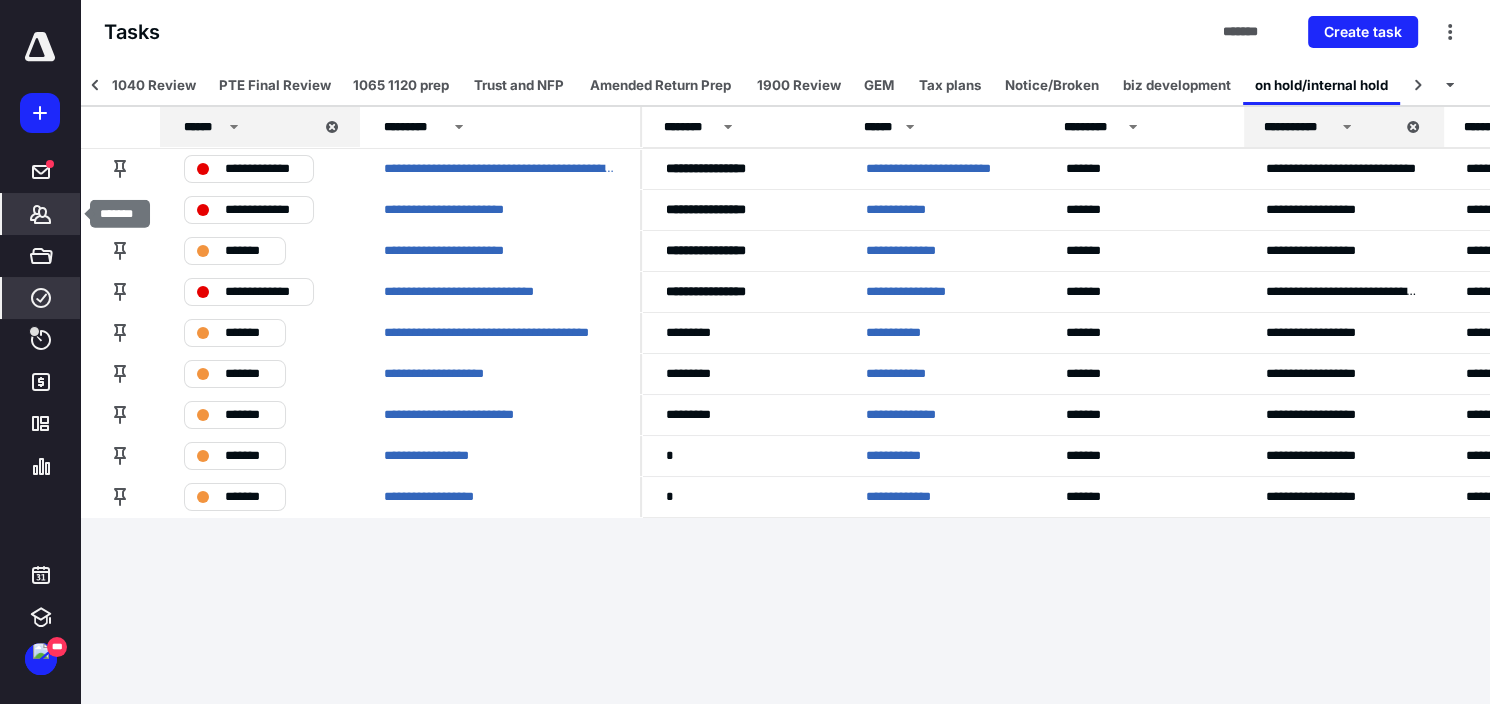 click 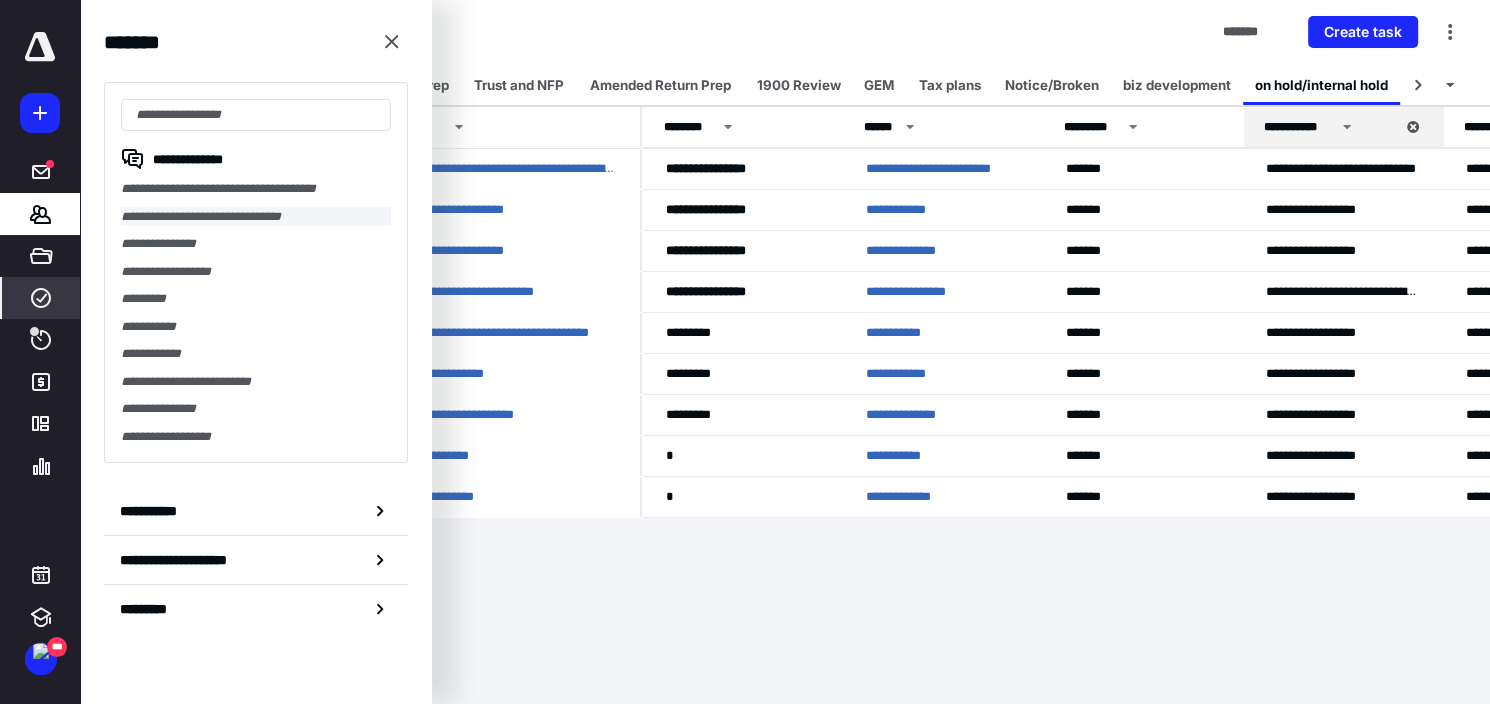 click on "**********" at bounding box center [256, 217] 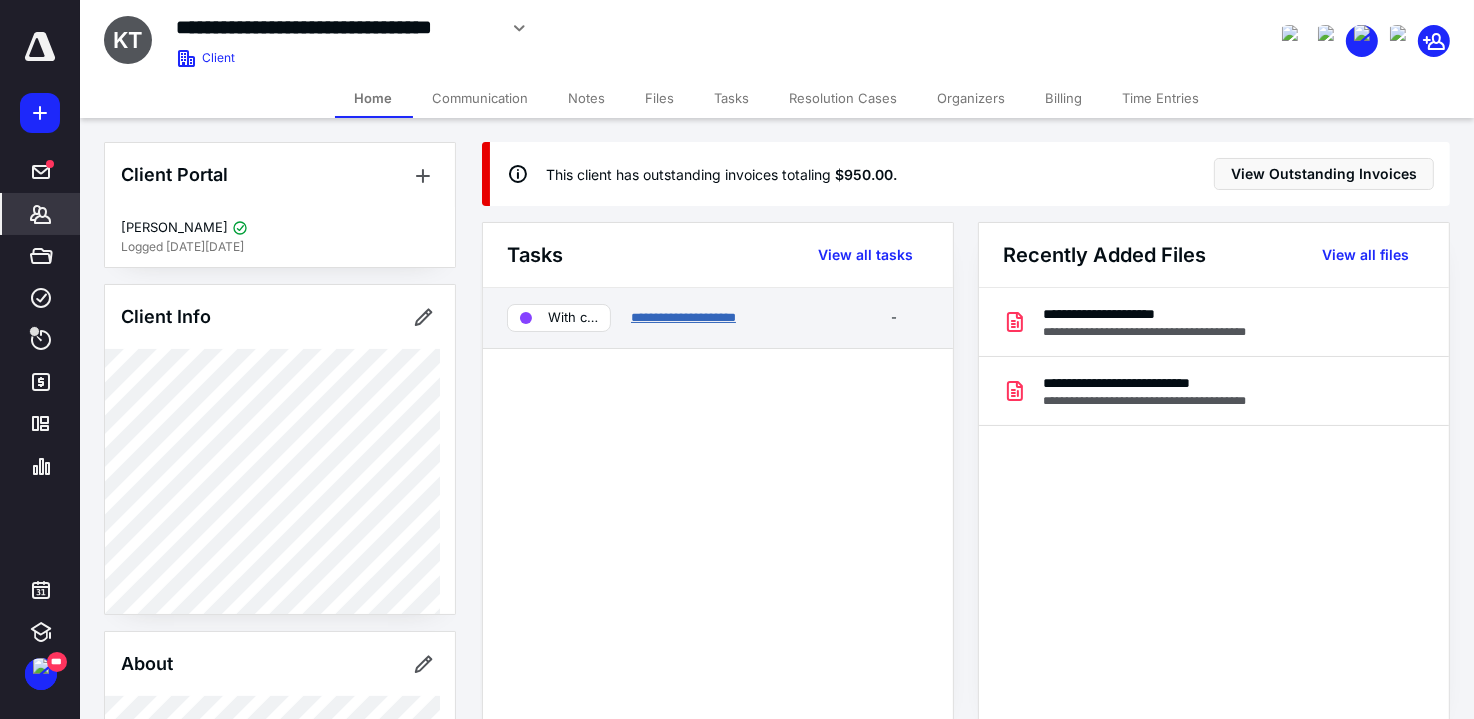 click on "**********" at bounding box center (683, 317) 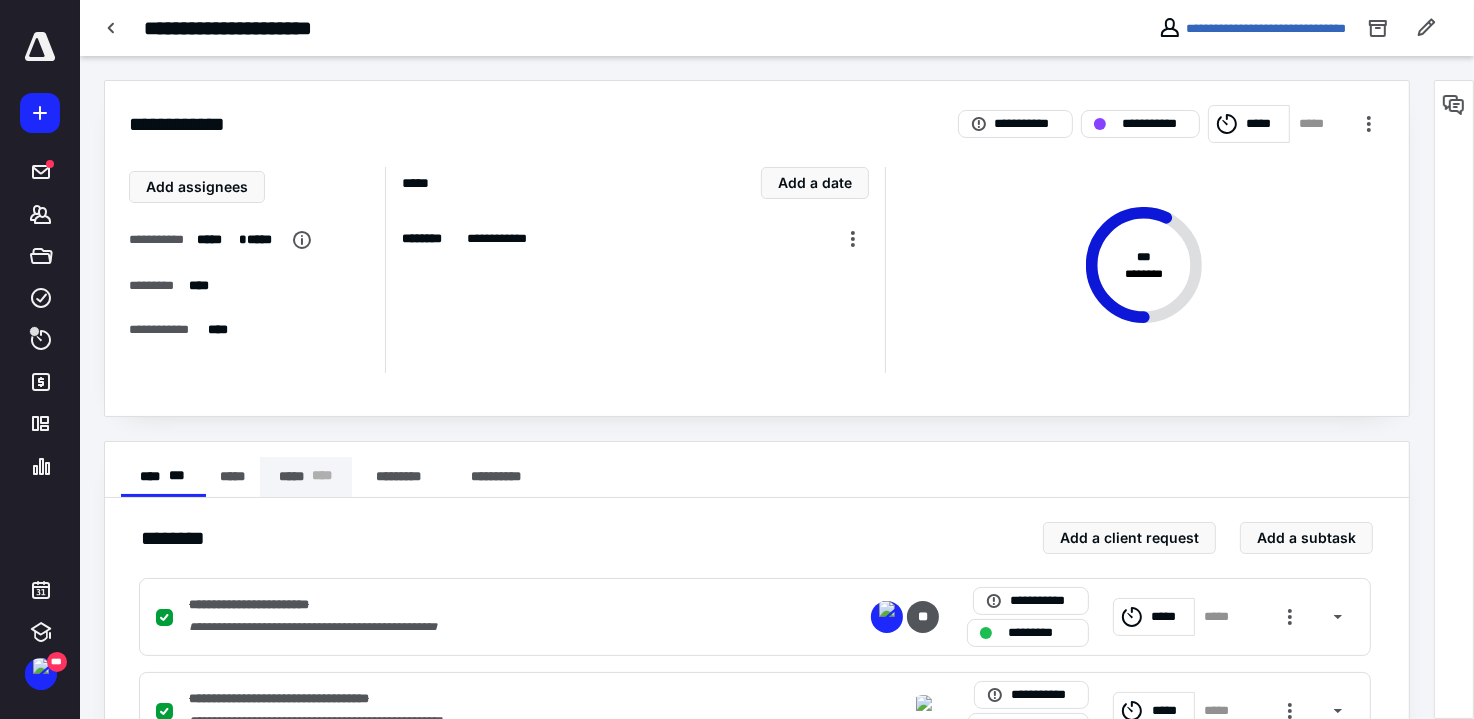 click on "***** * ** *" at bounding box center [306, 477] 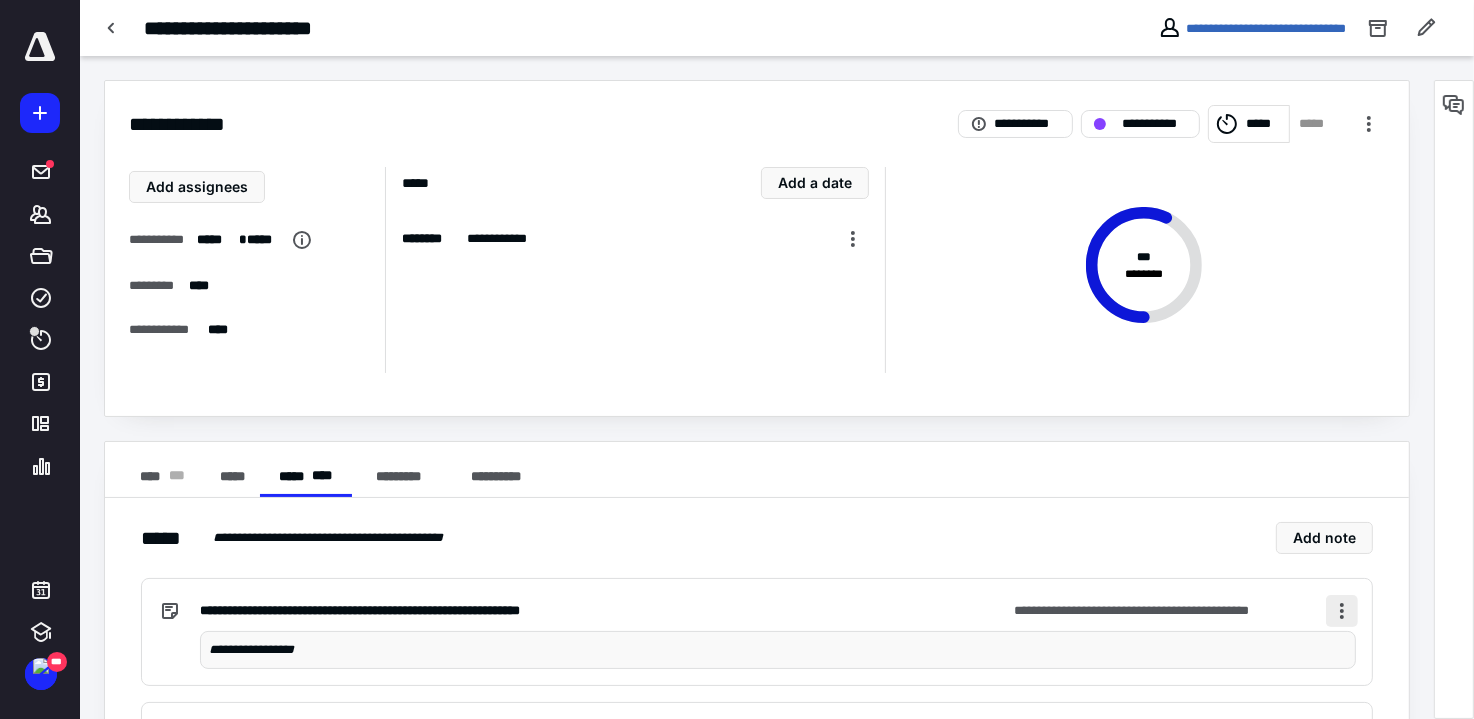 click at bounding box center (1342, 611) 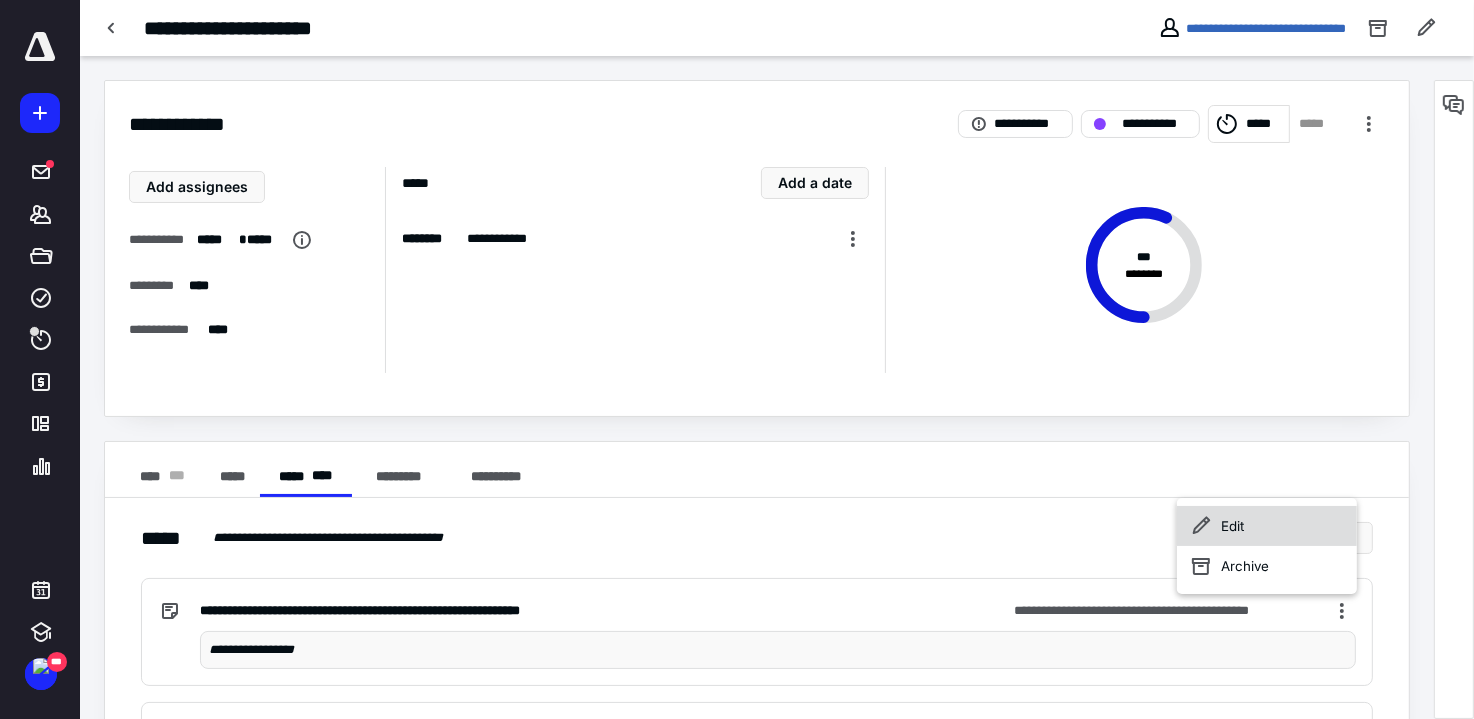 click on "Edit" at bounding box center (1267, 526) 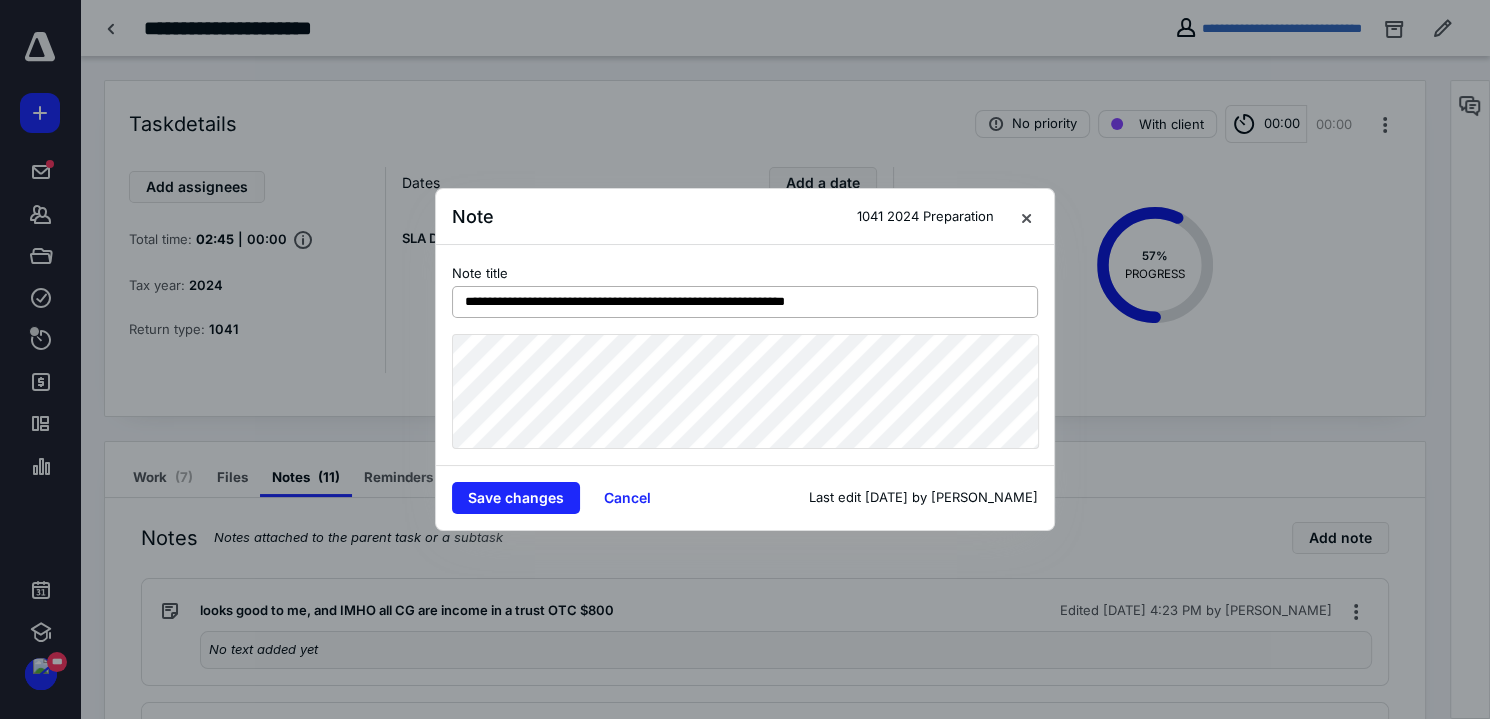 drag, startPoint x: 856, startPoint y: 299, endPoint x: 877, endPoint y: 297, distance: 21.095022 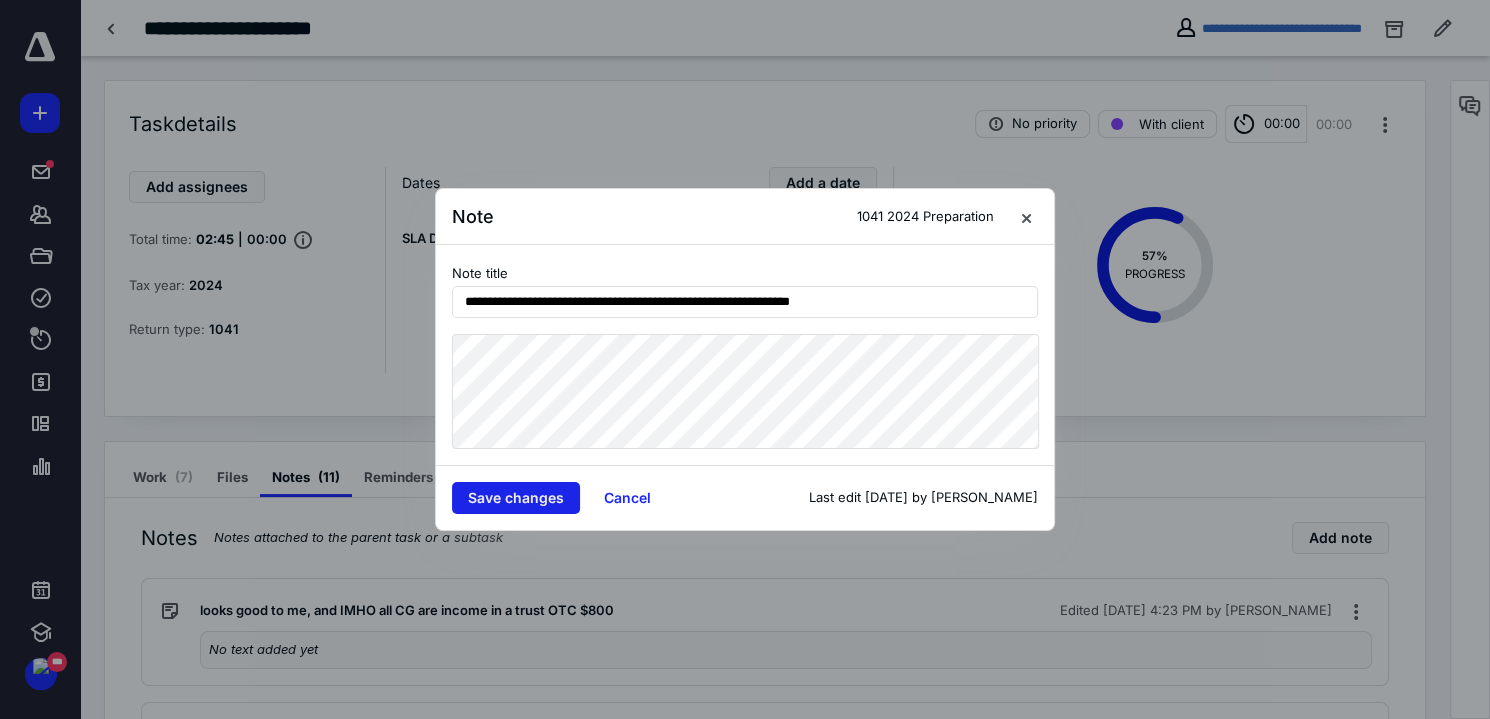 type on "**********" 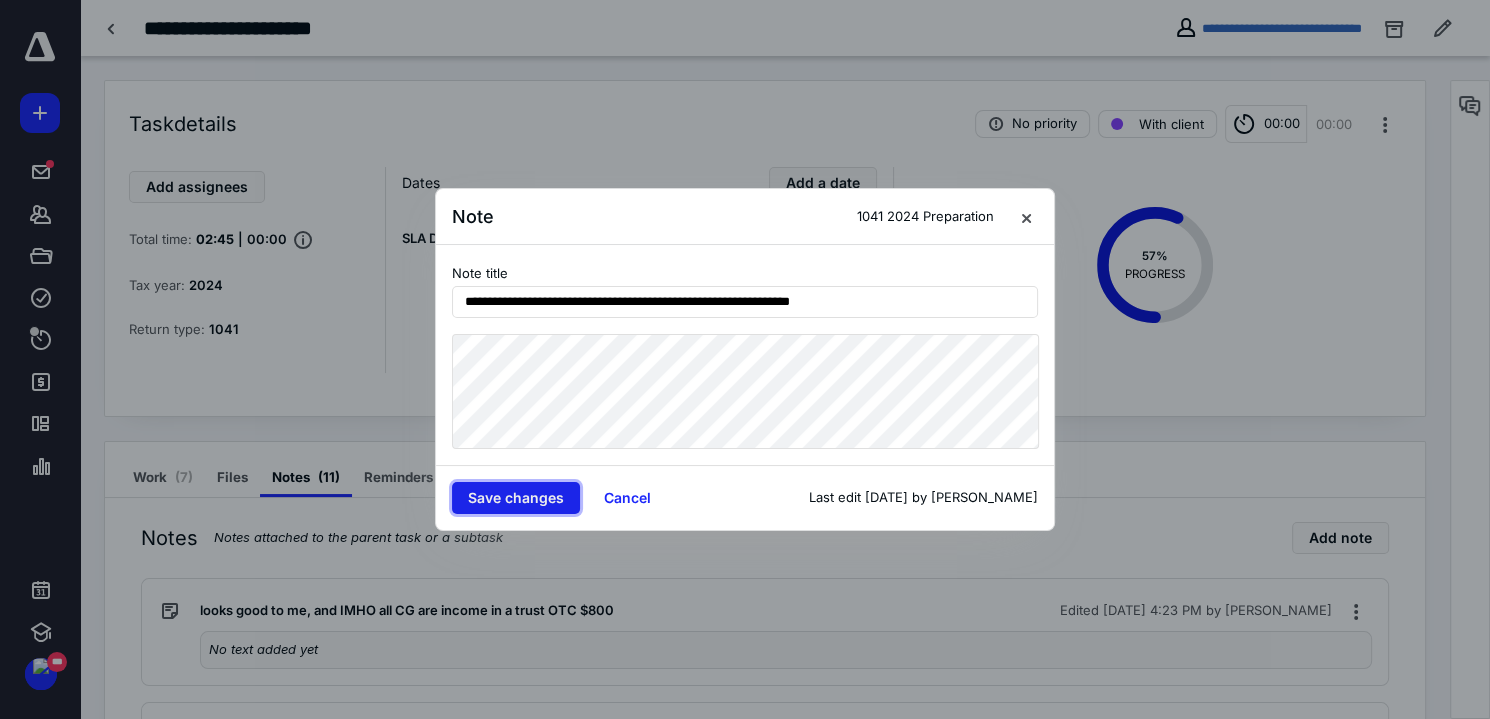 click on "Save changes" at bounding box center (516, 498) 